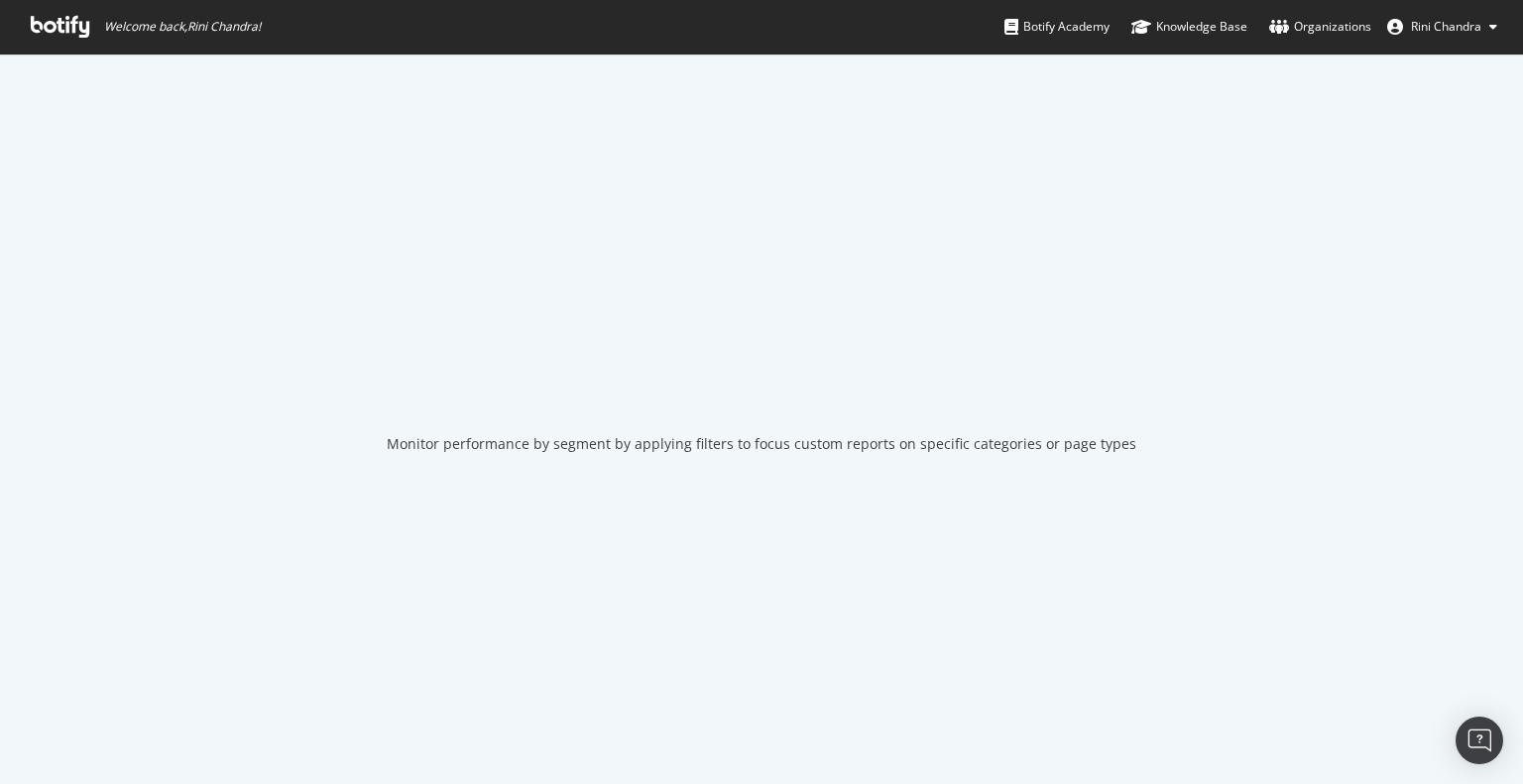 scroll, scrollTop: 0, scrollLeft: 0, axis: both 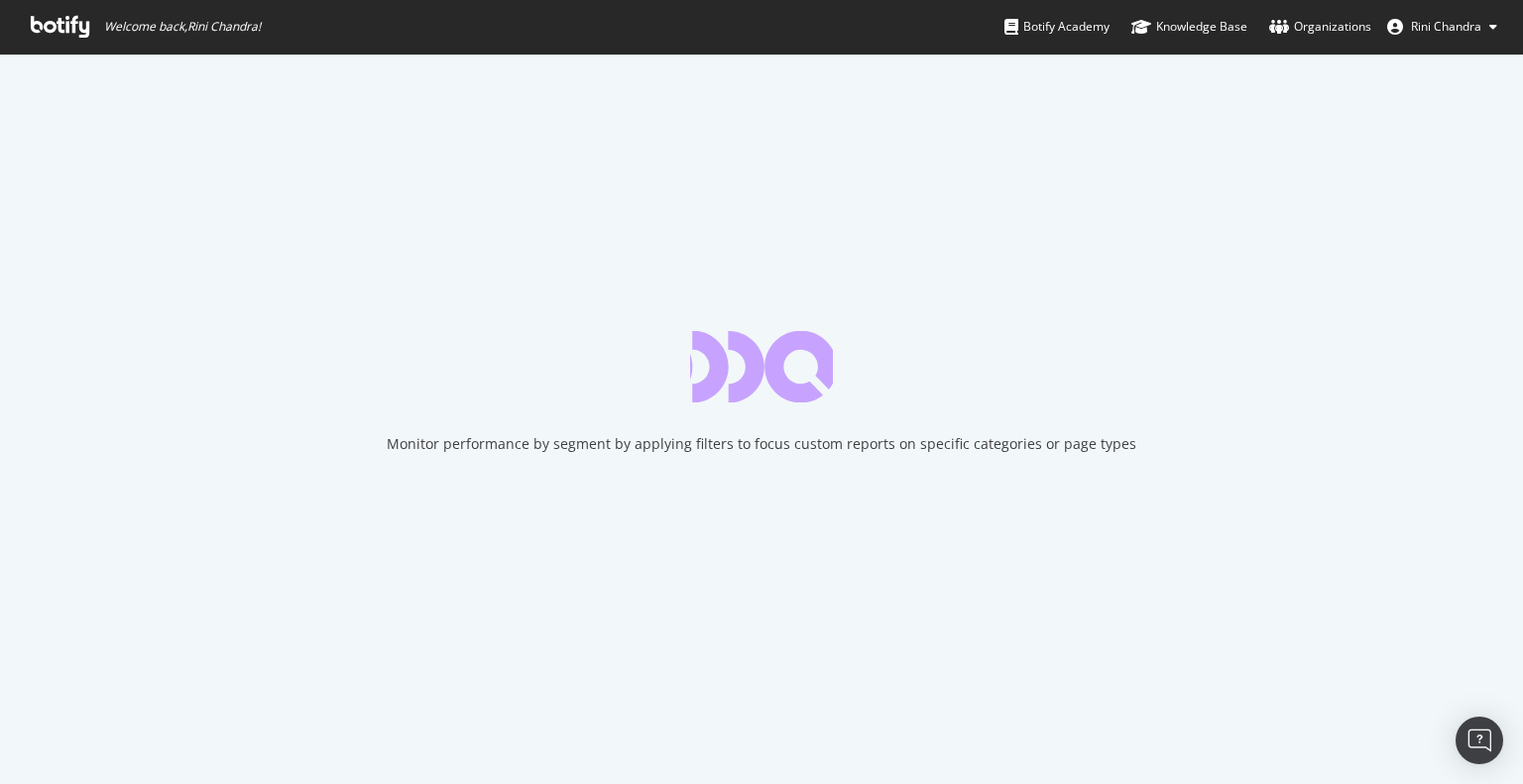 click at bounding box center [59, 27] 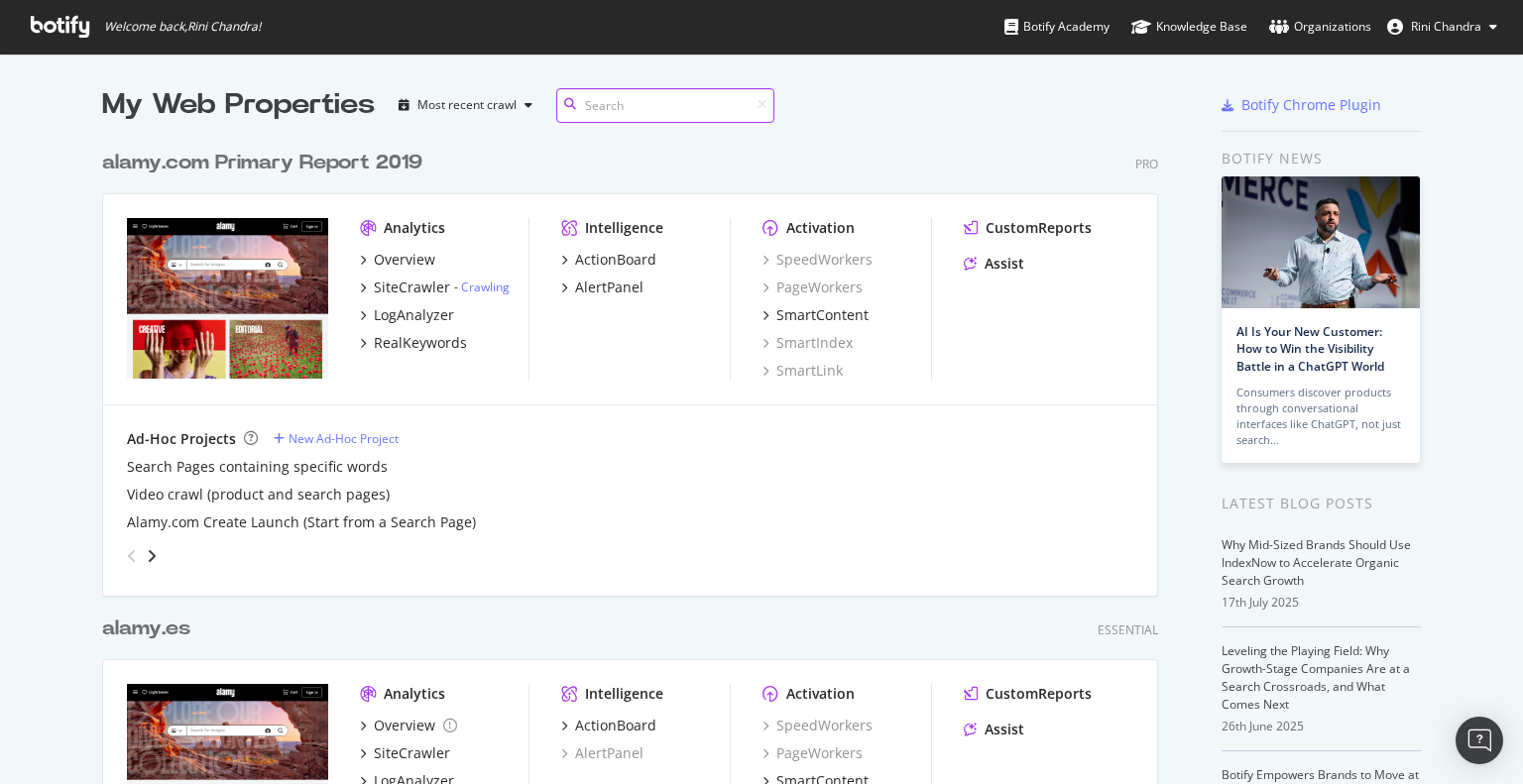 scroll, scrollTop: 769, scrollLeft: 1492, axis: both 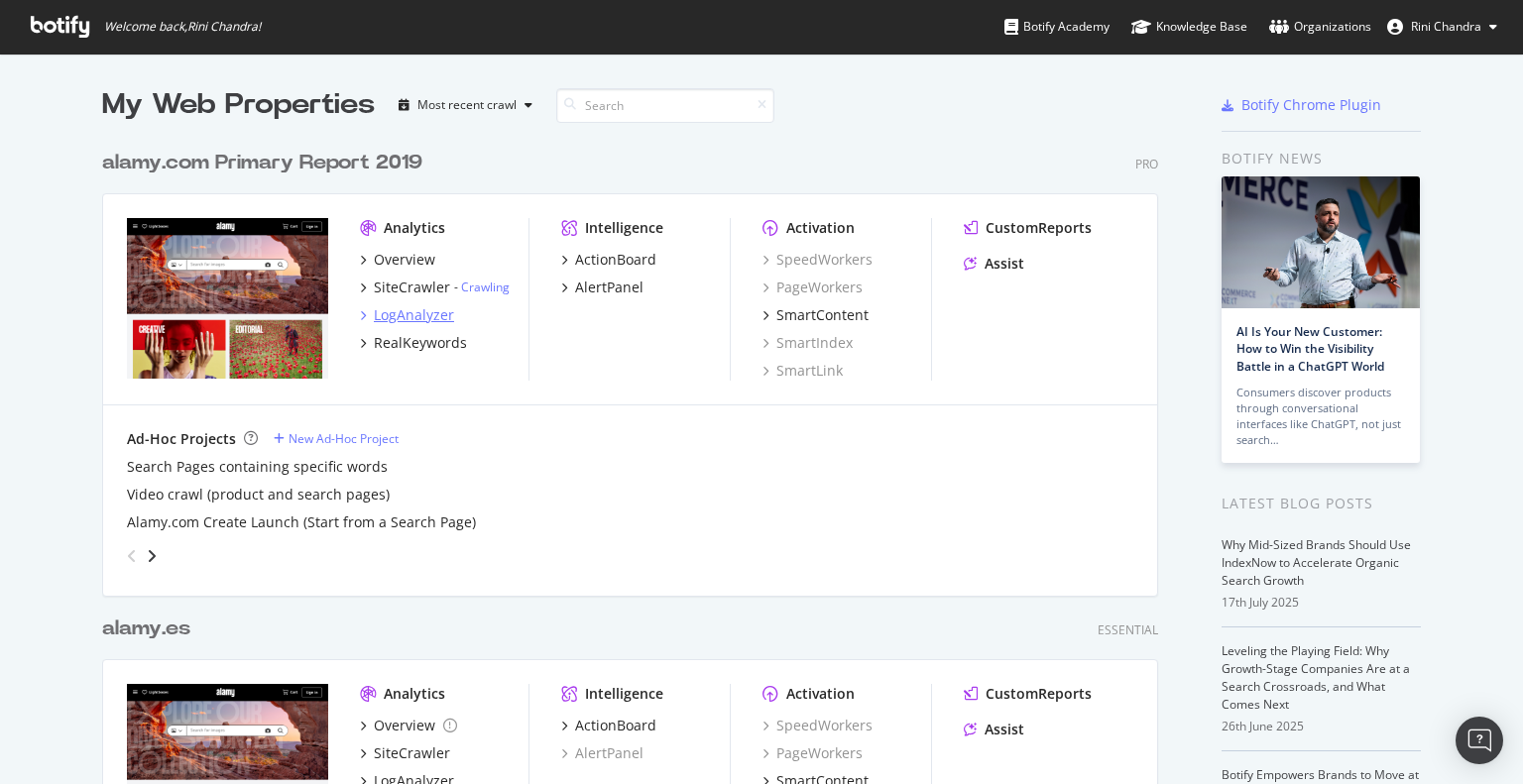 click on "LogAnalyzer" at bounding box center (413, 315) 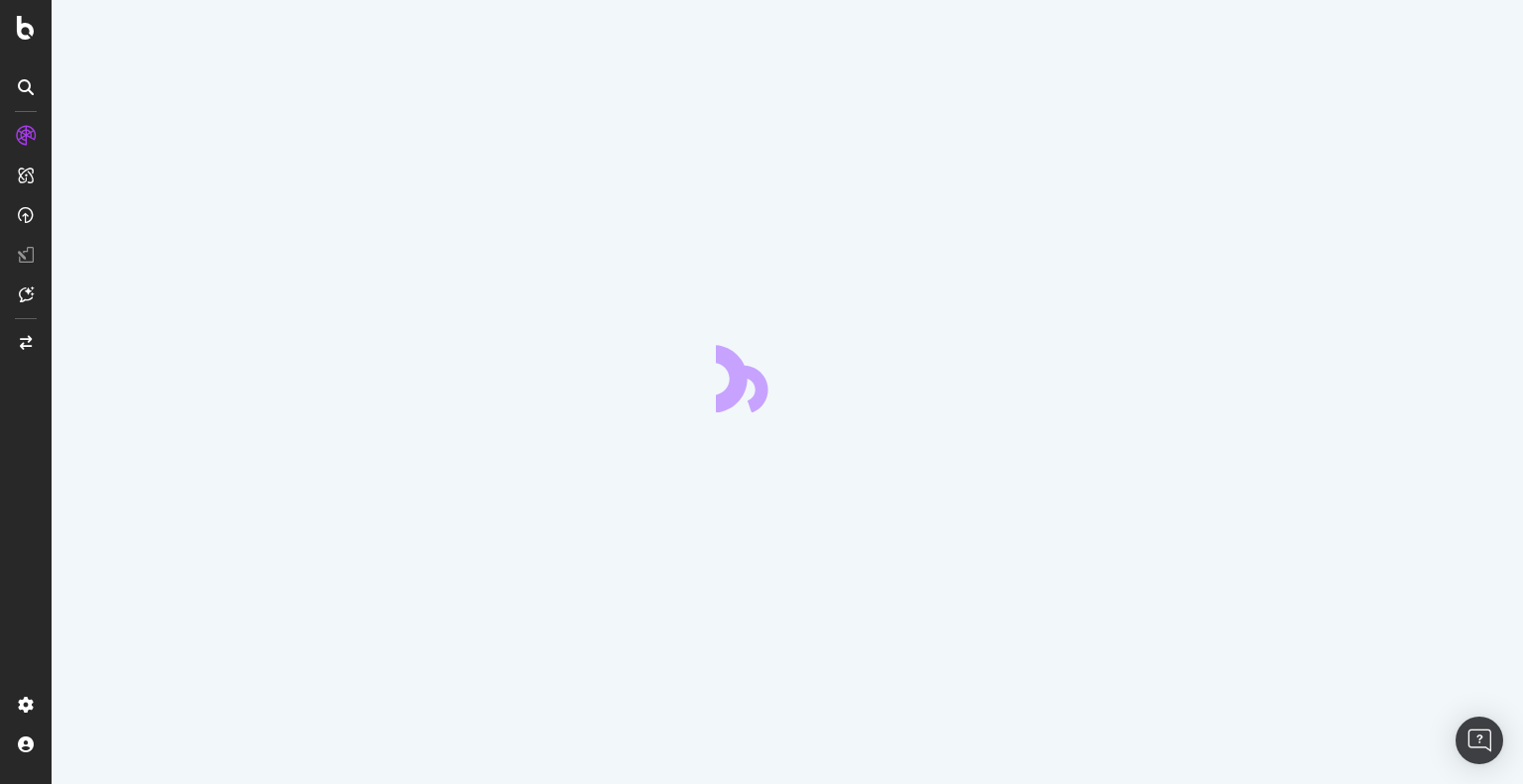 scroll, scrollTop: 0, scrollLeft: 0, axis: both 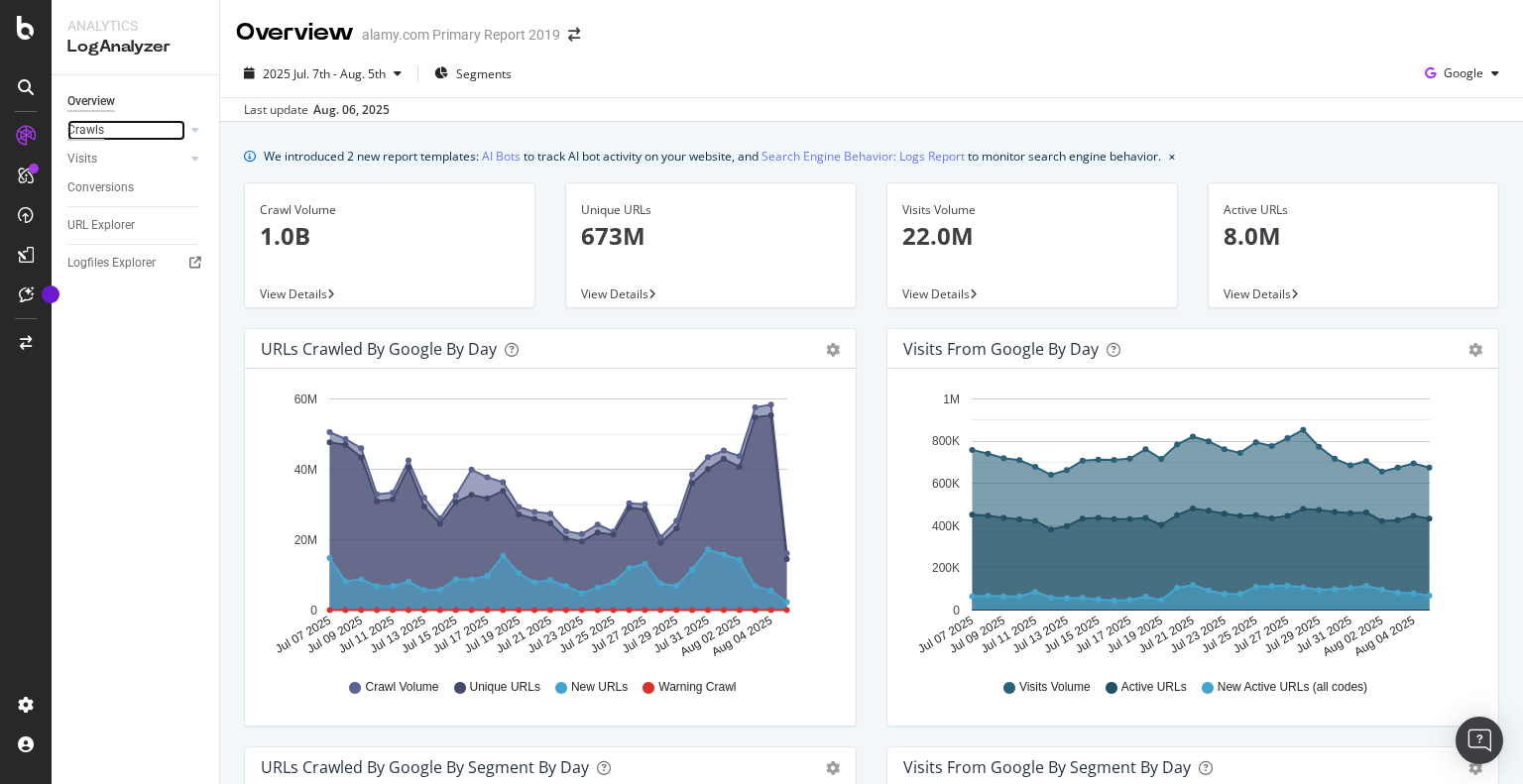 click on "Crawls" at bounding box center (85, 130) 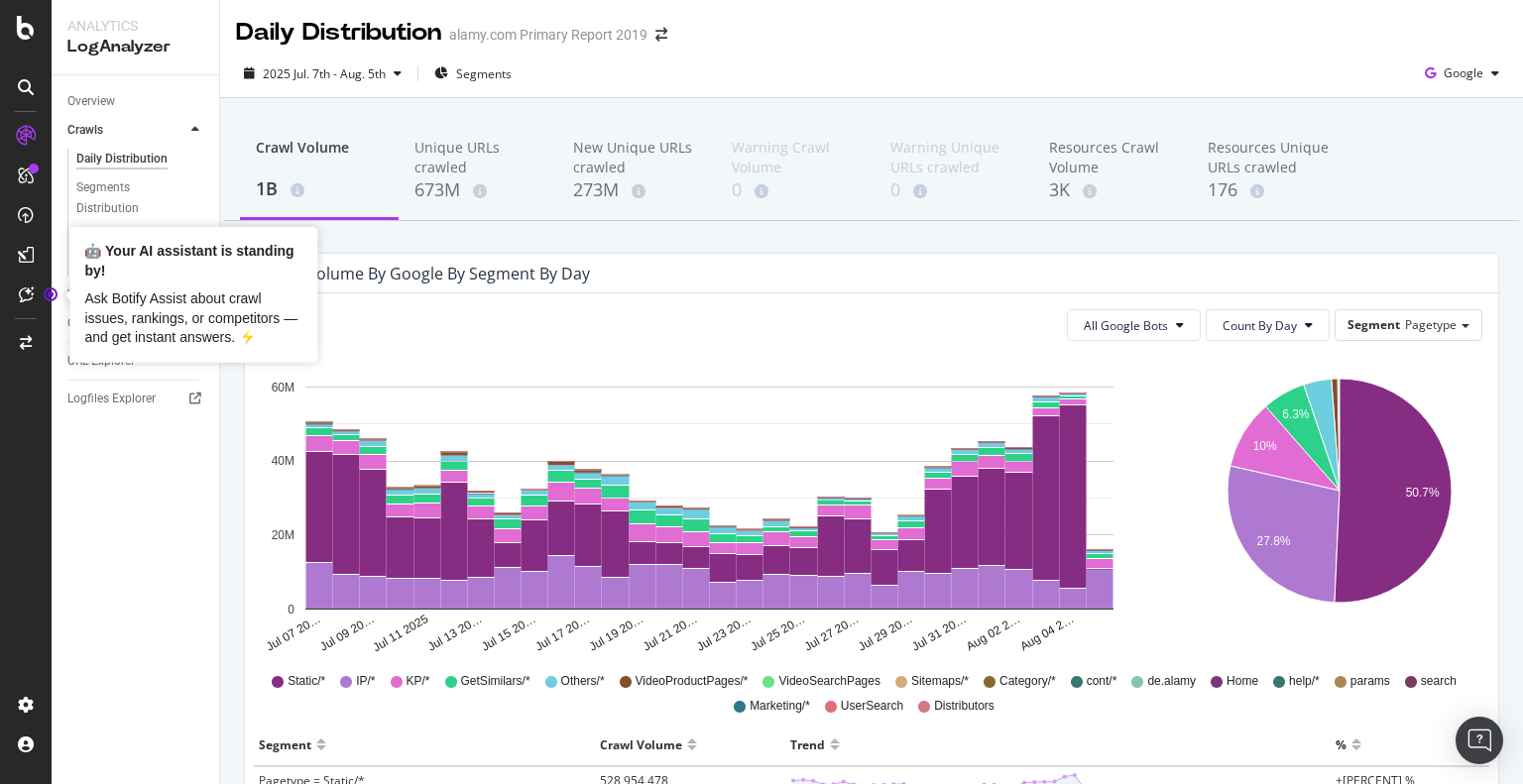 click on "Ask Botify Assist about crawl issues, rankings, or competitors — and get instant answers. ⚡️" at bounding box center [193, 318] 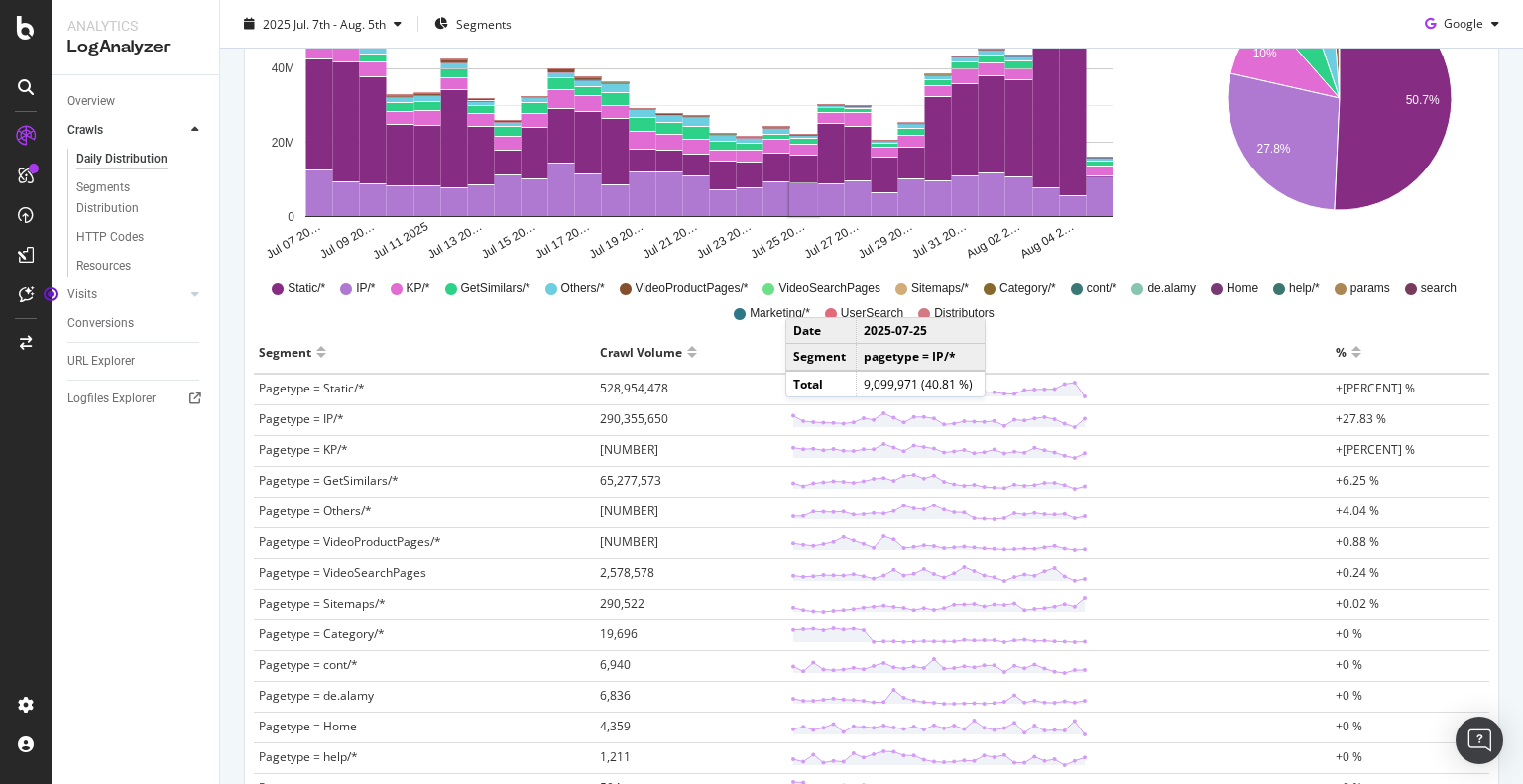 scroll, scrollTop: 194, scrollLeft: 0, axis: vertical 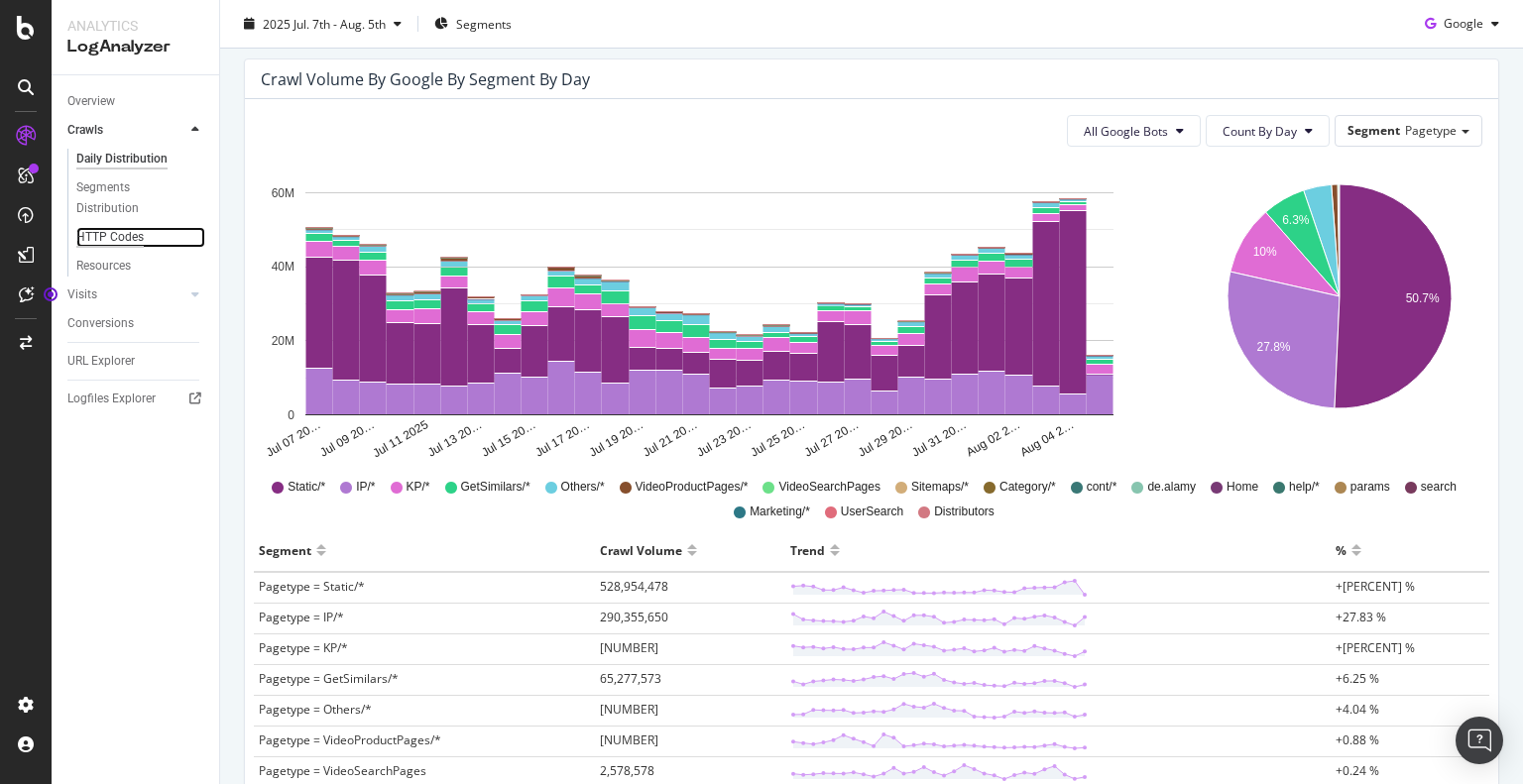 click on "HTTP Codes" at bounding box center [110, 237] 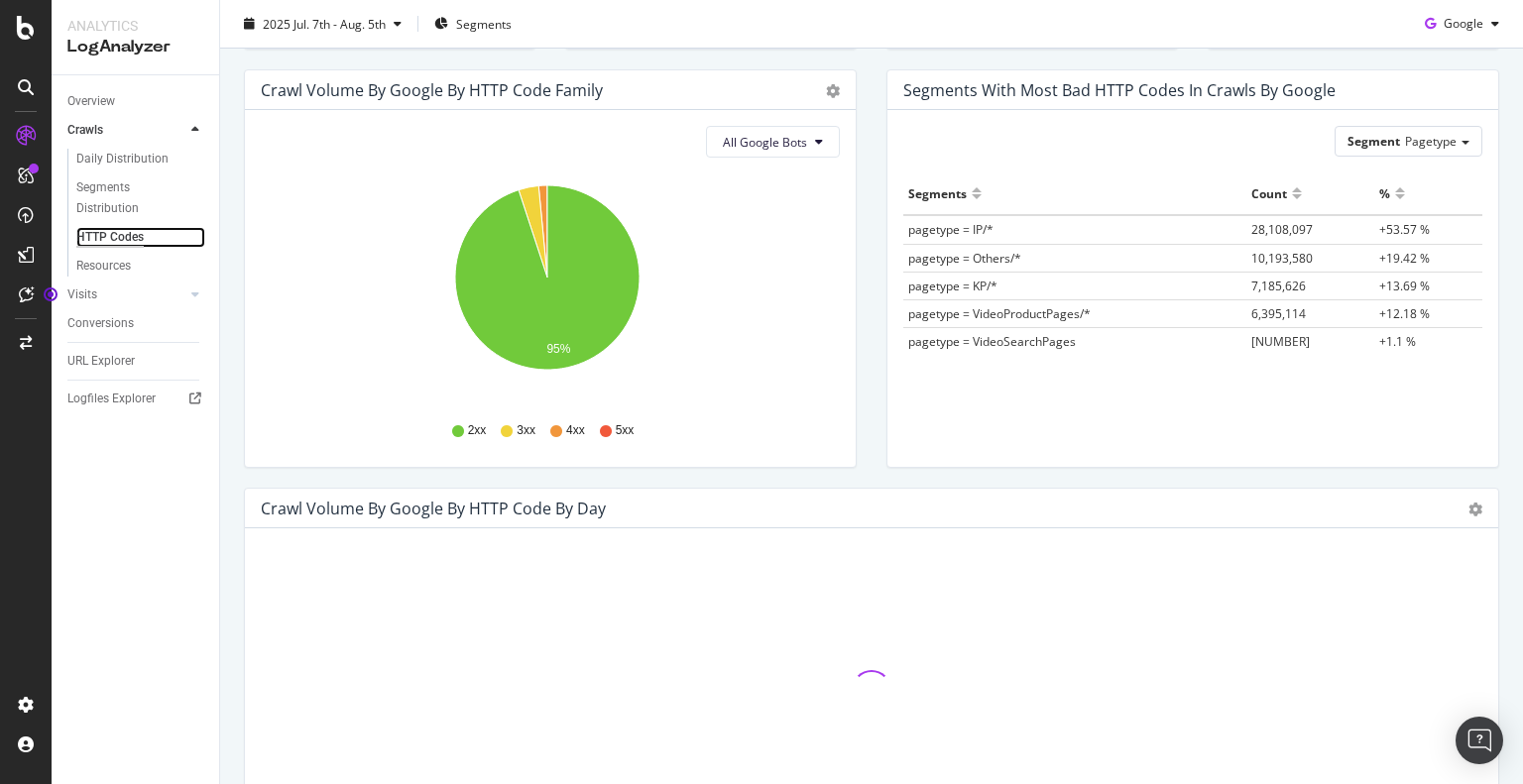 scroll, scrollTop: 496, scrollLeft: 0, axis: vertical 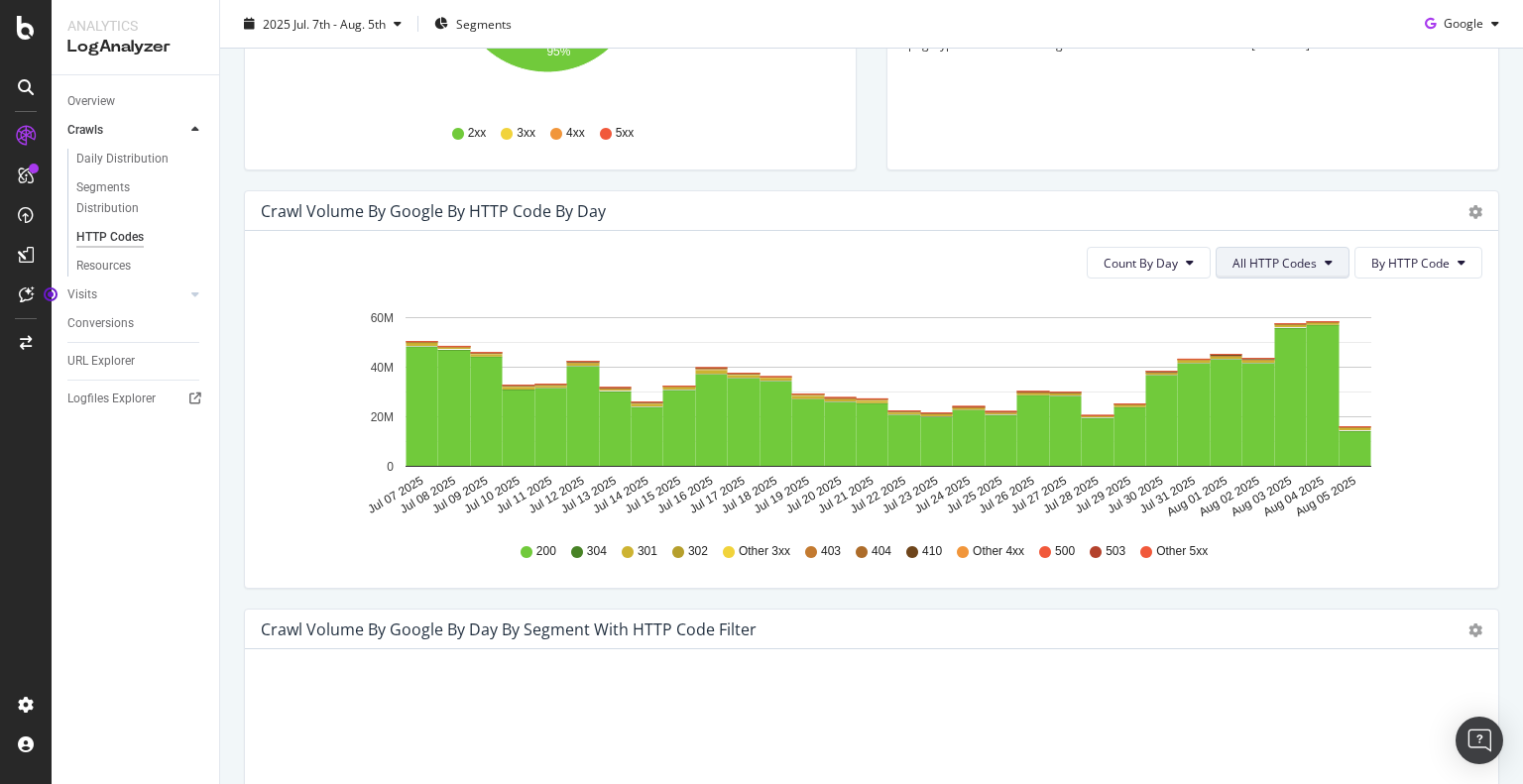 click on "All HTTP Codes" at bounding box center [1274, 263] 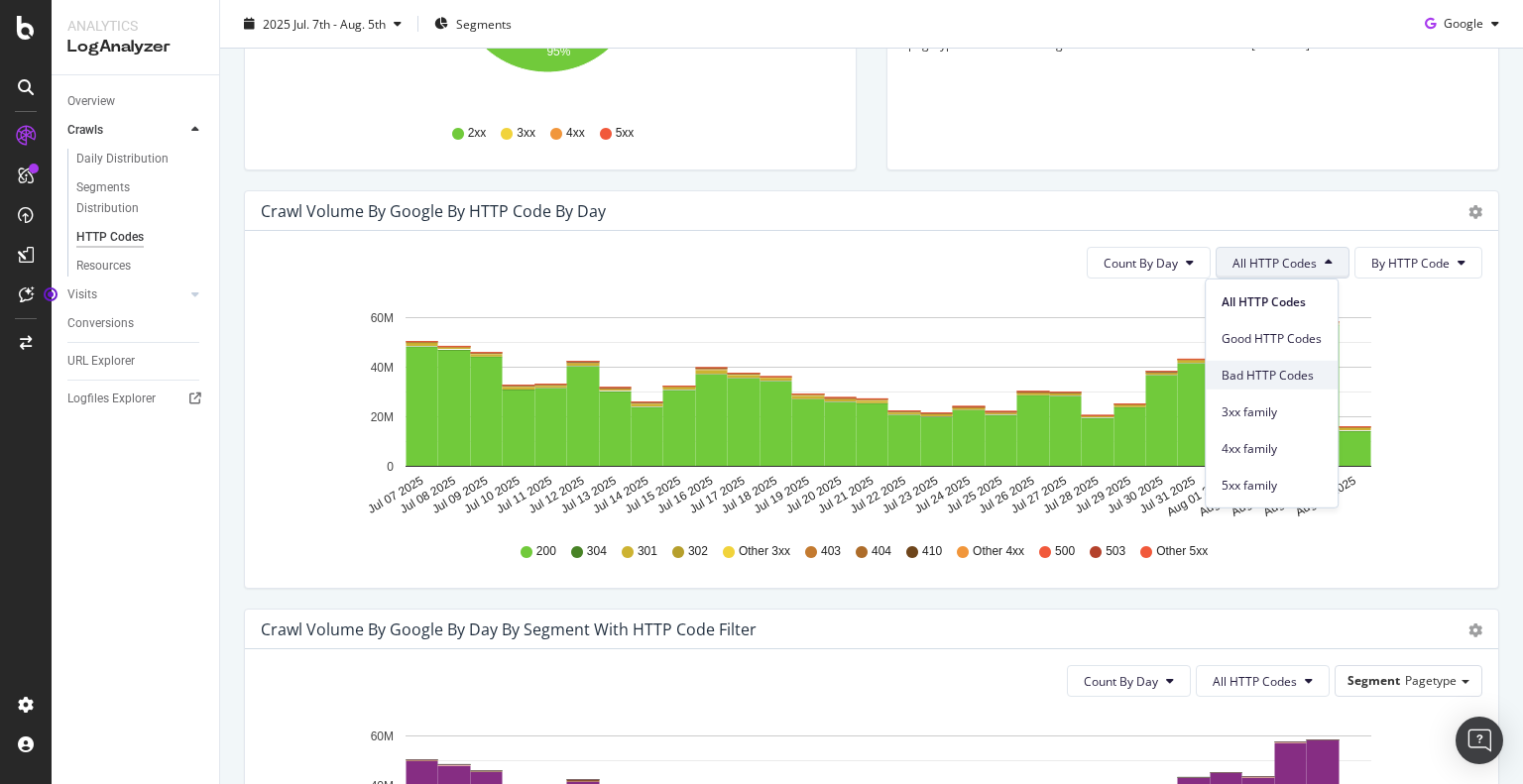 click on "Bad HTTP Codes" at bounding box center [1271, 375] 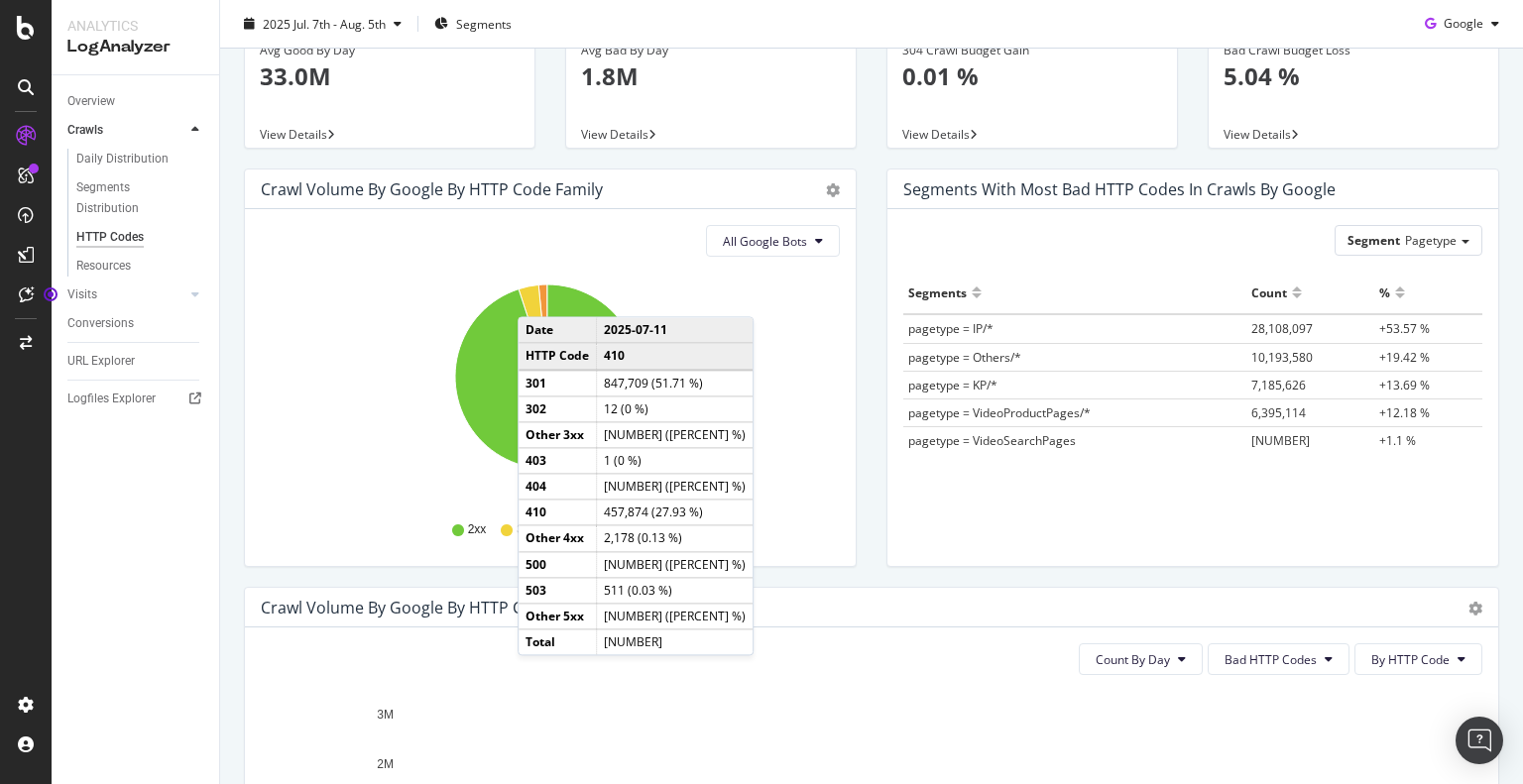 scroll, scrollTop: 0, scrollLeft: 0, axis: both 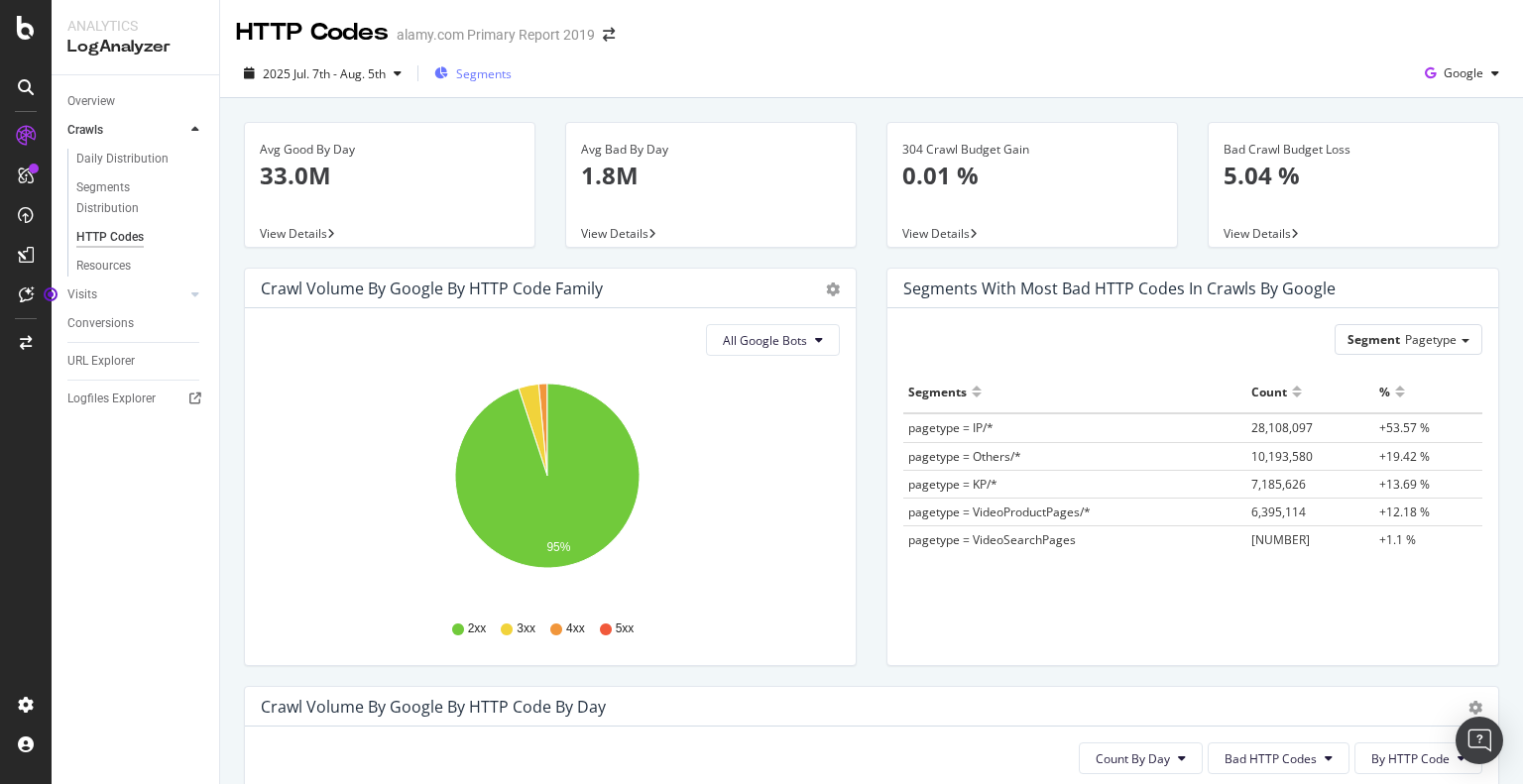 click on "Segments" at bounding box center (484, 73) 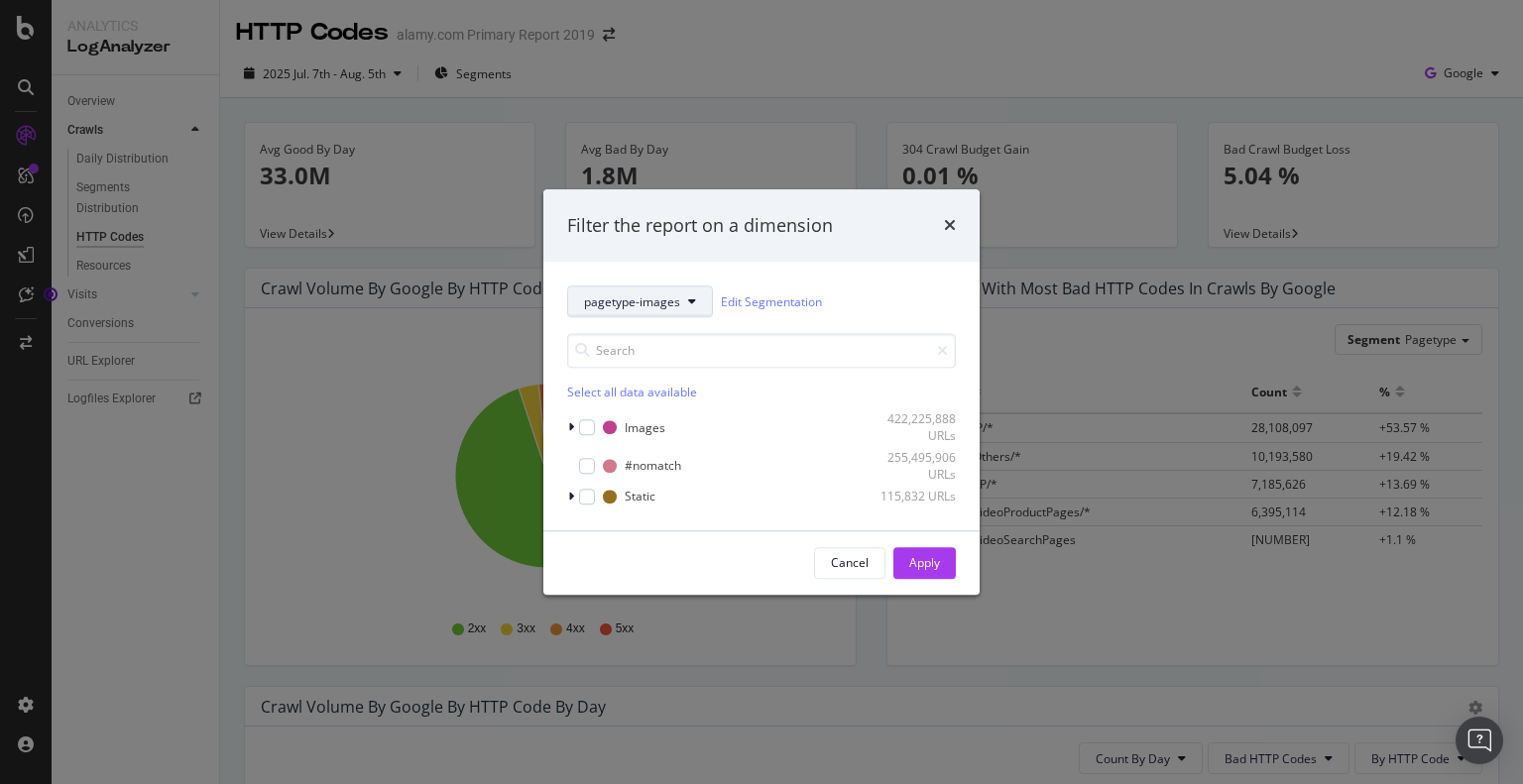 click on "pagetype-images" at bounding box center (632, 301) 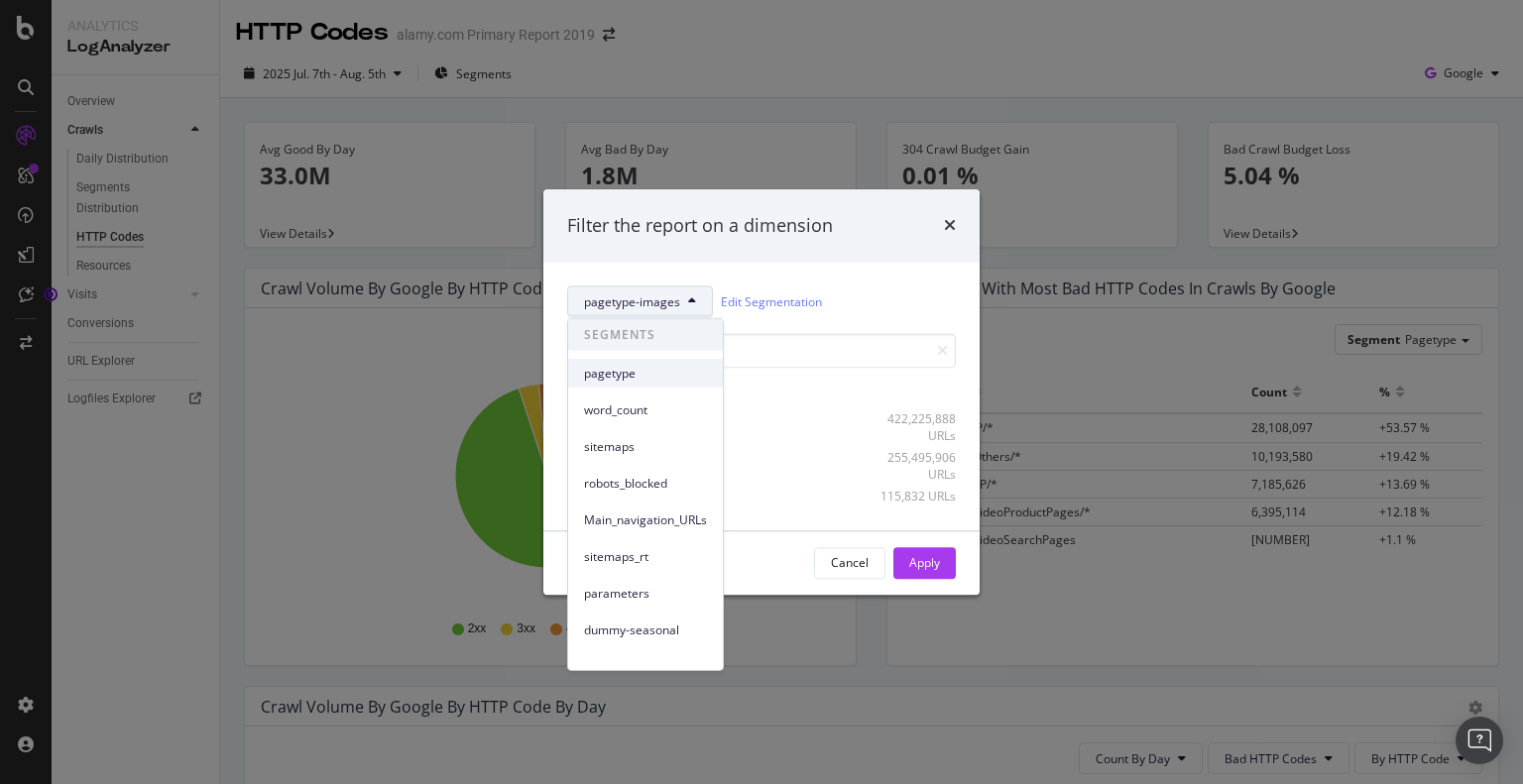 click on "pagetype" at bounding box center (645, 373) 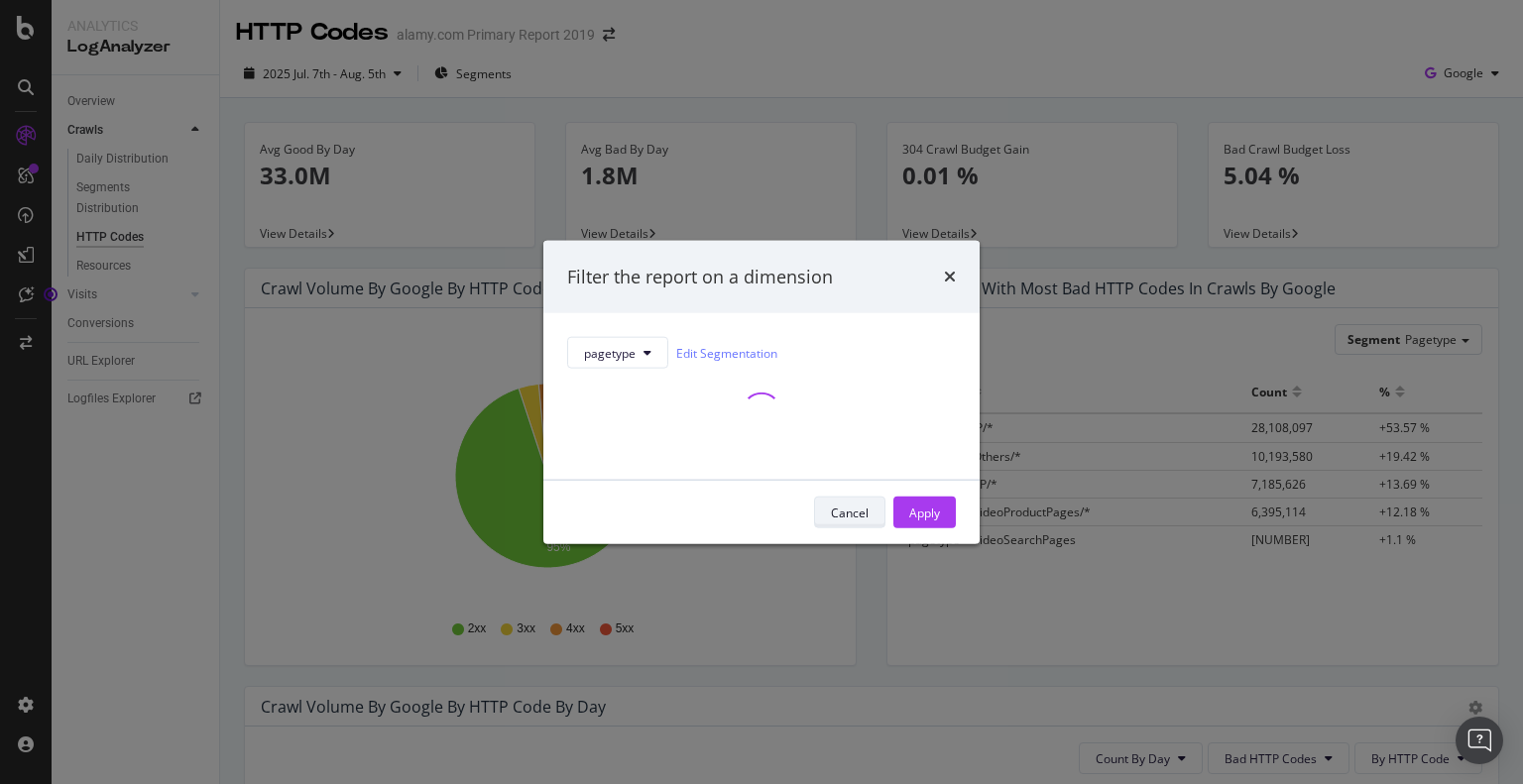 click on "Cancel" at bounding box center (850, 511) 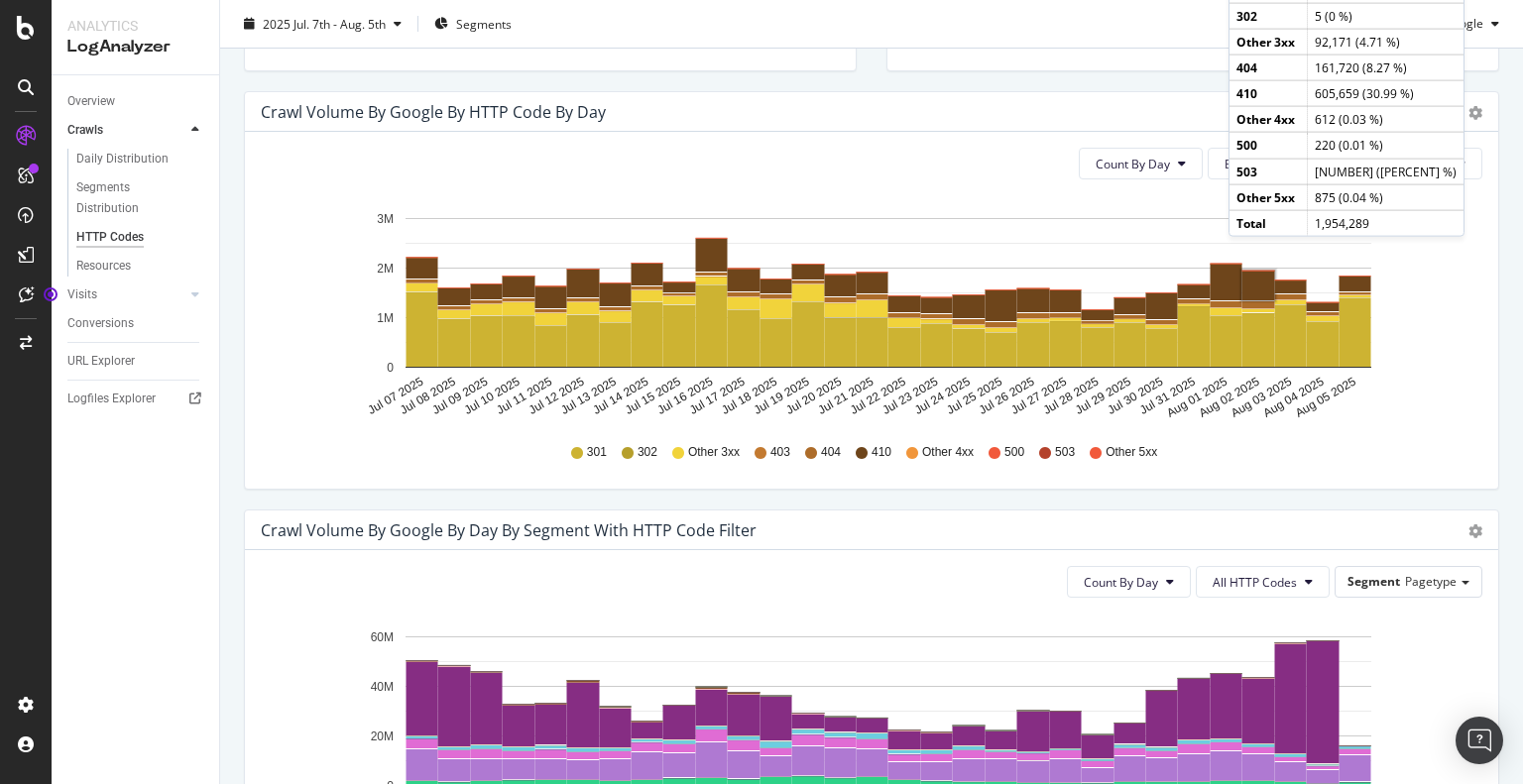 scroll, scrollTop: 0, scrollLeft: 0, axis: both 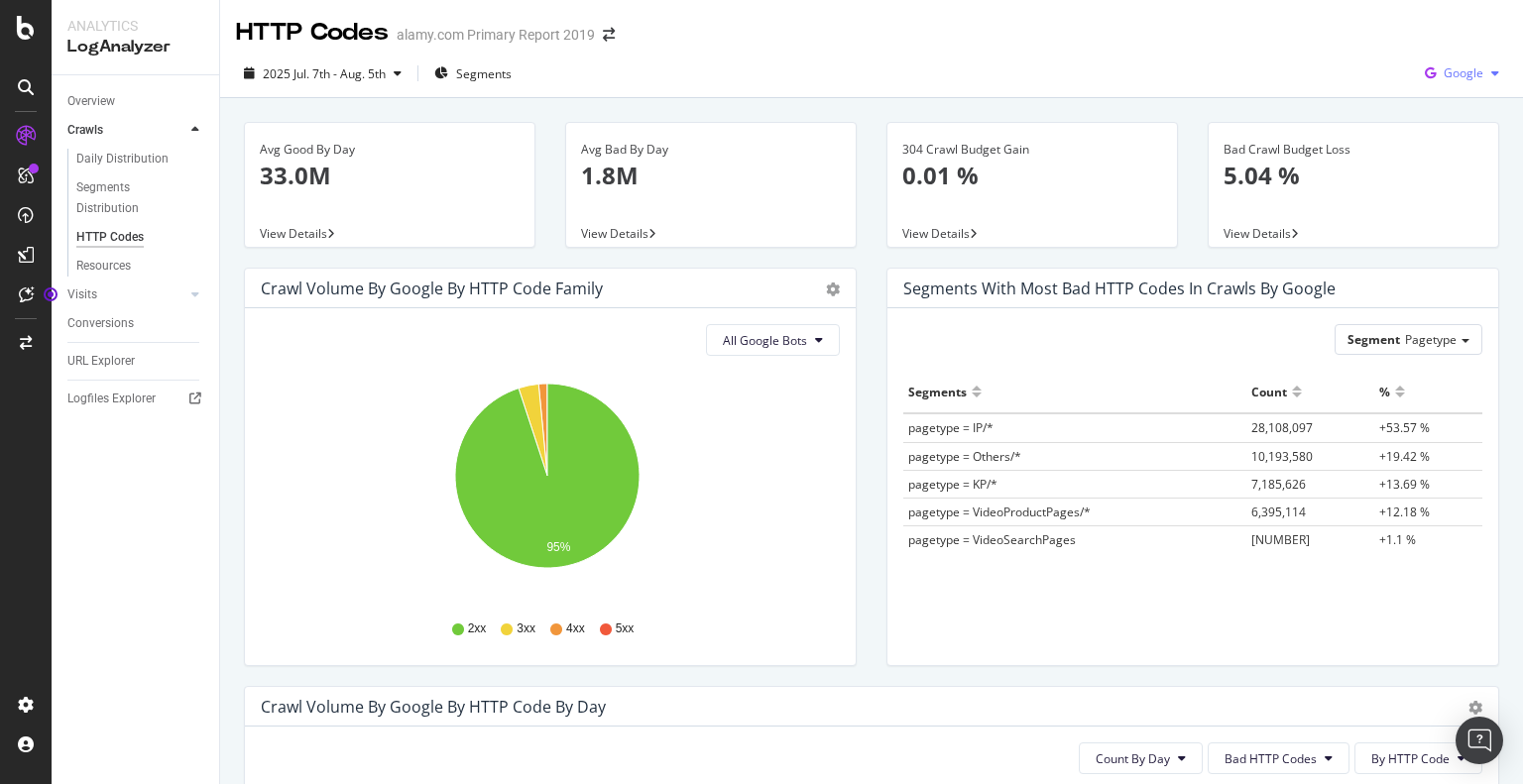 click on "Google" at bounding box center [1464, 72] 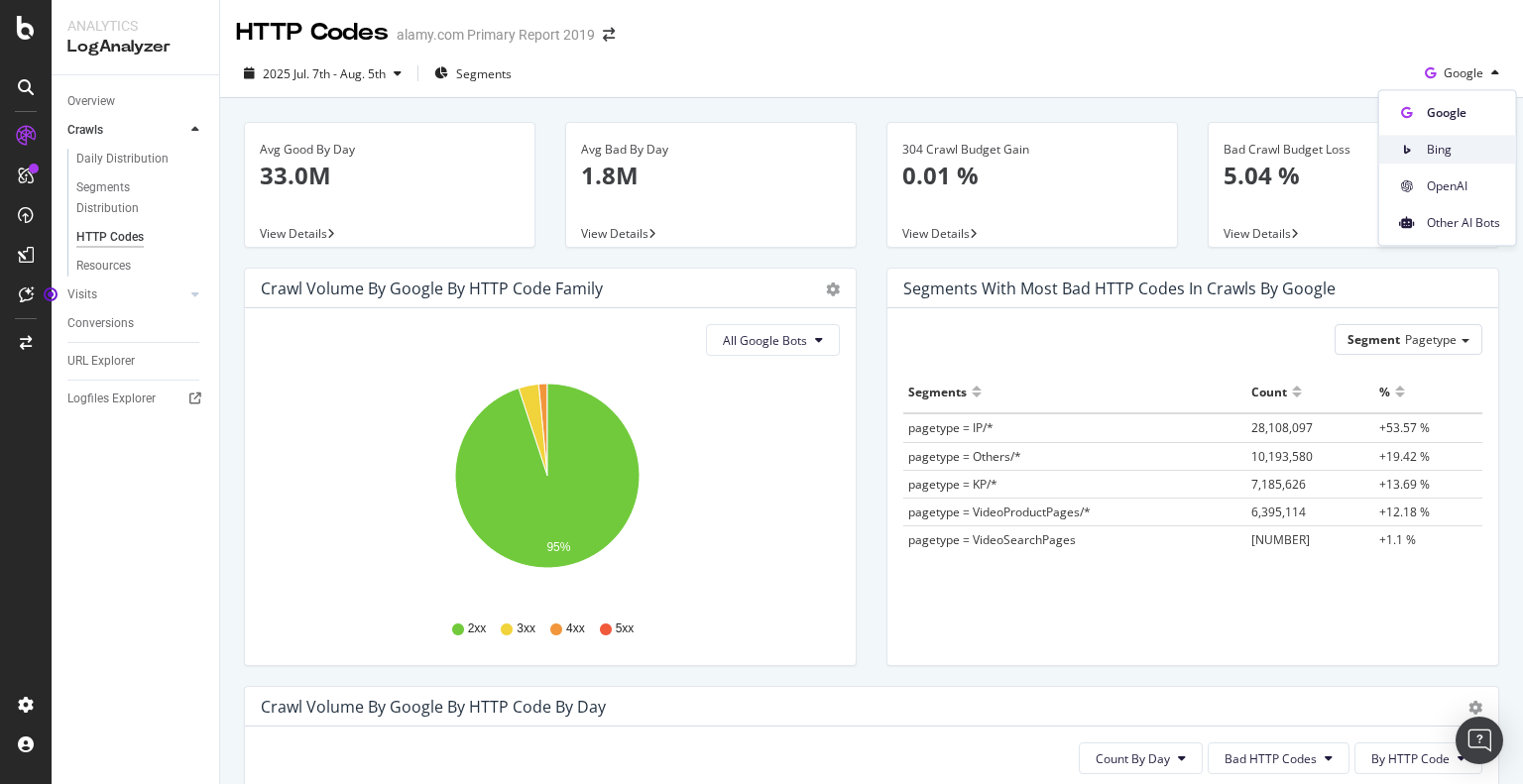click on "Bing" at bounding box center (1464, 150) 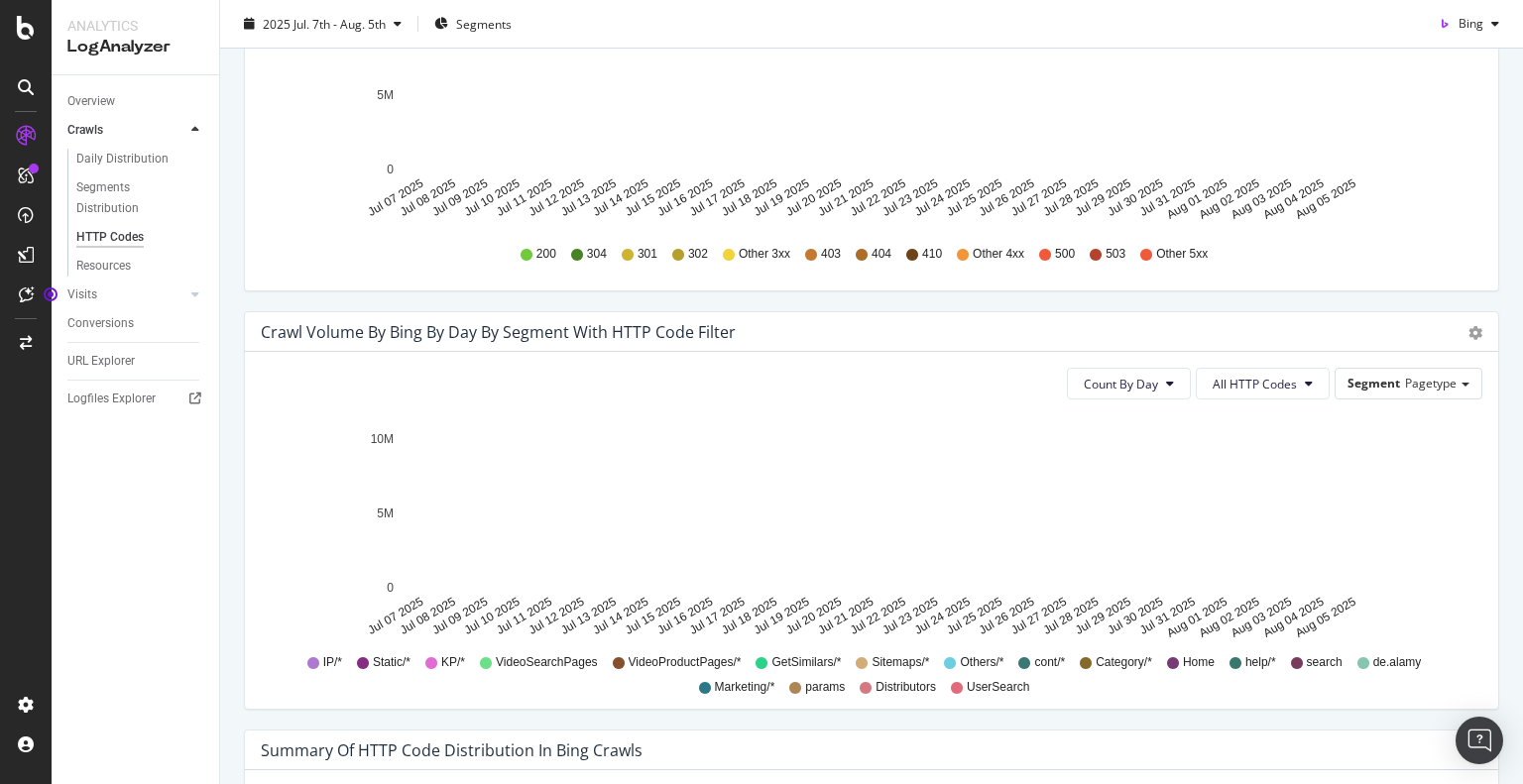 scroll, scrollTop: 496, scrollLeft: 0, axis: vertical 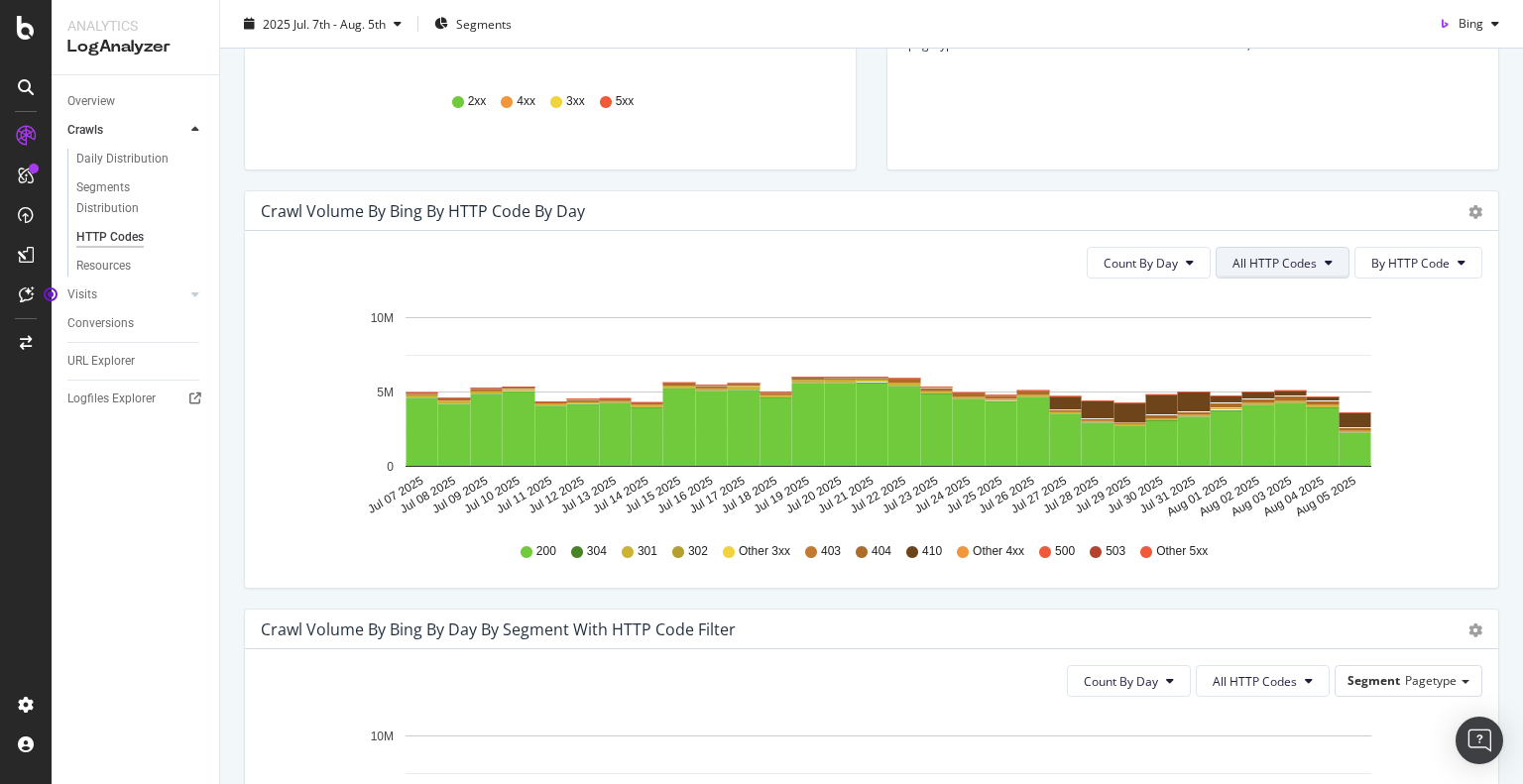 click on "All HTTP Codes" at bounding box center [1274, 263] 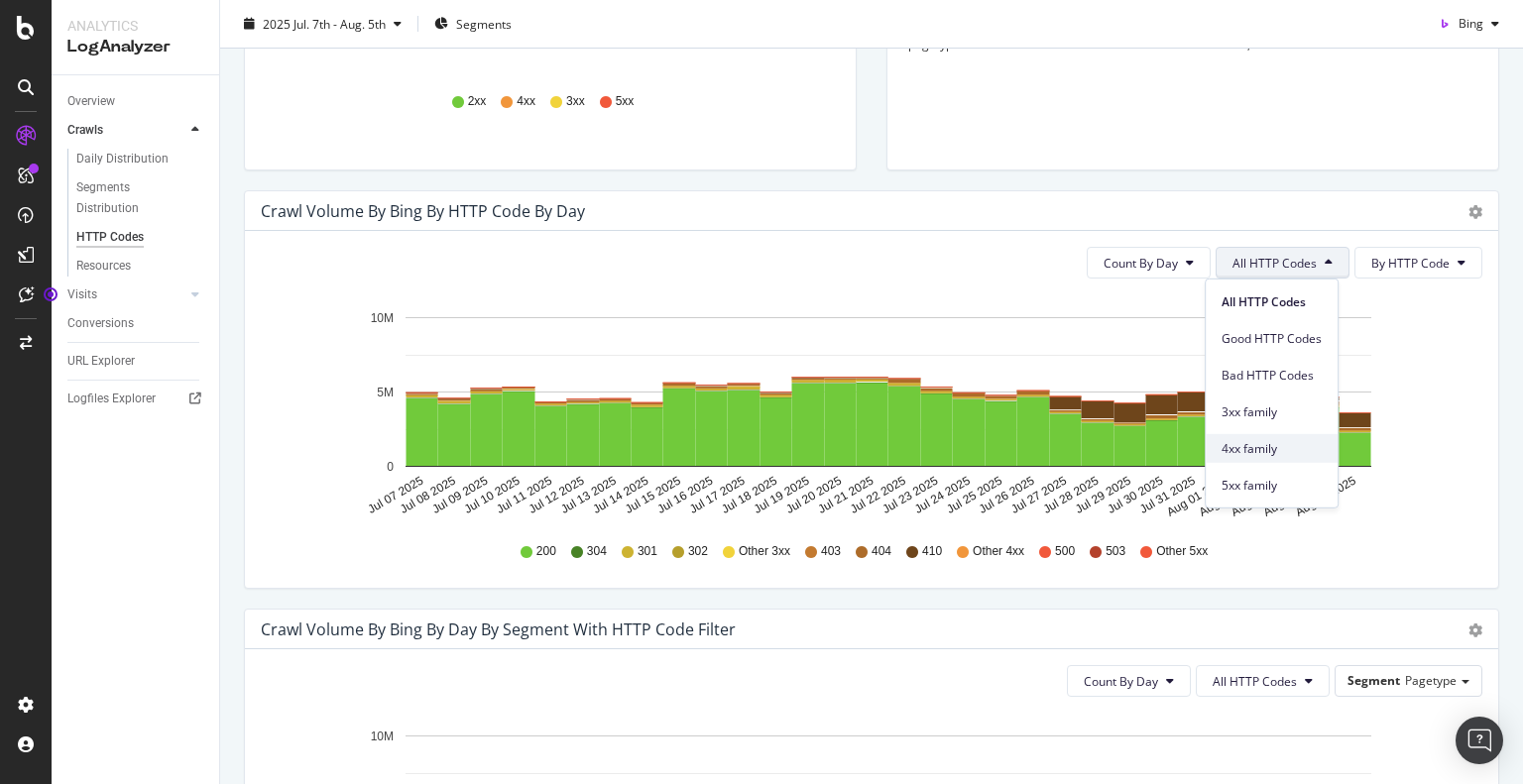 click on "4xx family" at bounding box center (1271, 448) 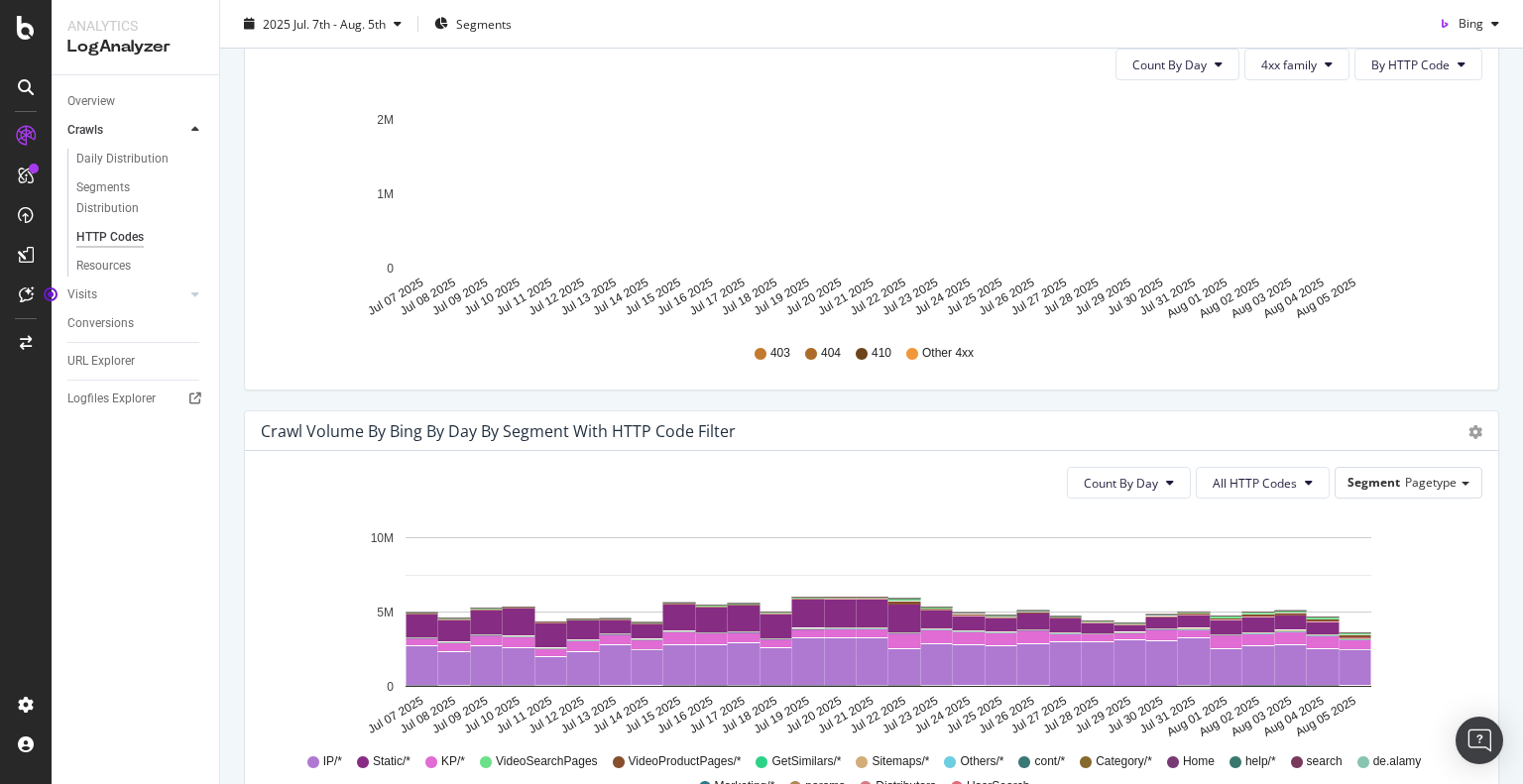 scroll, scrollTop: 892, scrollLeft: 0, axis: vertical 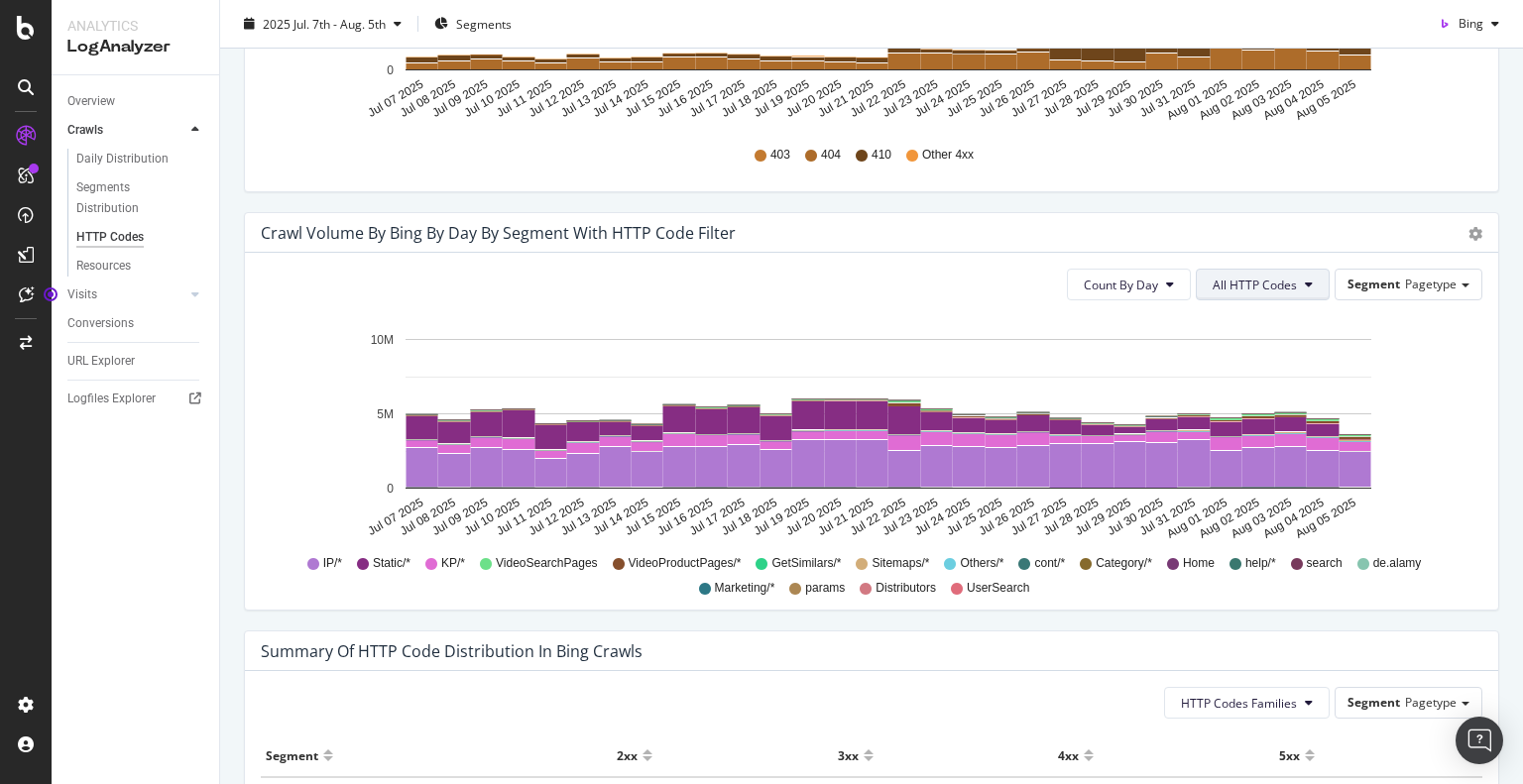 click on "All HTTP Codes" at bounding box center (1254, 284) 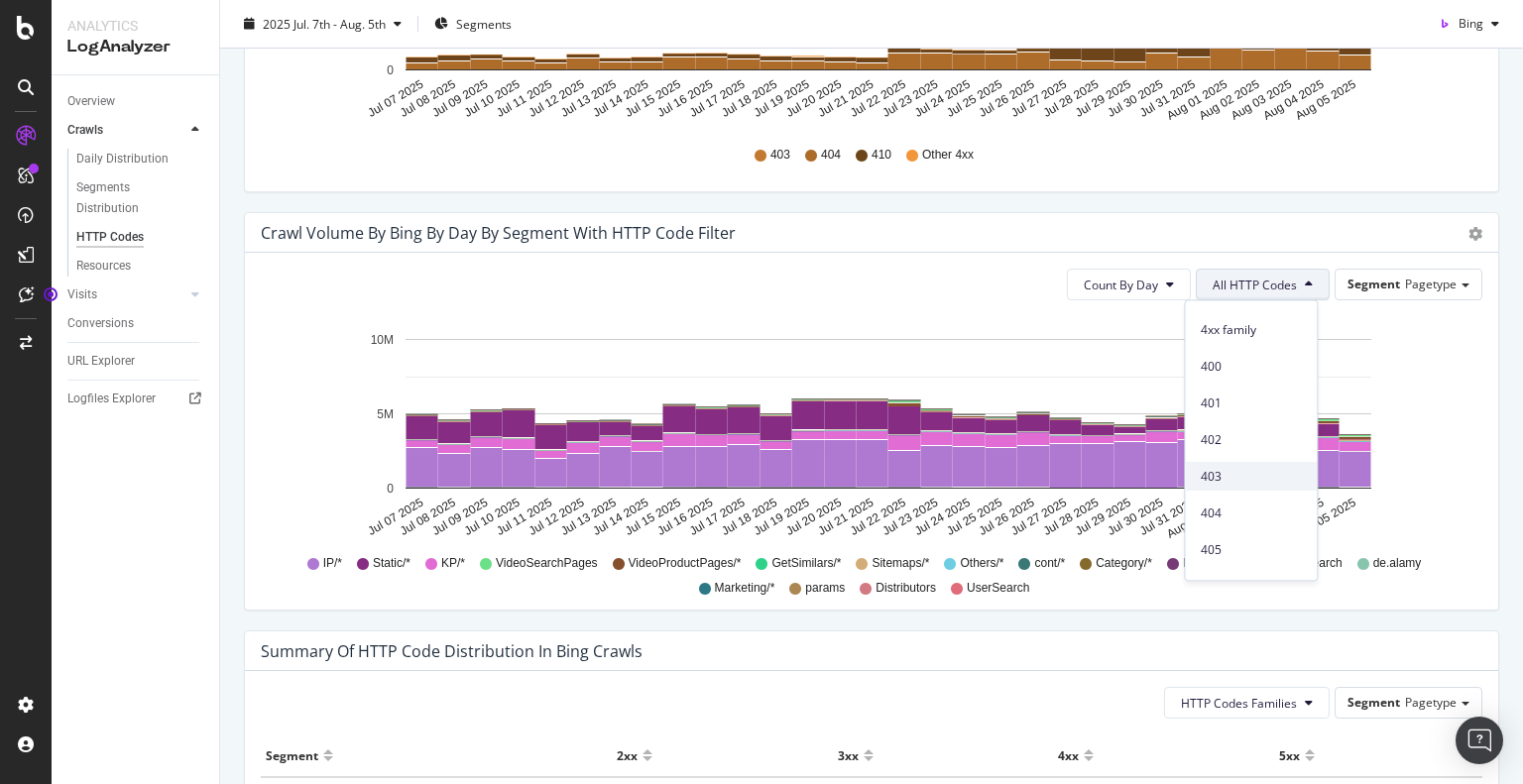 scroll, scrollTop: 595, scrollLeft: 0, axis: vertical 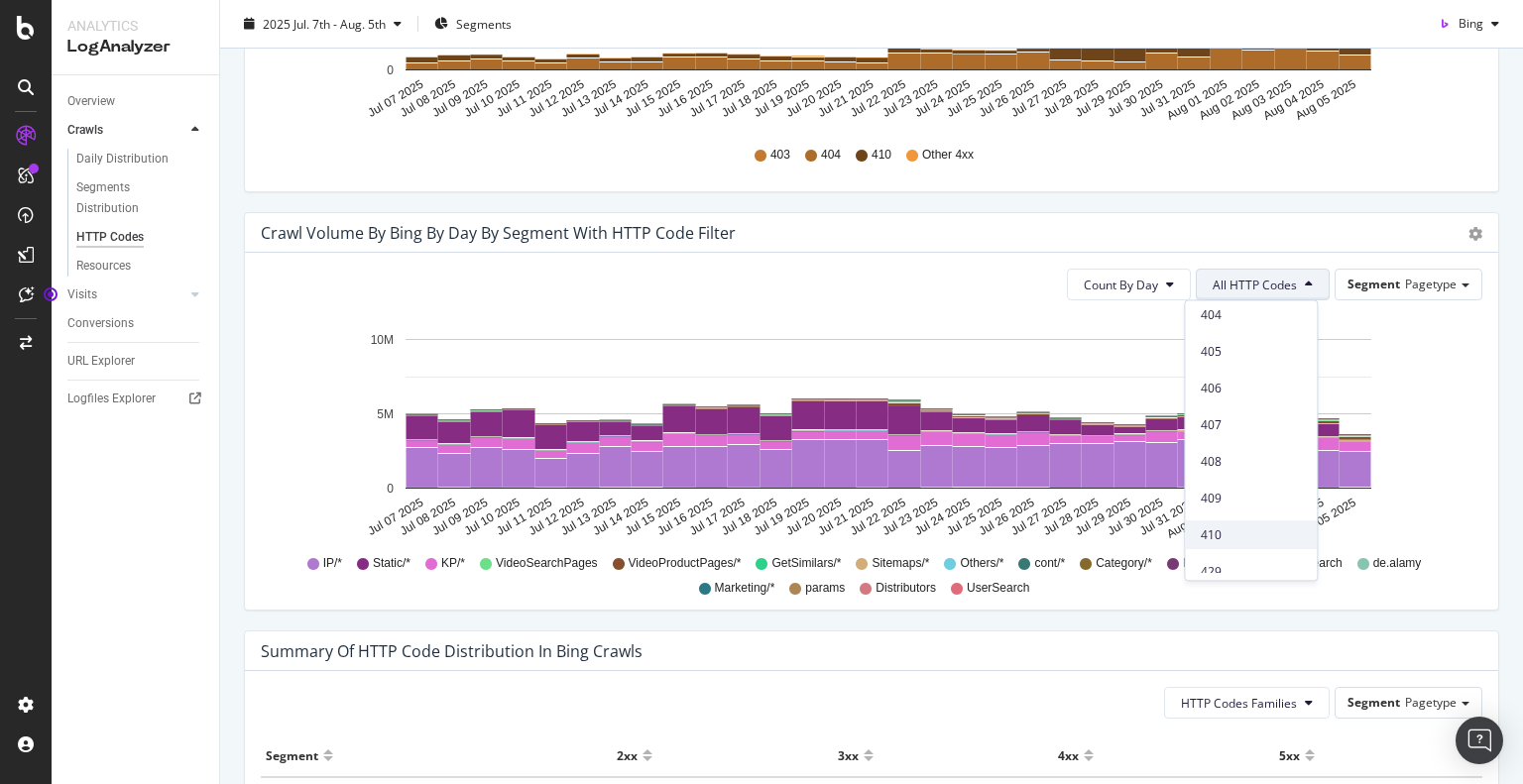 click on "410" at bounding box center (1250, 535) 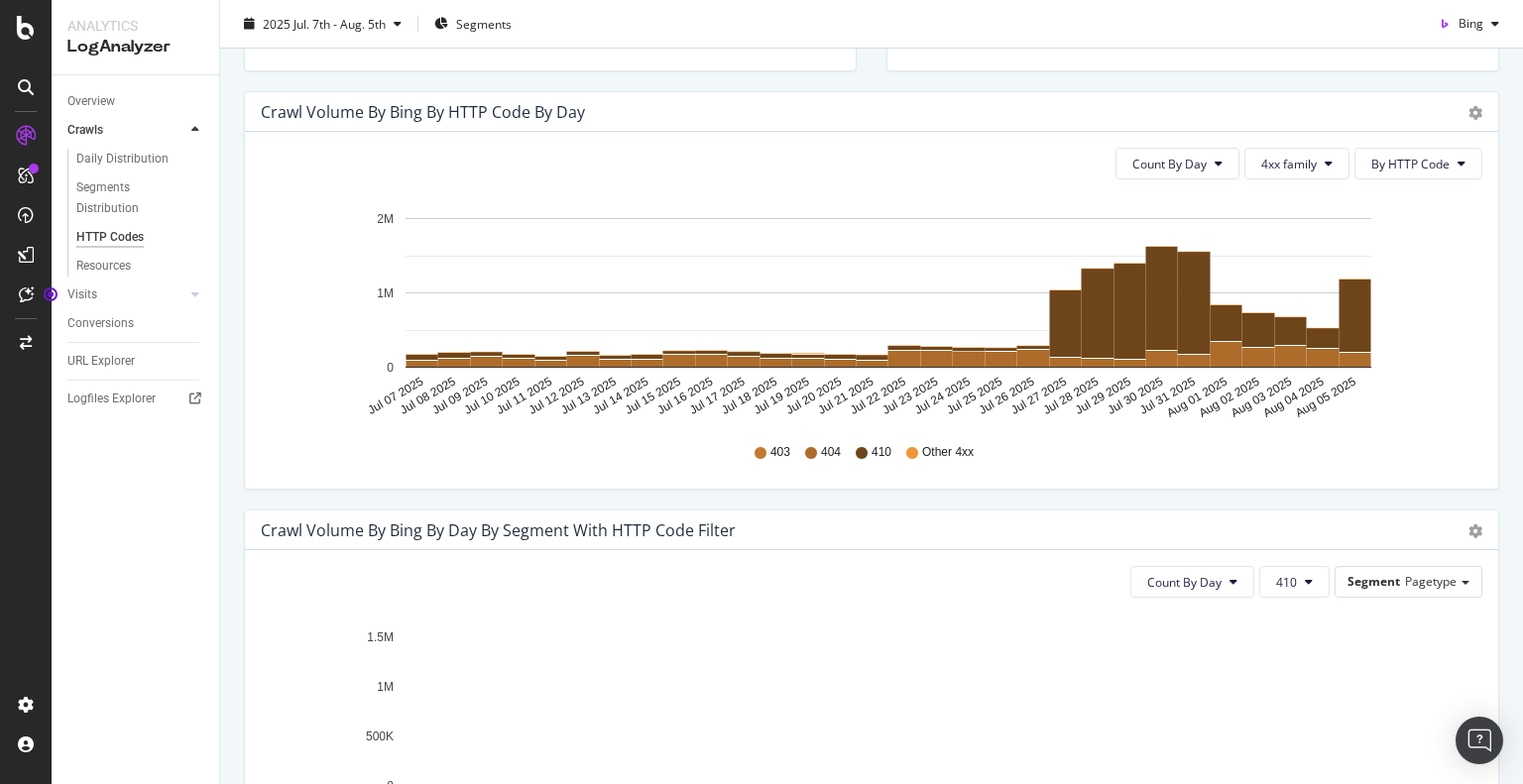 scroll, scrollTop: 793, scrollLeft: 0, axis: vertical 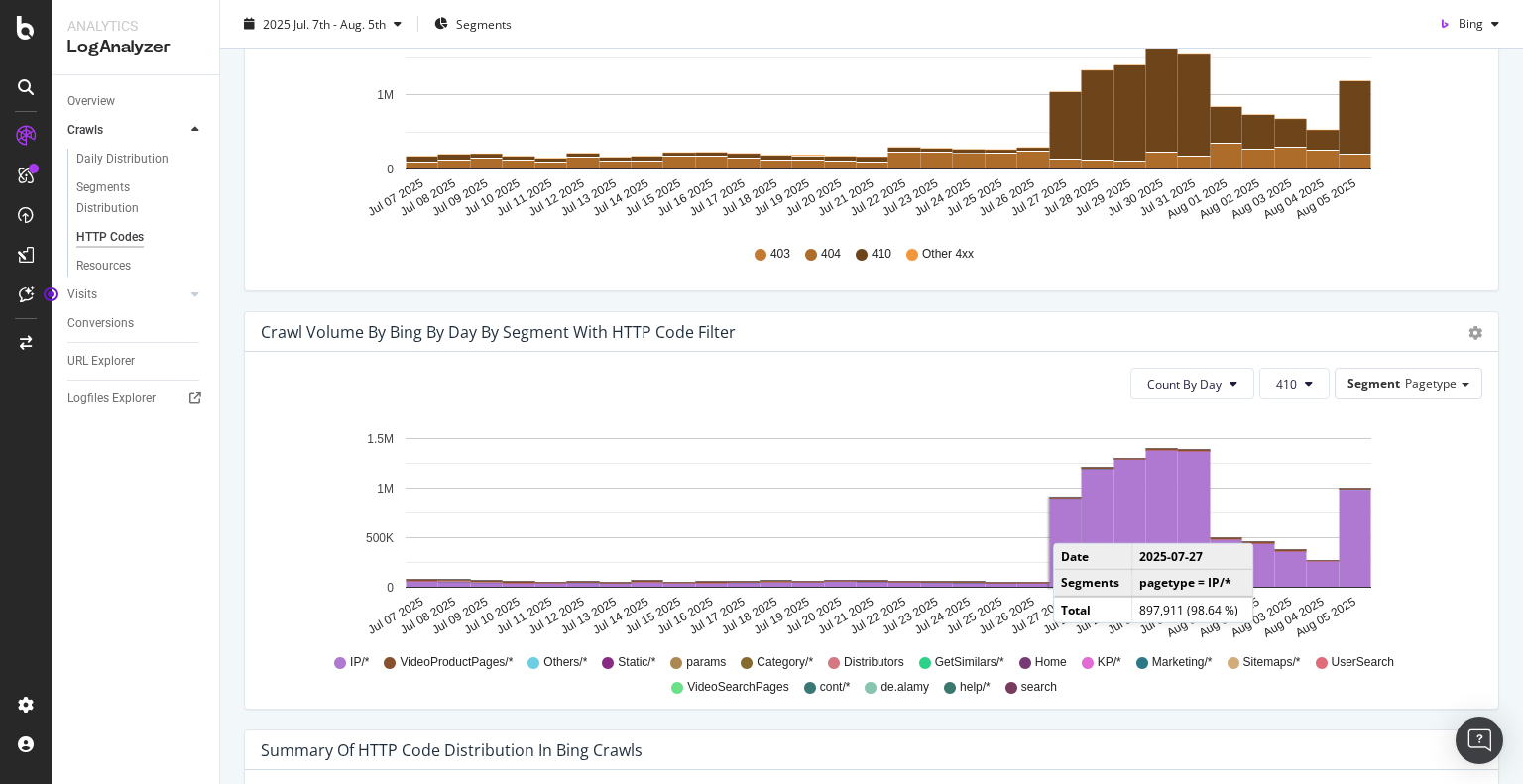 click 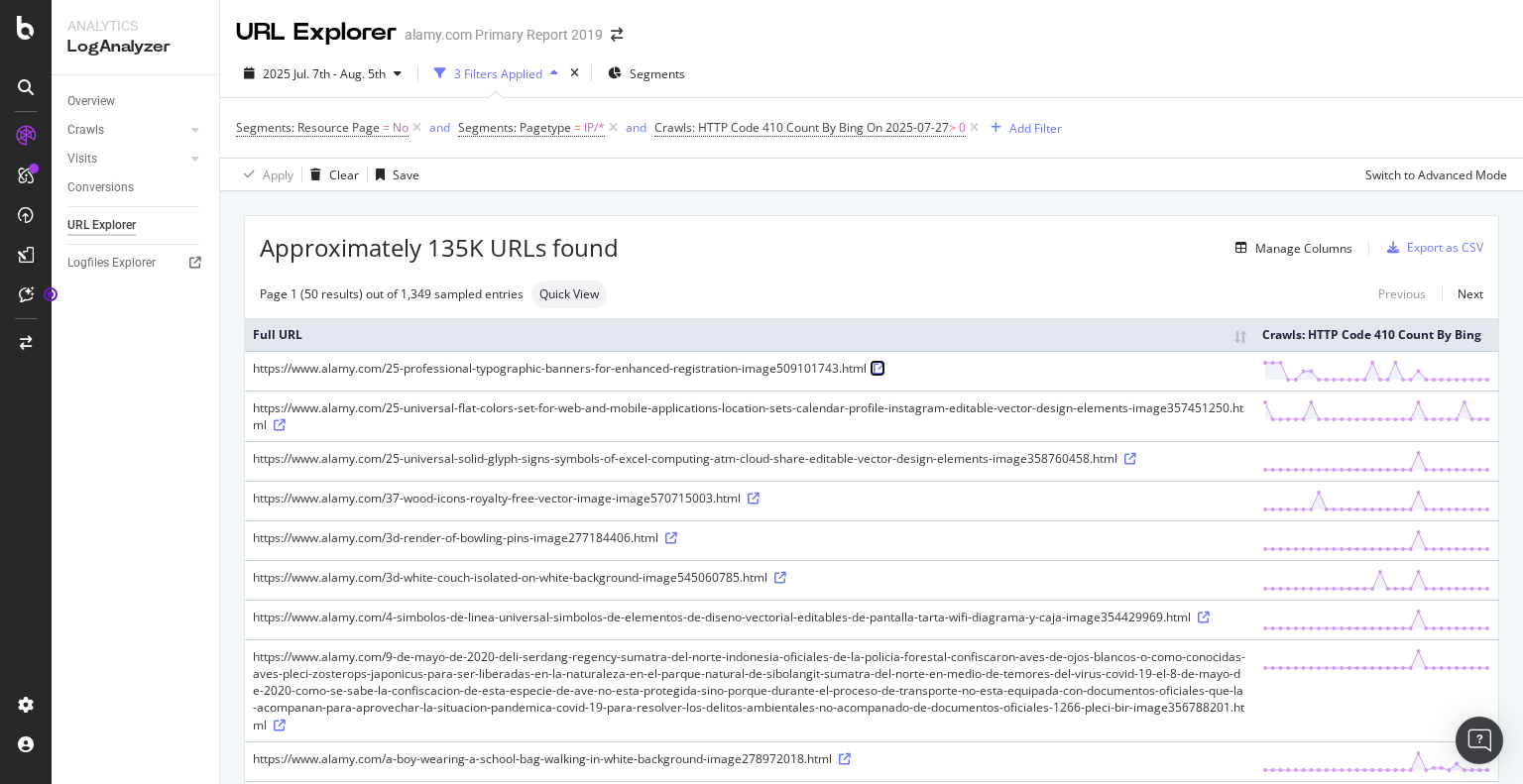 click at bounding box center [879, 369] 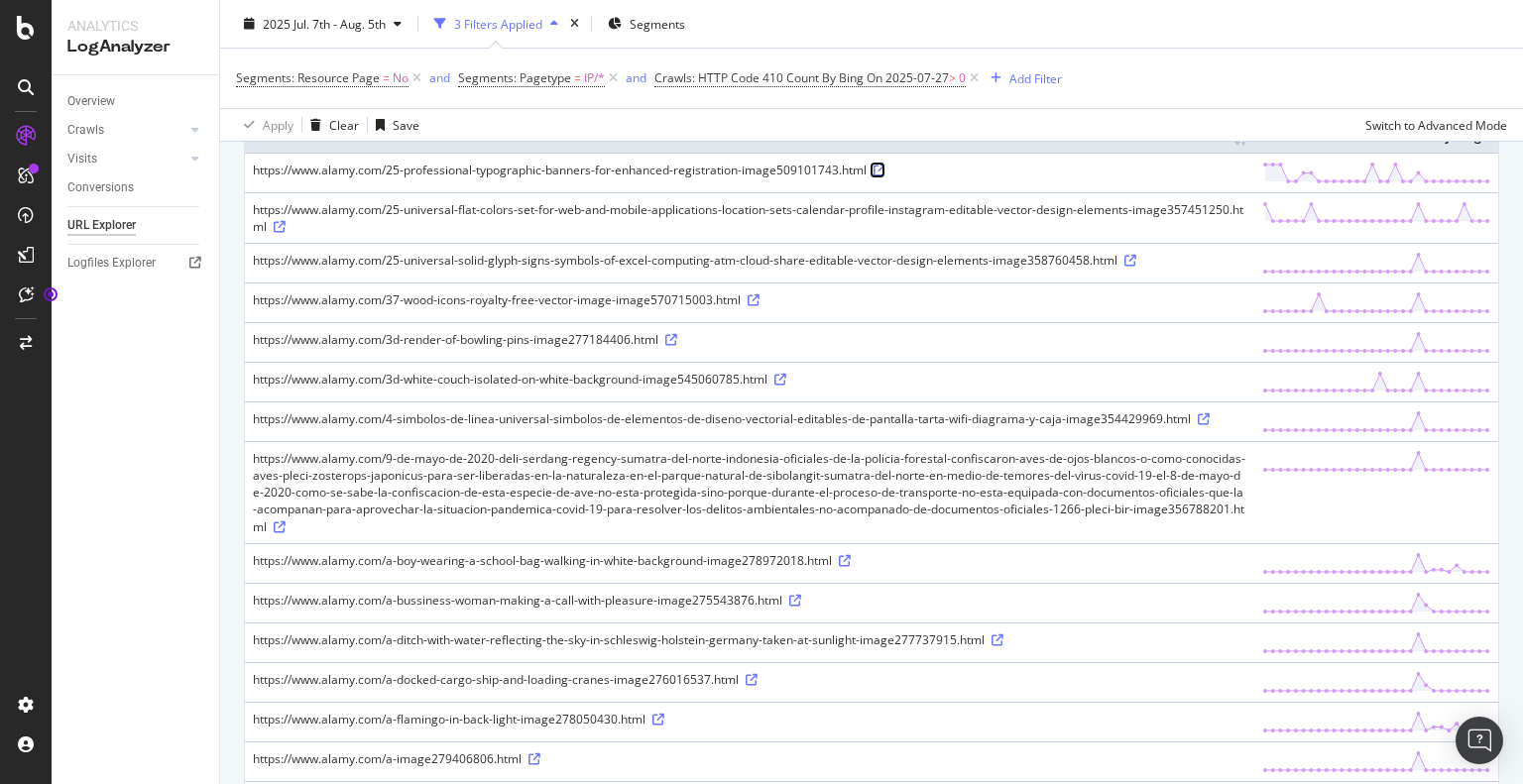 scroll, scrollTop: 396, scrollLeft: 0, axis: vertical 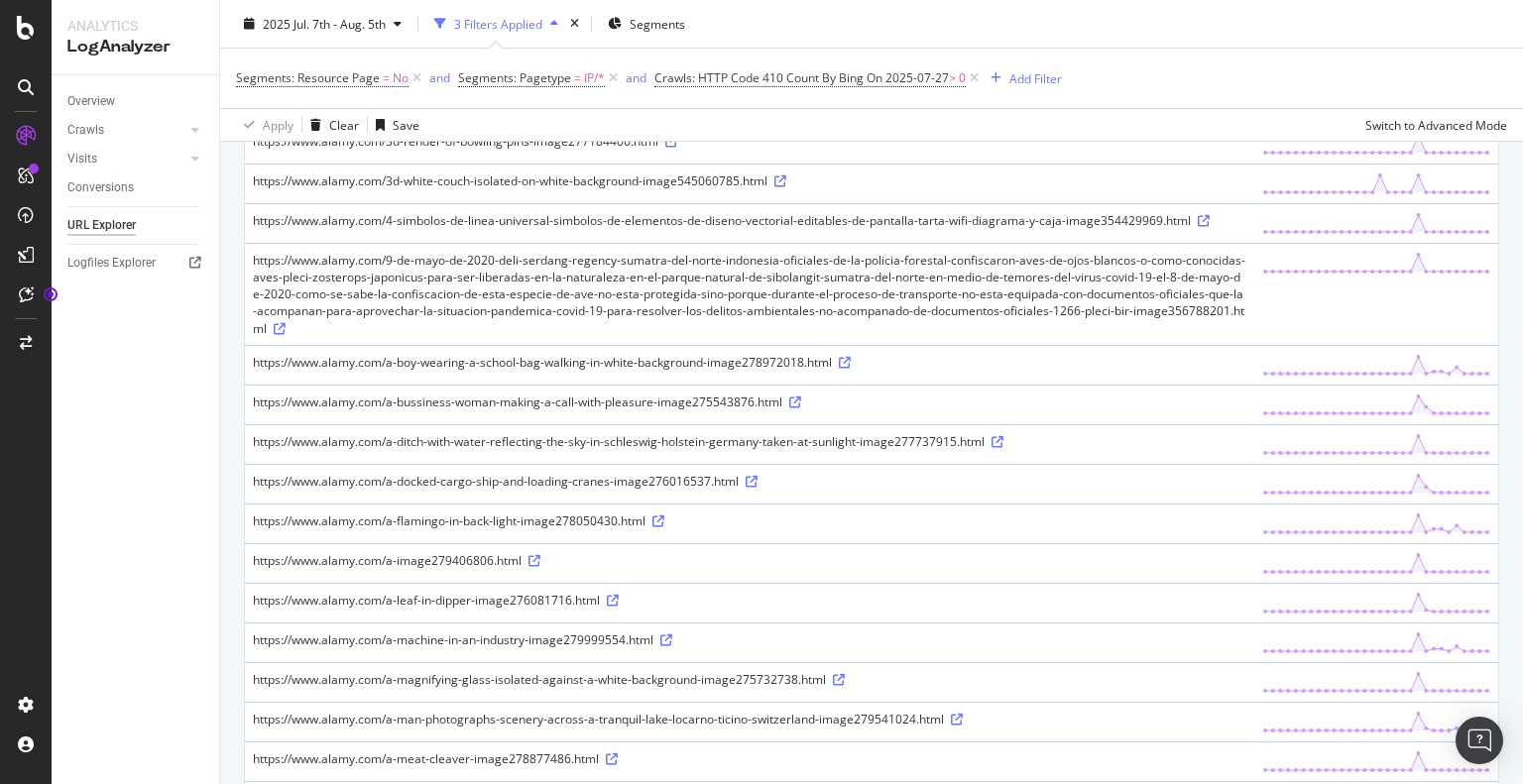 click on "https://www.alamy.com/a-machine-in-an-industry-image279999554.html" at bounding box center [750, 639] 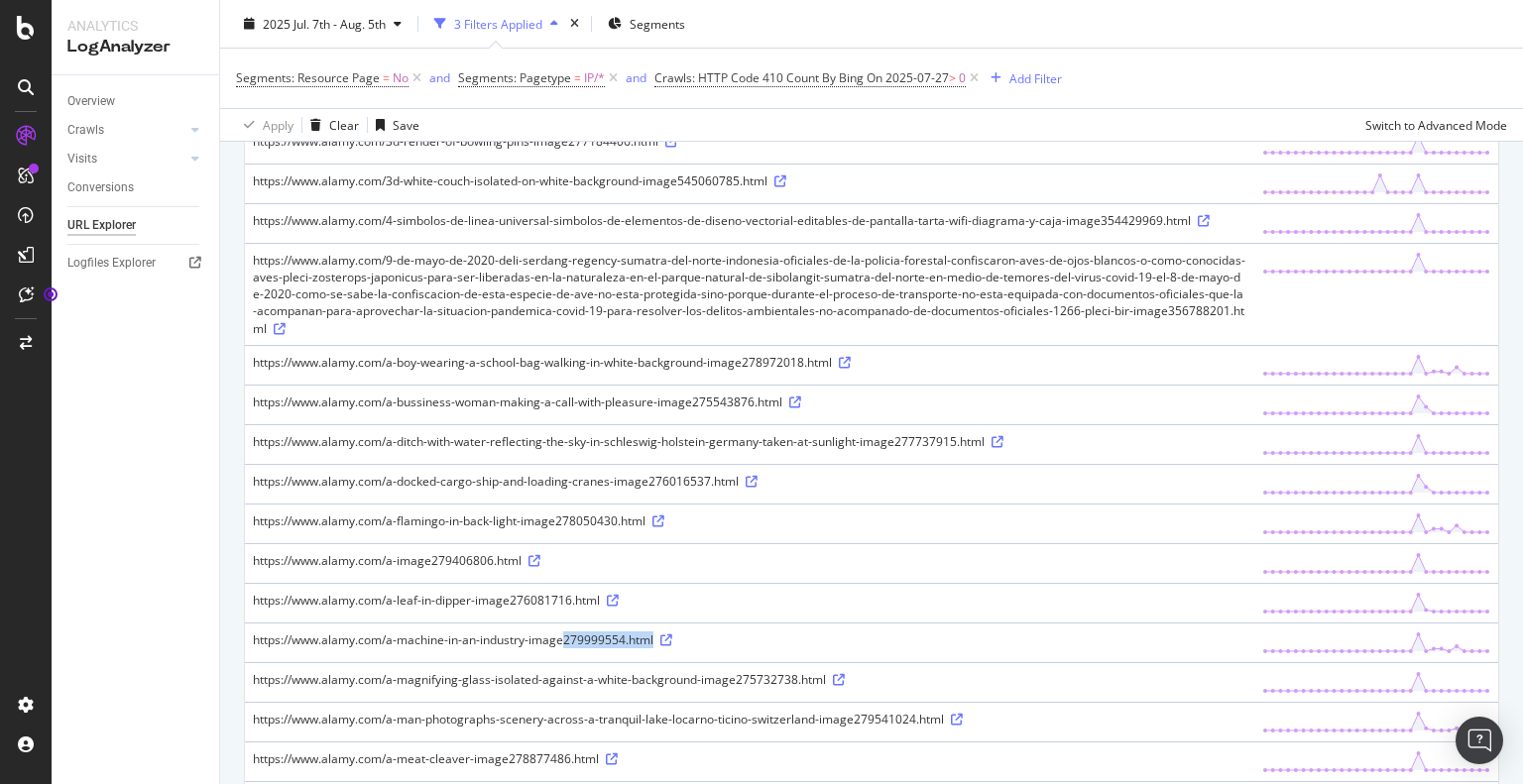 click on "https://www.alamy.com/a-machine-in-an-industry-image279999554.html" at bounding box center (750, 639) 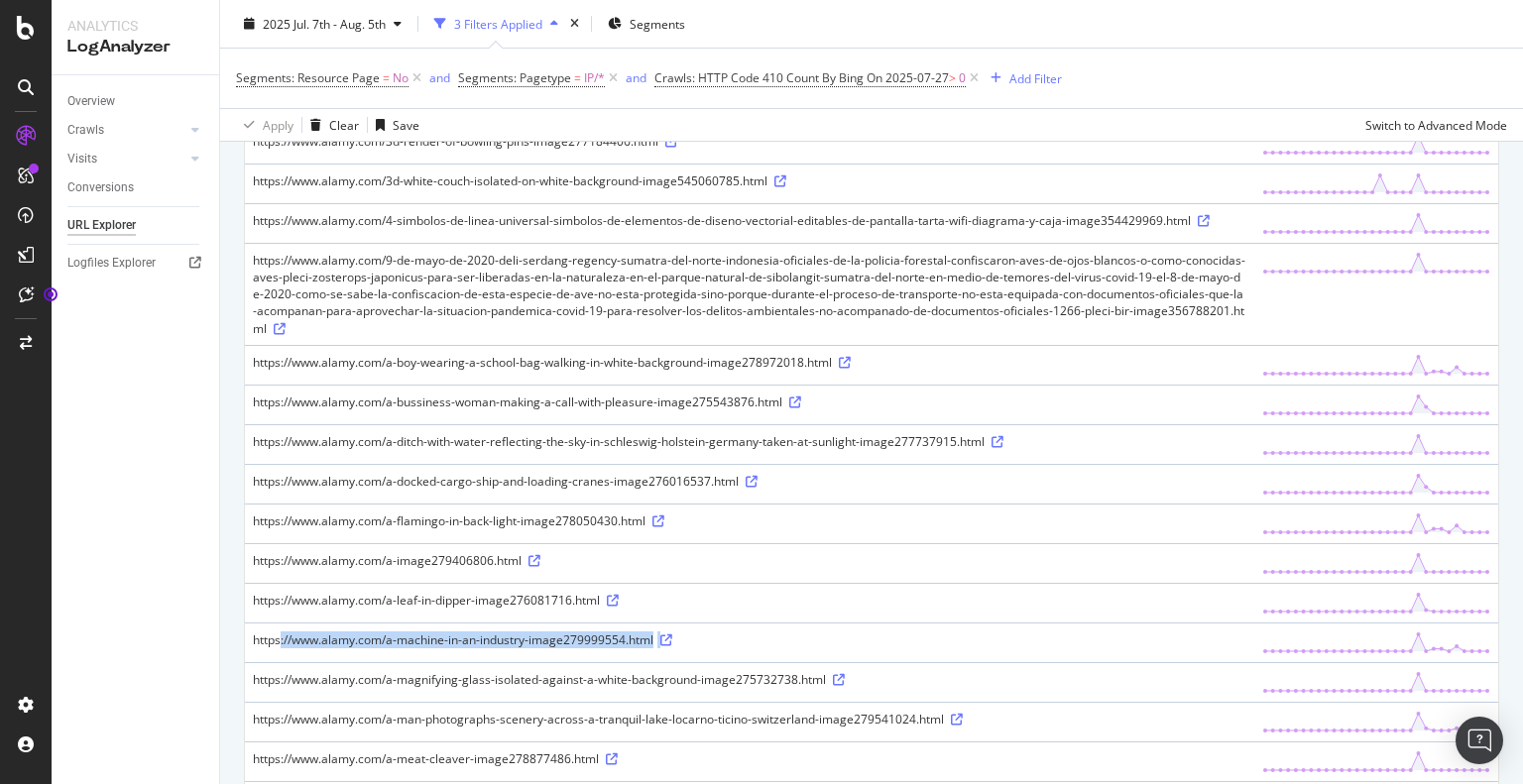 click on "https://www.alamy.com/a-machine-in-an-industry-image279999554.html" at bounding box center (750, 639) 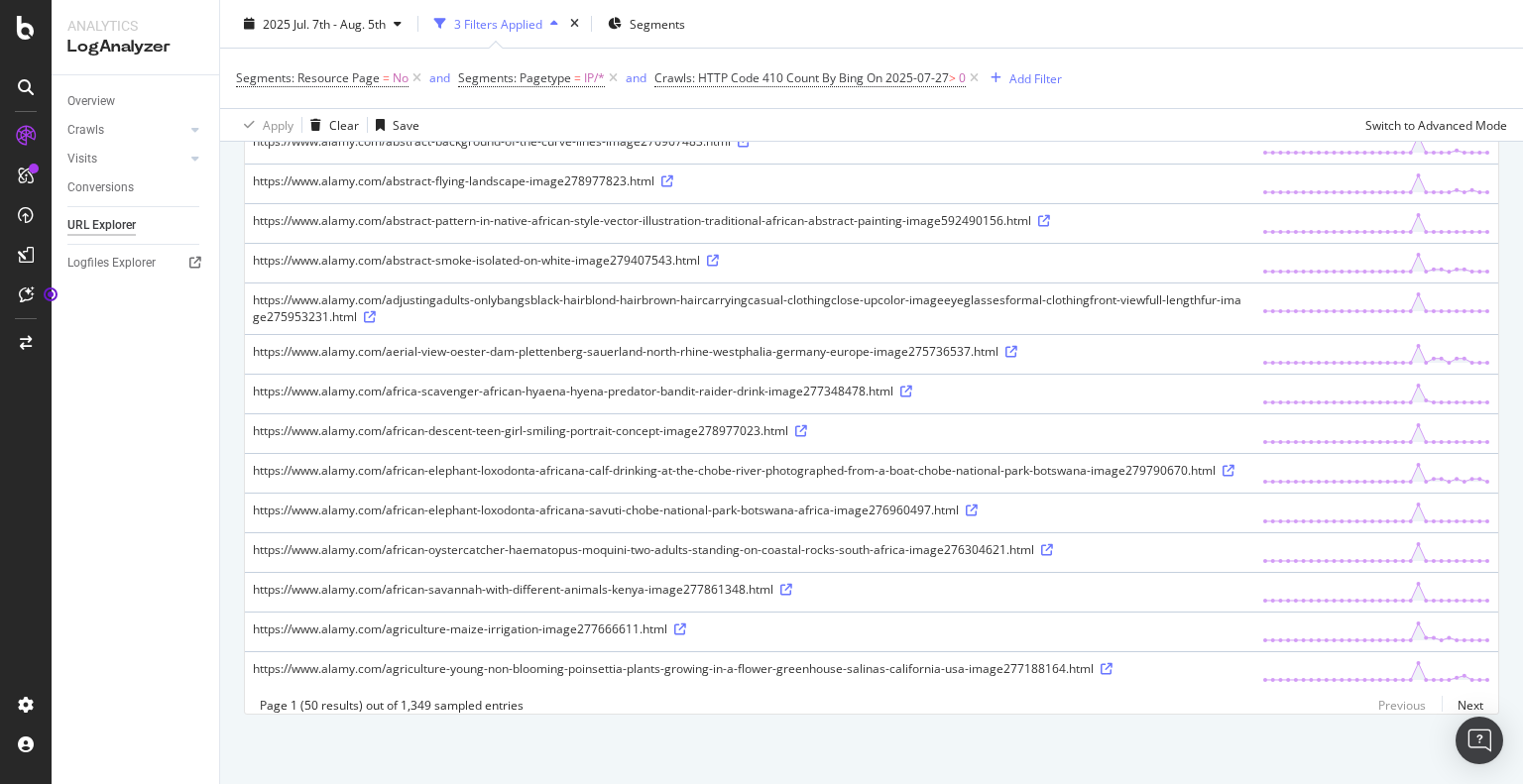 scroll, scrollTop: 1566, scrollLeft: 0, axis: vertical 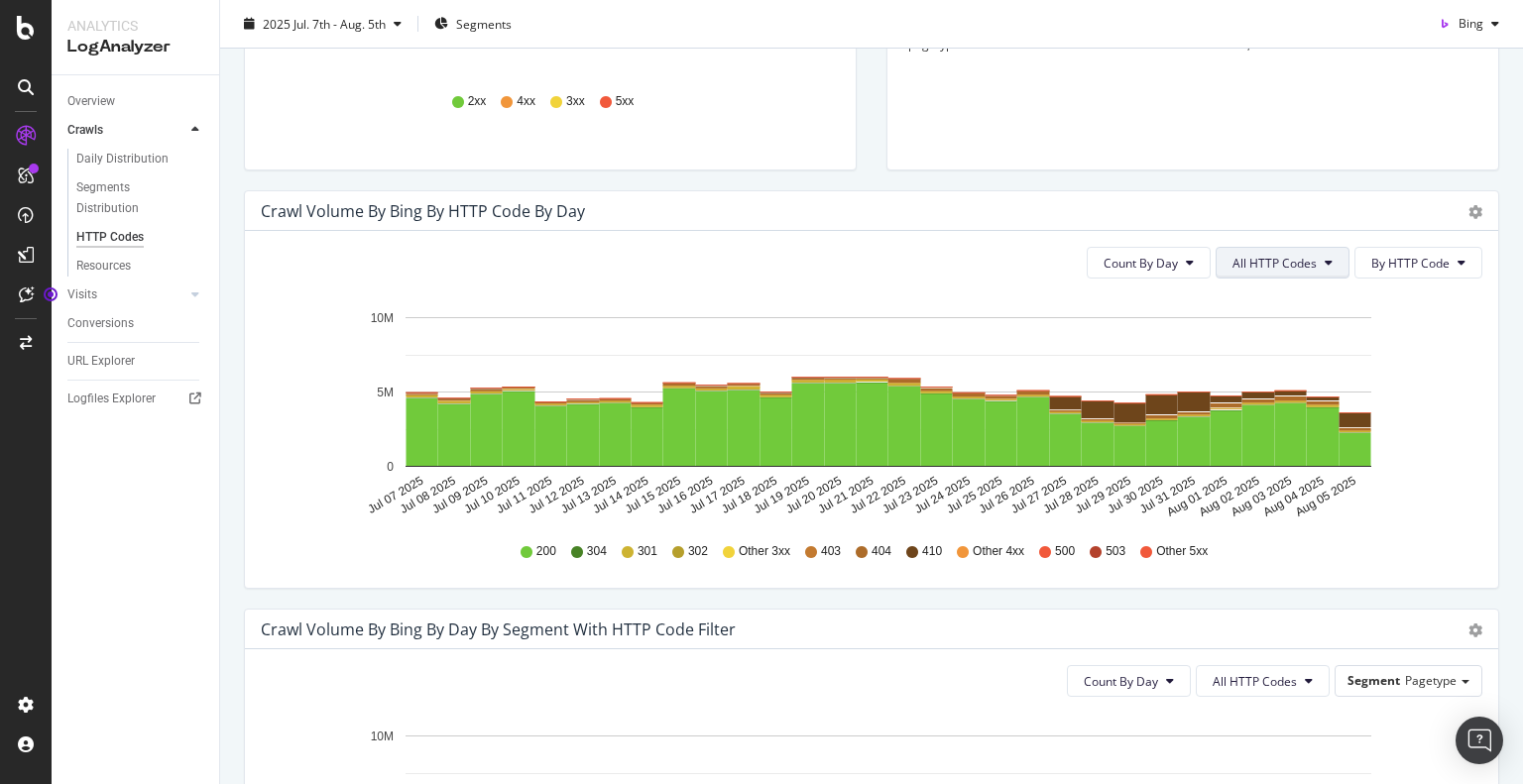 click on "All HTTP Codes" at bounding box center [1282, 263] 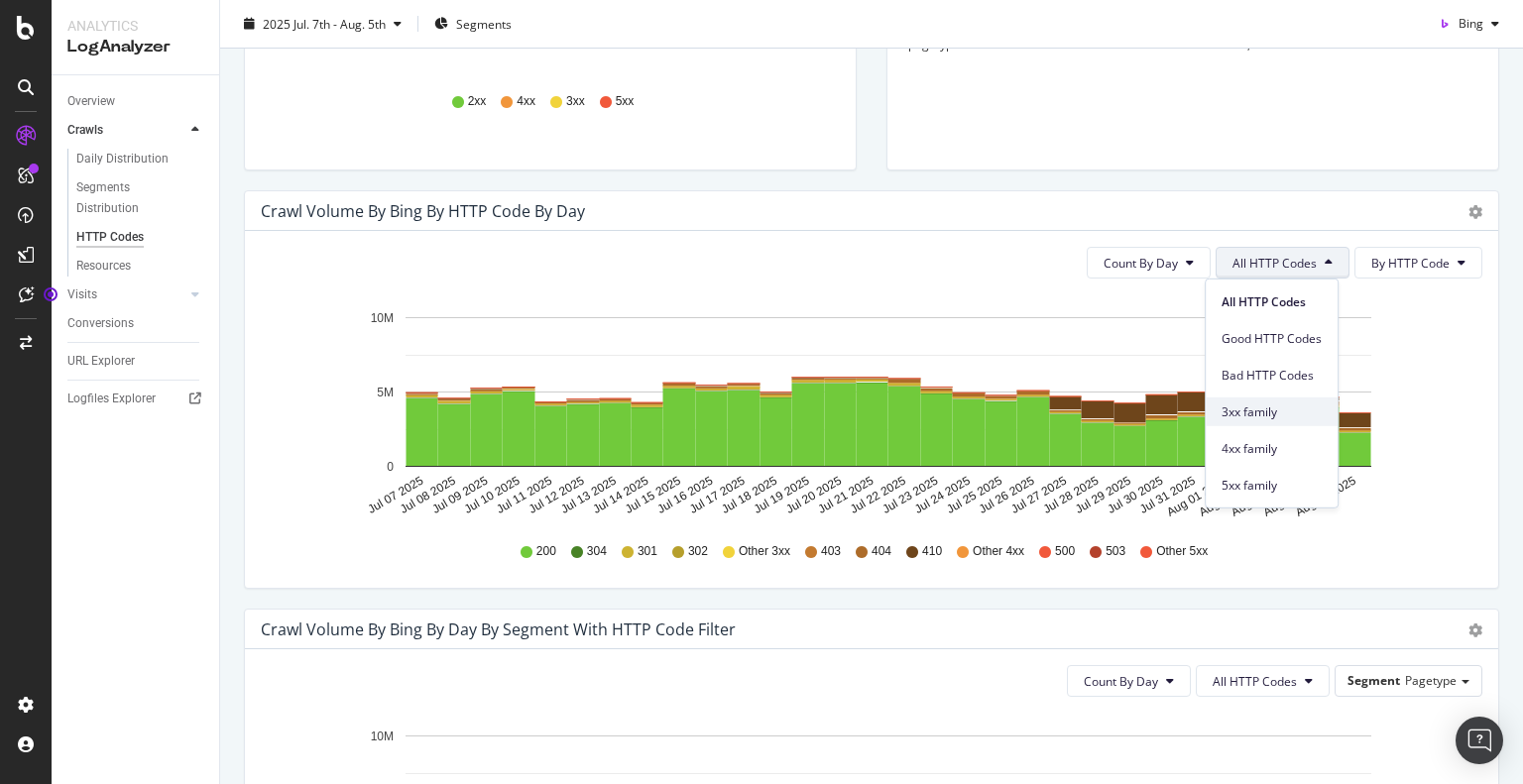 click on "3xx family" at bounding box center (1271, 411) 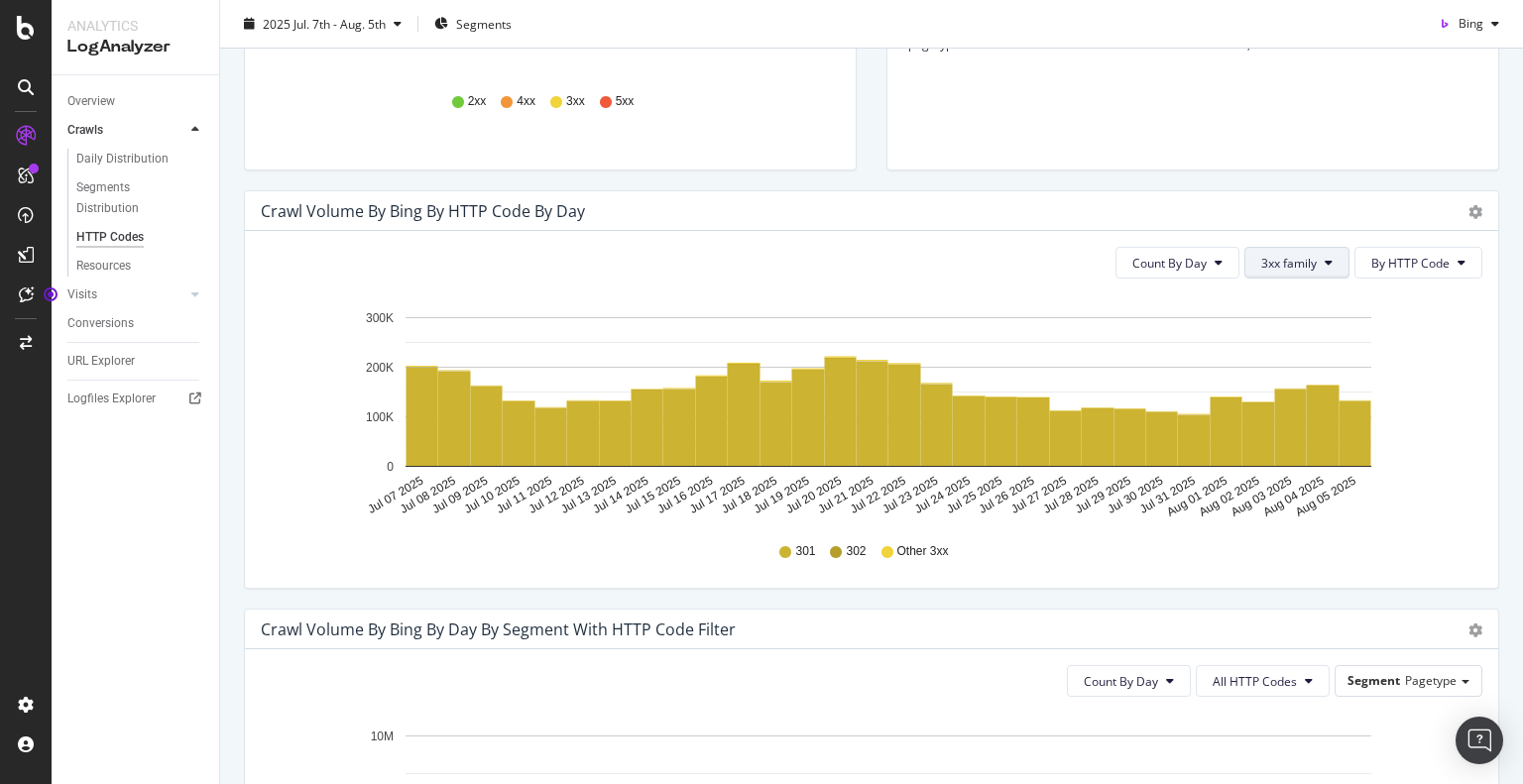 click on "3xx family" at bounding box center (1297, 263) 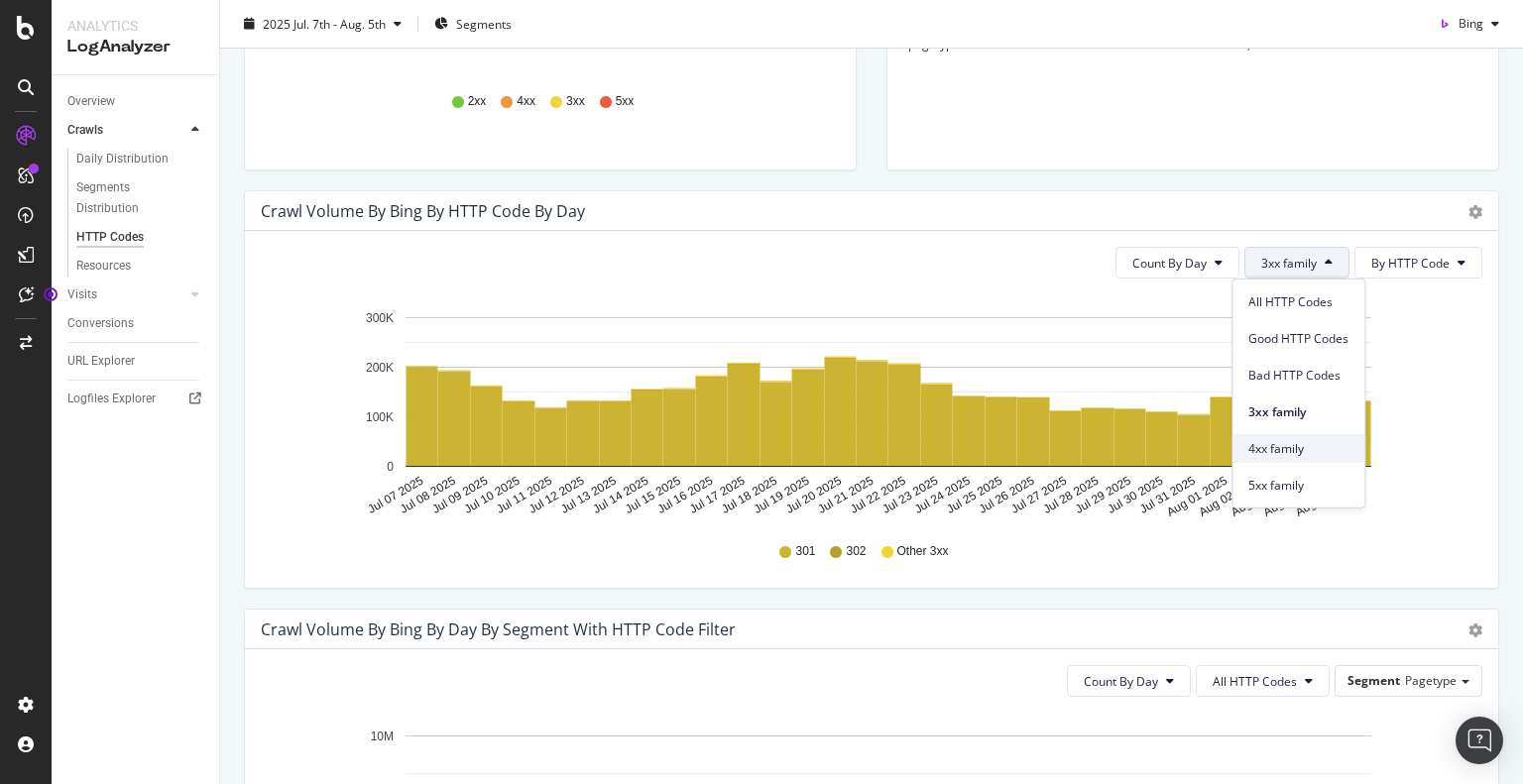 click on "4xx family" at bounding box center (1298, 448) 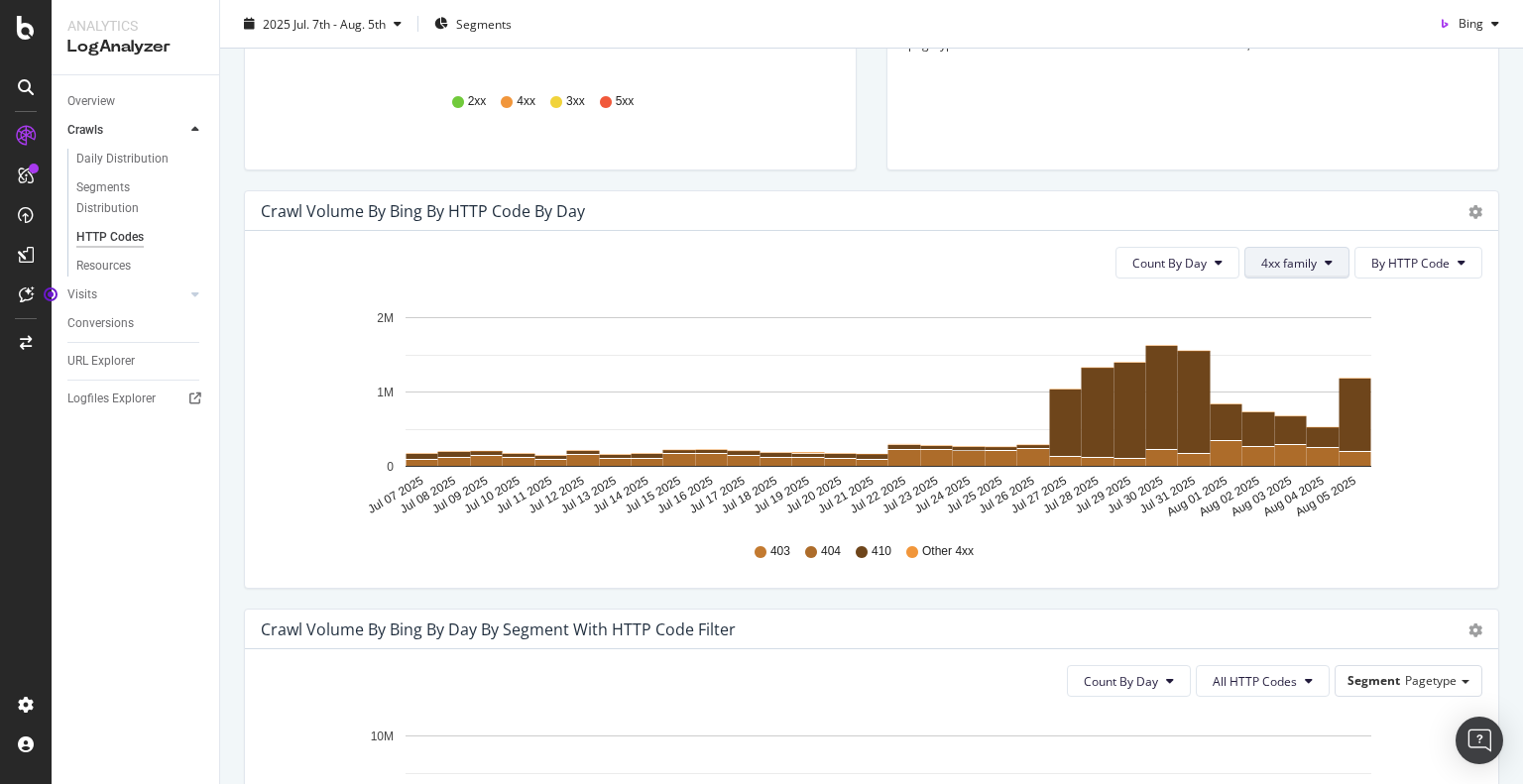click on "4xx family" at bounding box center (1289, 263) 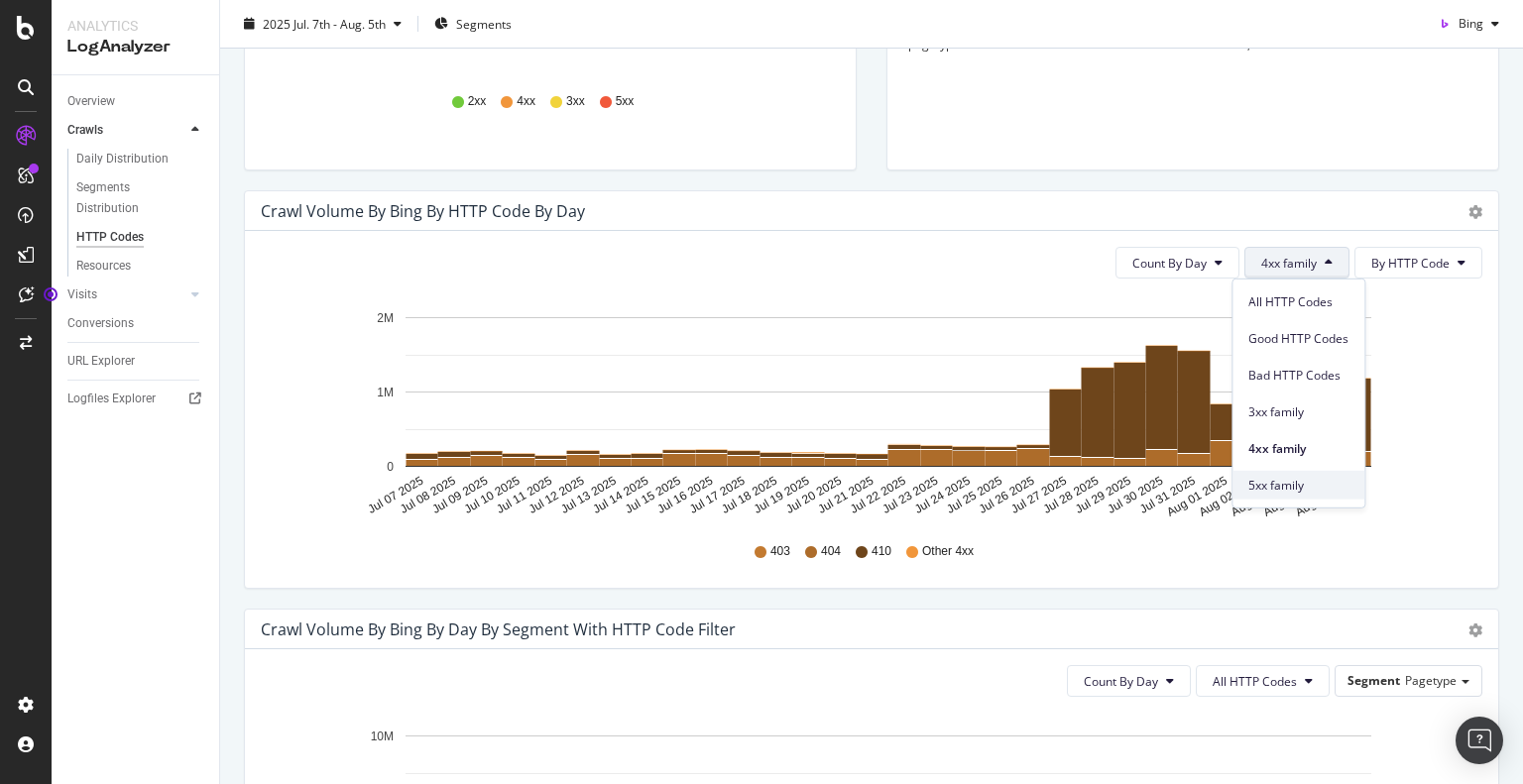 click on "5xx family" at bounding box center [1298, 485] 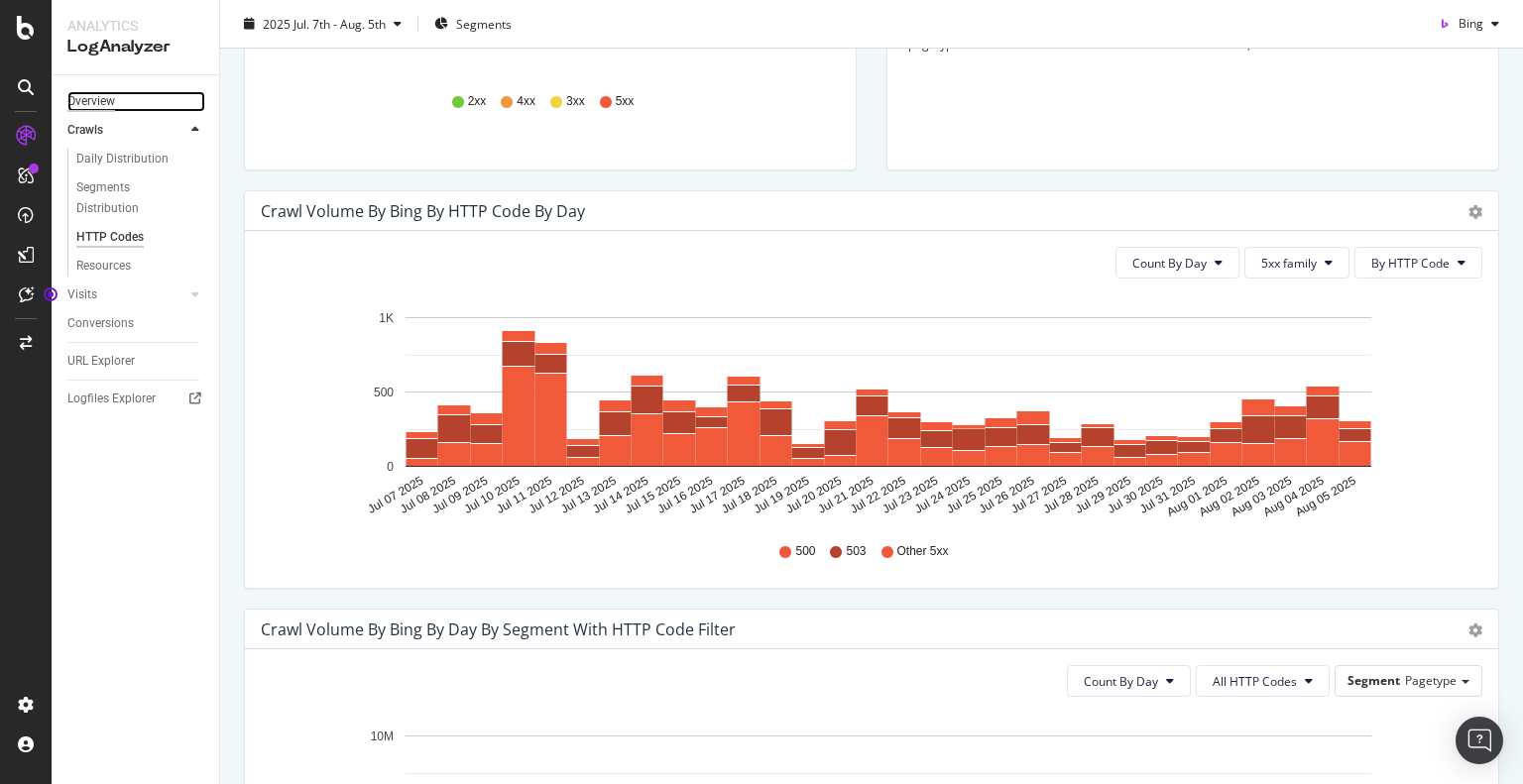 click on "Overview" at bounding box center [91, 101] 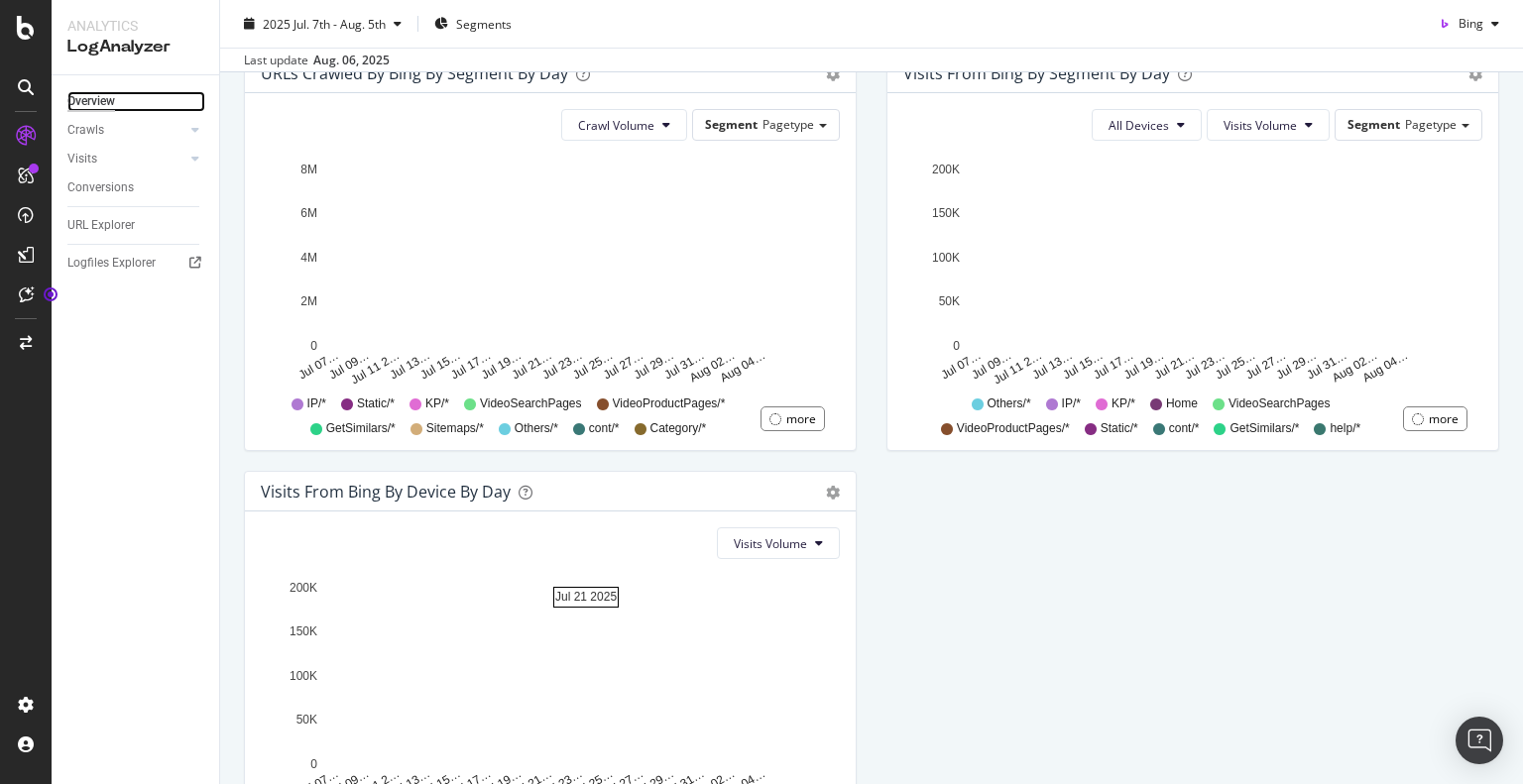scroll, scrollTop: 866, scrollLeft: 0, axis: vertical 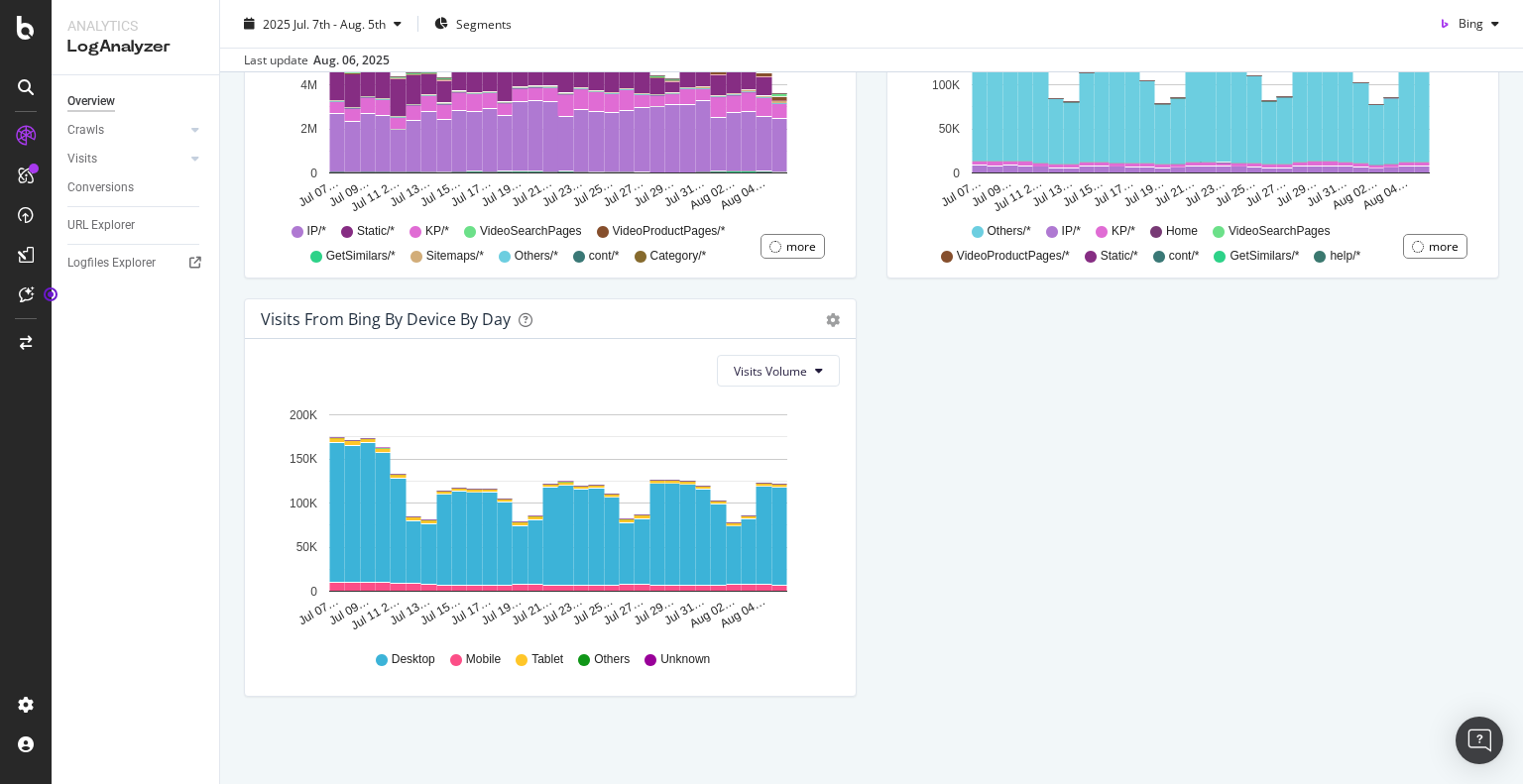 click on "URLs Crawled by Bing by day Area Table Hold CTRL while clicking to filter the report. Jul 07 2025 Jul 09 2025 Jul 11 2025 Jul 13 2025 Jul 15 2025 Jul 17 2025 Jul 19 2025 Jul 21 2025 Jul 23 2025 Jul 25 2025 Jul 27 2025 Jul 29 2025 Jul 31 2025 Aug 02 2025 Aug 04 2025 0 2M 4M 6M 8M Date Crawl Volume Unique URLs New URLs Warning Crawl Jul 07 2025 4,976,118 4,887,686 2,700,900 0 Jul 08 2025 4,594,459 4,509,727 2,349,097 0 Jul 09 2025 5,265,480 5,118,112 2,537,053 0 Jul 10 2025 5,363,342 5,233,154 2,446,991 0 Jul 11 2025 4,363,416 4,297,336 2,228,093 0 Jul 12 2025 4,544,518 4,440,967 2,136,090 0 Jul 13 2025 4,578,610 4,444,726 1,688,651 0 Jul 14 2025 4,310,709 4,228,014 2,103,387 0 Jul 15 2025 5,642,726 5,454,265 2,672,403 0 Jul 16 2025 5,478,572 5,286,383 2,469,333 0 Jul 17 2025 5,587,023 5,423,608 2,252,256 0 Jul 18 2025 5,004,497 4,841,399 2,301,418 0 Jul 19 2025 5,997,621 5,828,301 2,817,669 0 Jul 20 2025 6,016,581 5,858,335 2,926,145 0 Jul 21 2025 6,021,941 5,774,960 2,915,237 0 Jul 22 2025 5,922,288 5,672,636" at bounding box center (872, 89) 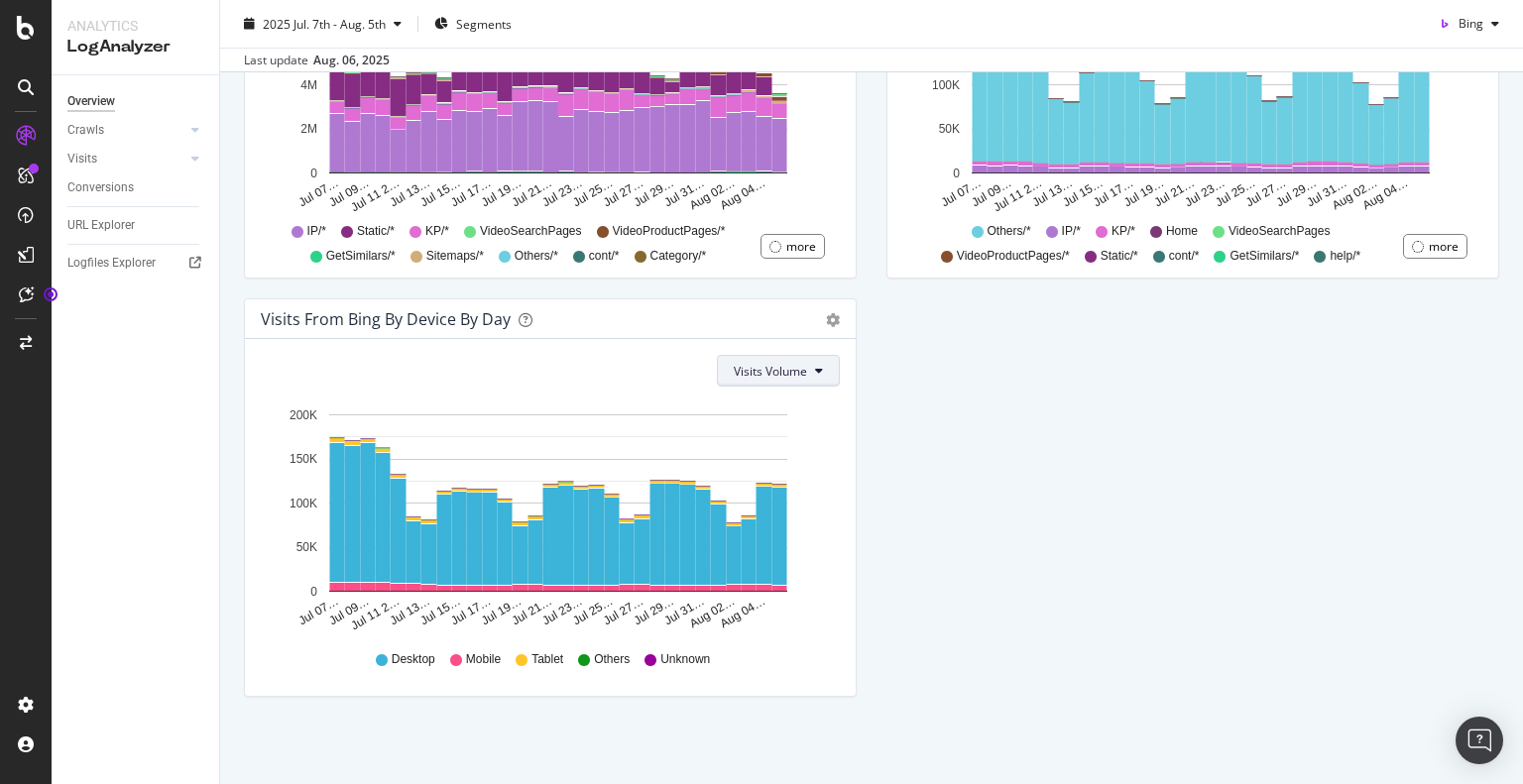 click on "Visits Volume" at bounding box center [778, 371] 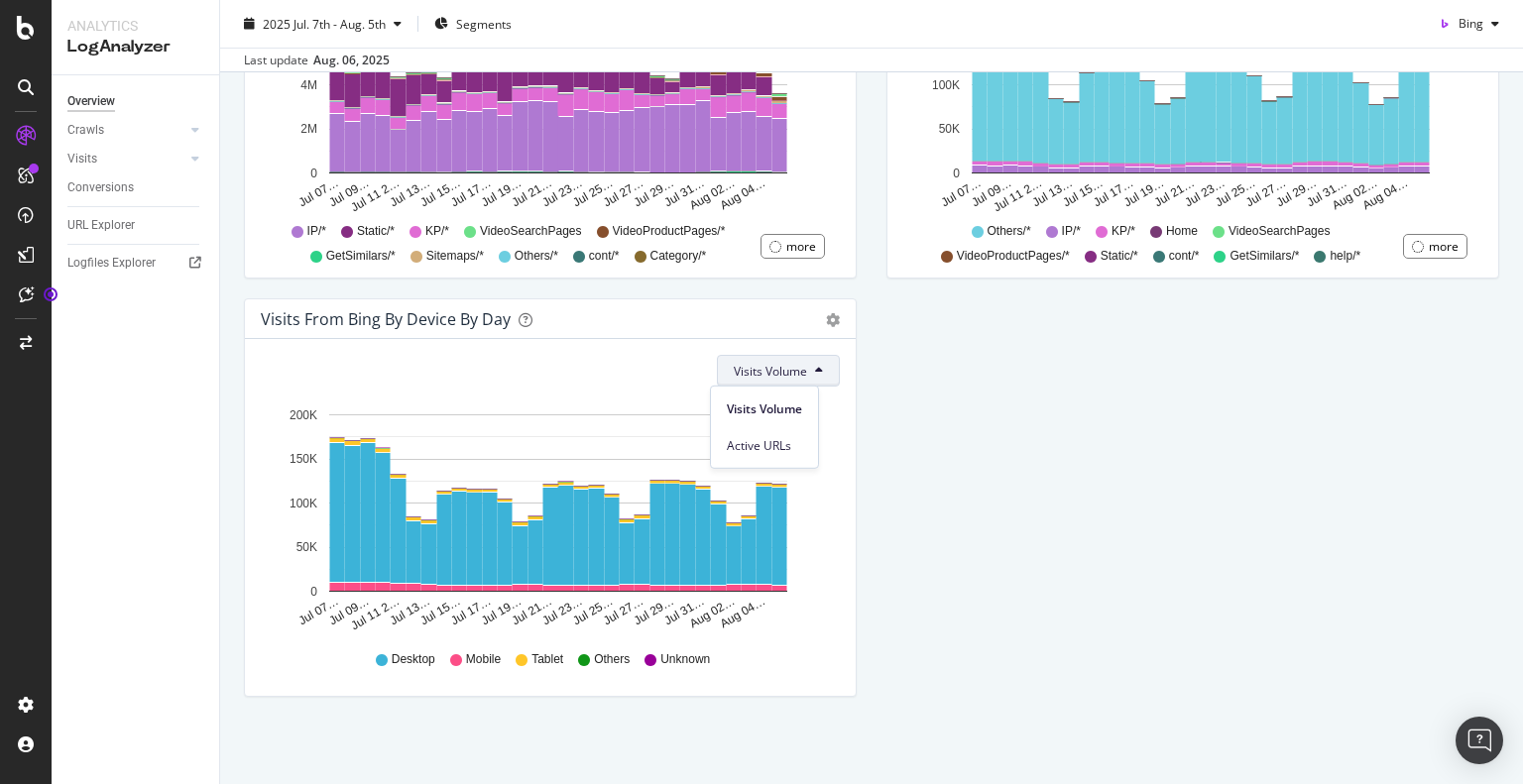 click on "URLs Crawled by Bing by day Area Table Hold CTRL while clicking to filter the report. Jul 07 2025 Jul 09 2025 Jul 11 2025 Jul 13 2025 Jul 15 2025 Jul 17 2025 Jul 19 2025 Jul 21 2025 Jul 23 2025 Jul 25 2025 Jul 27 2025 Jul 29 2025 Jul 31 2025 Aug 02 2025 Aug 04 2025 0 2M 4M 6M 8M Date Crawl Volume Unique URLs New URLs Warning Crawl Jul 07 2025 4,976,118 4,887,686 2,700,900 0 Jul 08 2025 4,594,459 4,509,727 2,349,097 0 Jul 09 2025 5,265,480 5,118,112 2,537,053 0 Jul 10 2025 5,363,342 5,233,154 2,446,991 0 Jul 11 2025 4,363,416 4,297,336 2,228,093 0 Jul 12 2025 4,544,518 4,440,967 2,136,090 0 Jul 13 2025 4,578,610 4,444,726 1,688,651 0 Jul 14 2025 4,310,709 4,228,014 2,103,387 0 Jul 15 2025 5,642,726 5,454,265 2,672,403 0 Jul 16 2025 5,478,572 5,286,383 2,469,333 0 Jul 17 2025 5,587,023 5,423,608 2,252,256 0 Jul 18 2025 5,004,497 4,841,399 2,301,418 0 Jul 19 2025 5,997,621 5,828,301 2,817,669 0 Jul 20 2025 6,016,581 5,858,335 2,926,145 0 Jul 21 2025 6,021,941 5,774,960 2,915,237 0 Jul 22 2025 5,922,288 5,672,636" at bounding box center [872, 89] 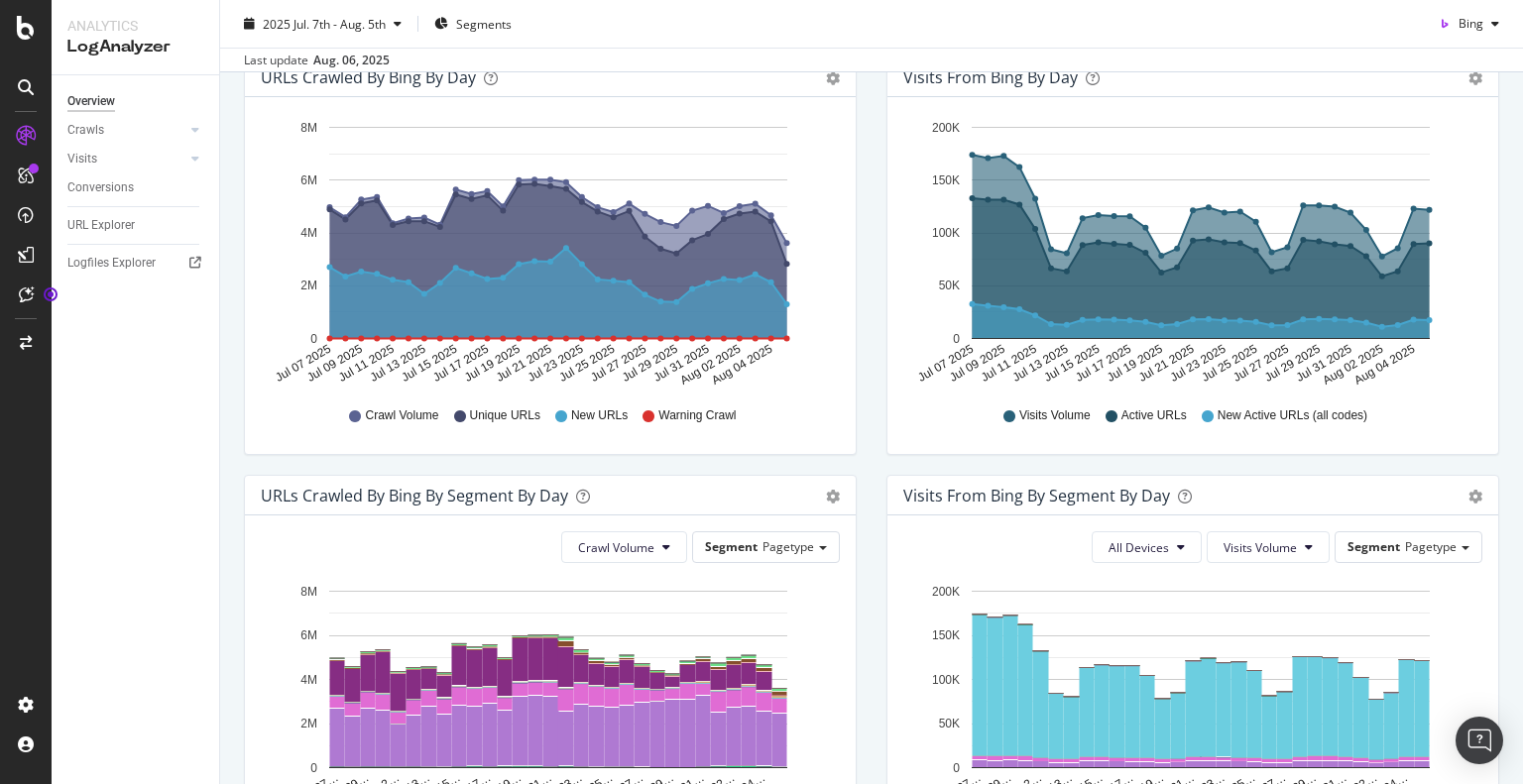 scroll, scrollTop: 0, scrollLeft: 0, axis: both 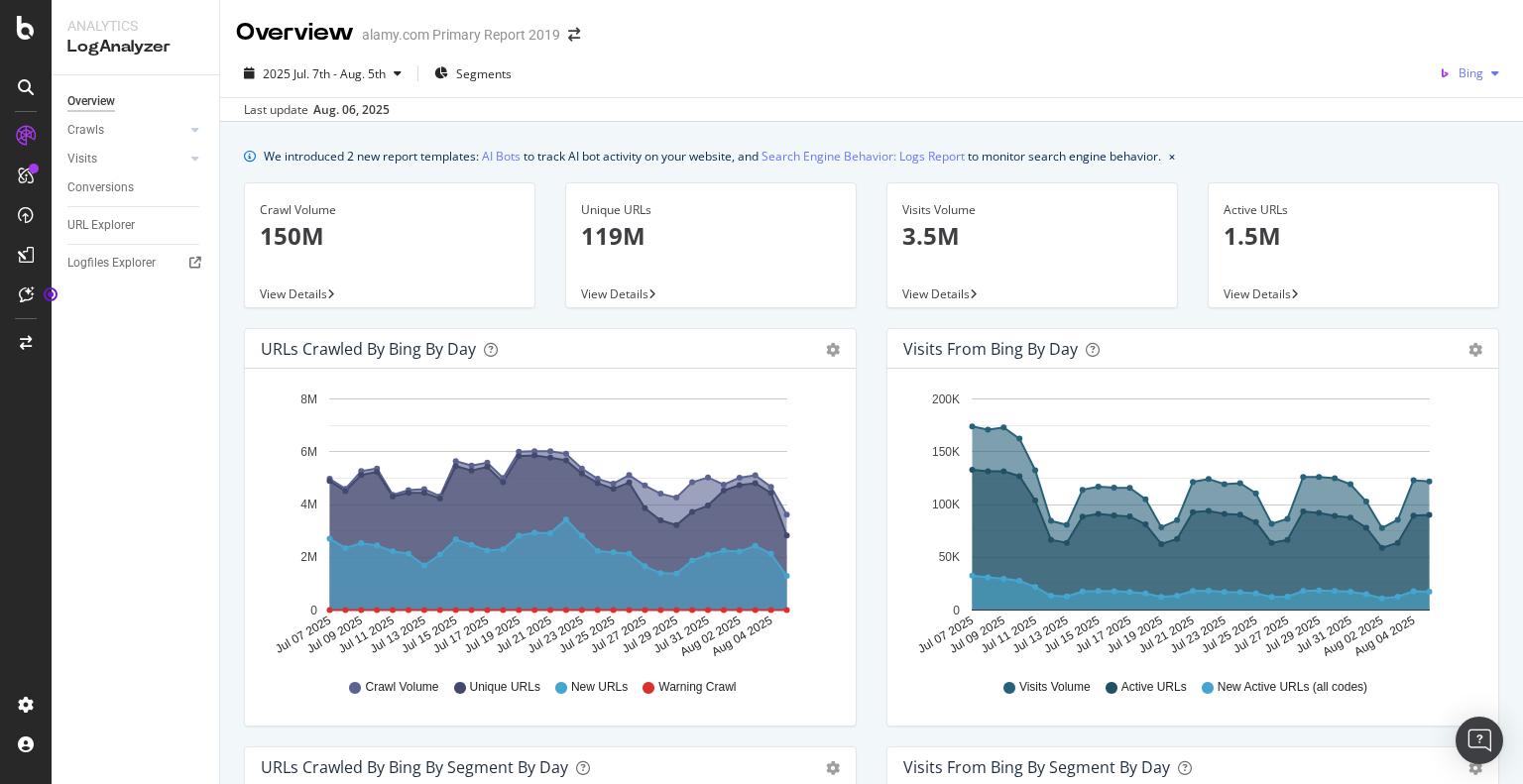 click on "Bing" at bounding box center (1470, 72) 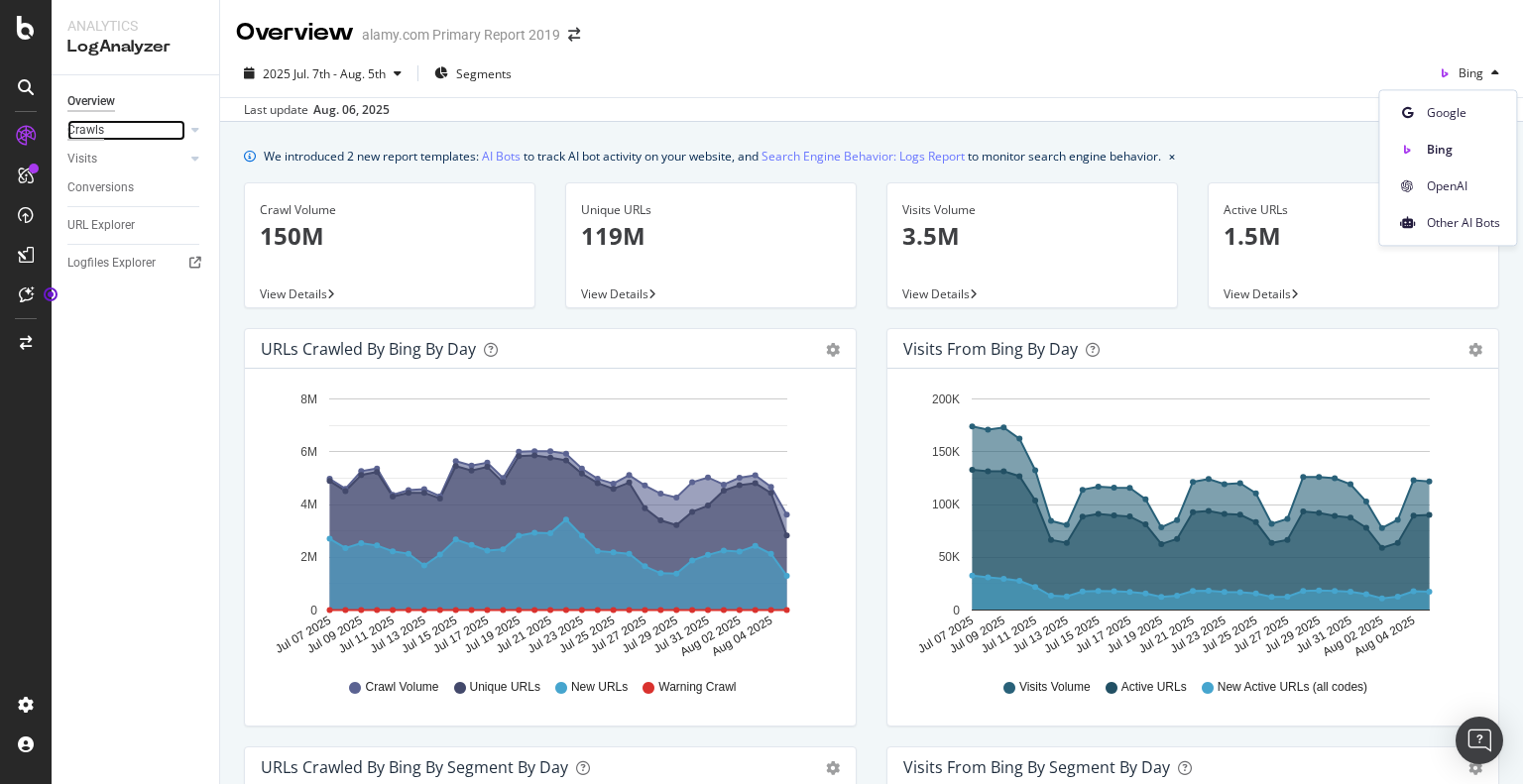 click on "Crawls" at bounding box center (85, 130) 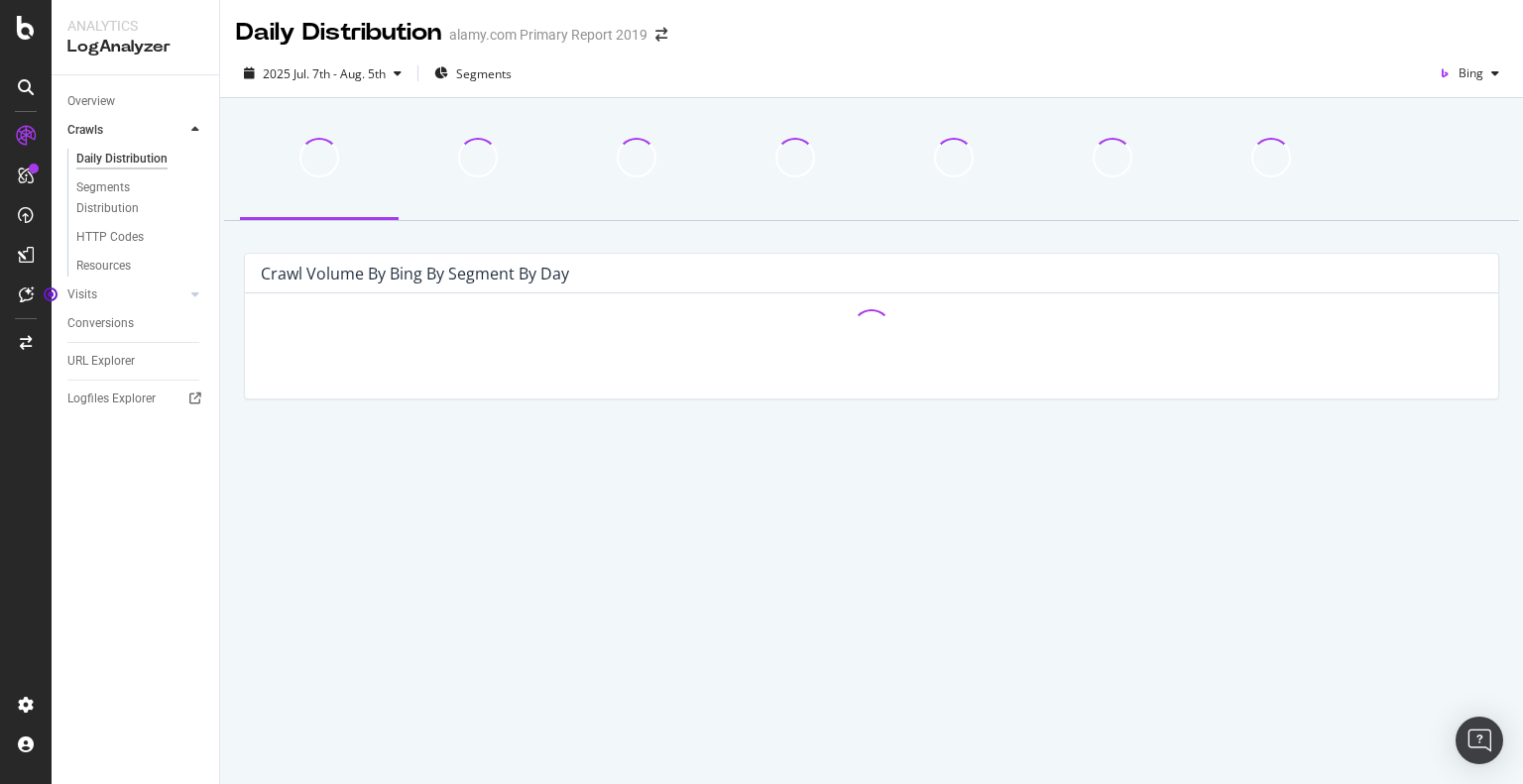 click on "Overview Crawls Daily Distribution Segments Distribution HTTP Codes Resources Visits Daily Distribution Segments Distribution HTTP Codes Conversions URL Explorer Logfiles Explorer" at bounding box center [135, 429] 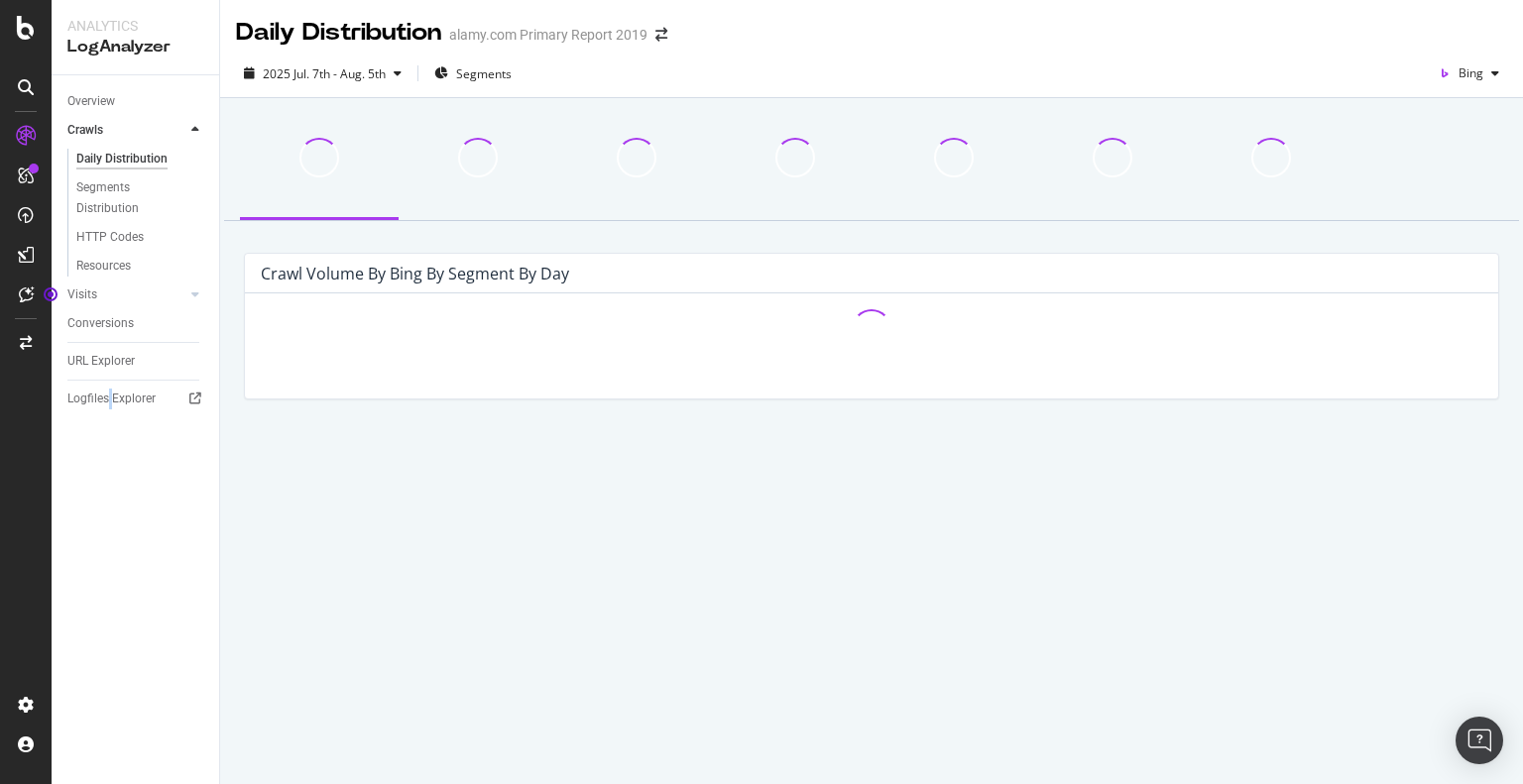 click on "Overview Crawls Daily Distribution Segments Distribution HTTP Codes Resources Visits Daily Distribution Segments Distribution HTTP Codes Conversions URL Explorer Logfiles Explorer" at bounding box center (135, 429) 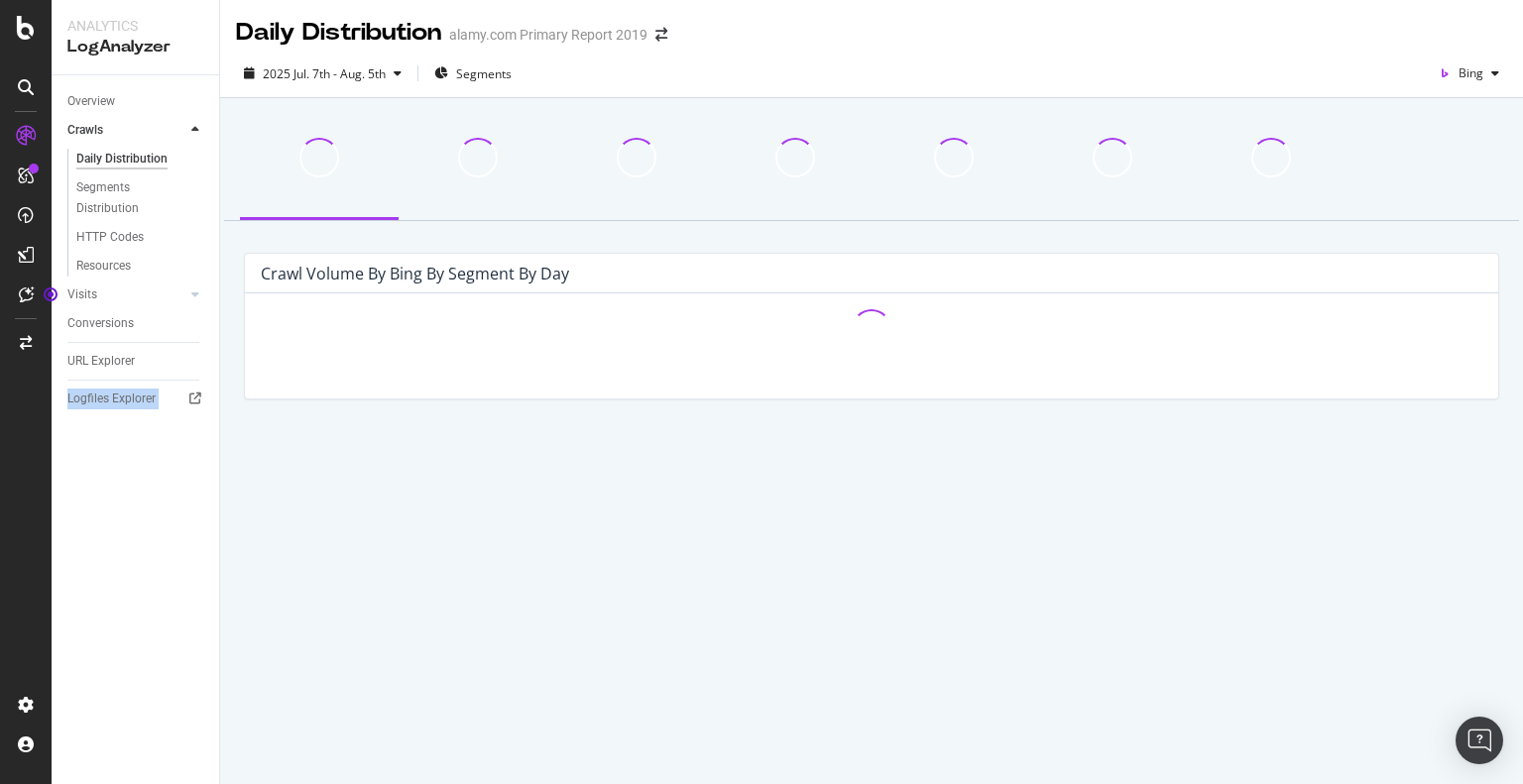 click on "Overview Crawls Daily Distribution Segments Distribution HTTP Codes Resources Visits Daily Distribution Segments Distribution HTTP Codes Conversions URL Explorer Logfiles Explorer" at bounding box center (135, 429) 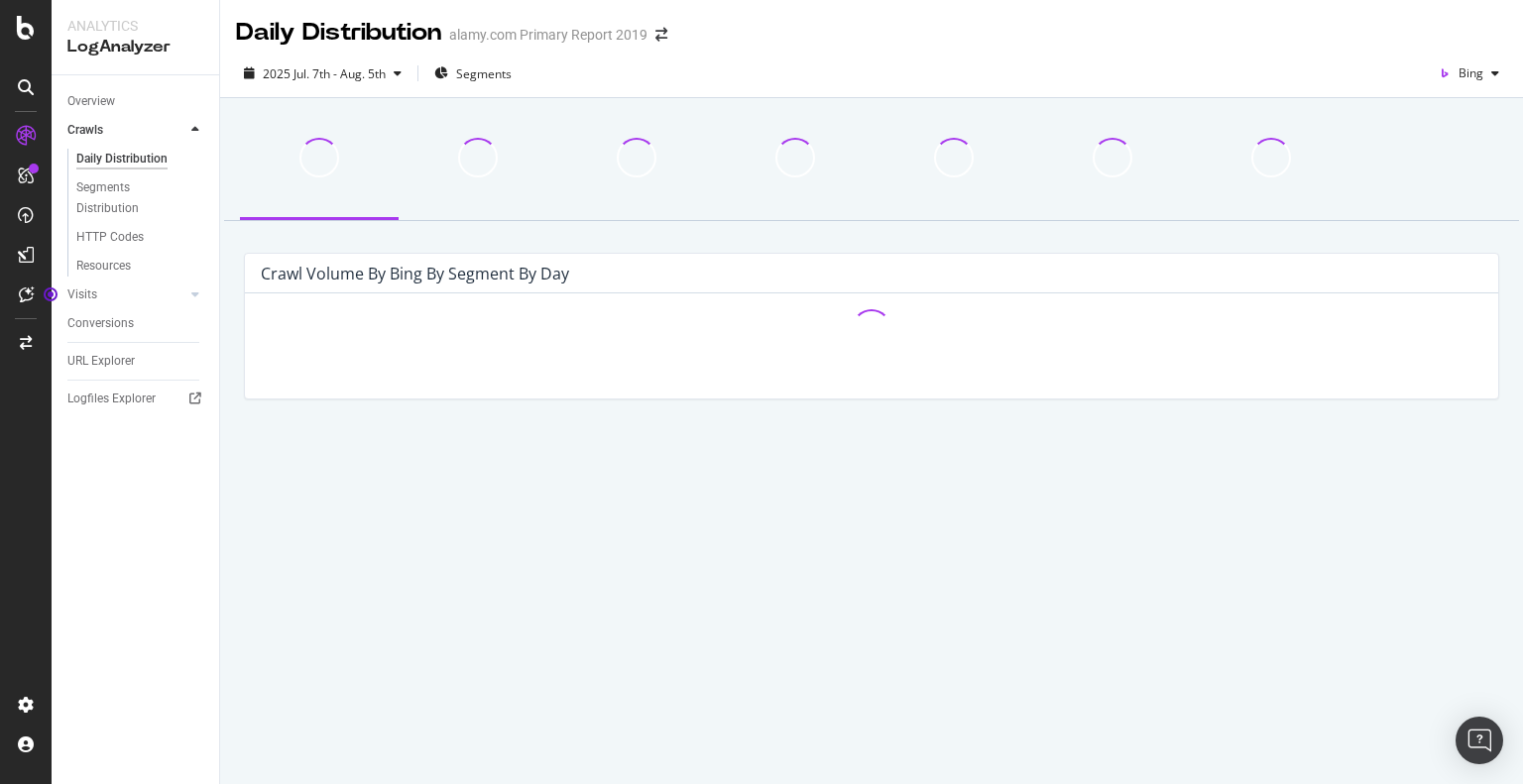 click on "Overview Crawls Daily Distribution Segments Distribution HTTP Codes Resources Visits Daily Distribution Segments Distribution HTTP Codes Conversions URL Explorer Logfiles Explorer" at bounding box center (135, 429) 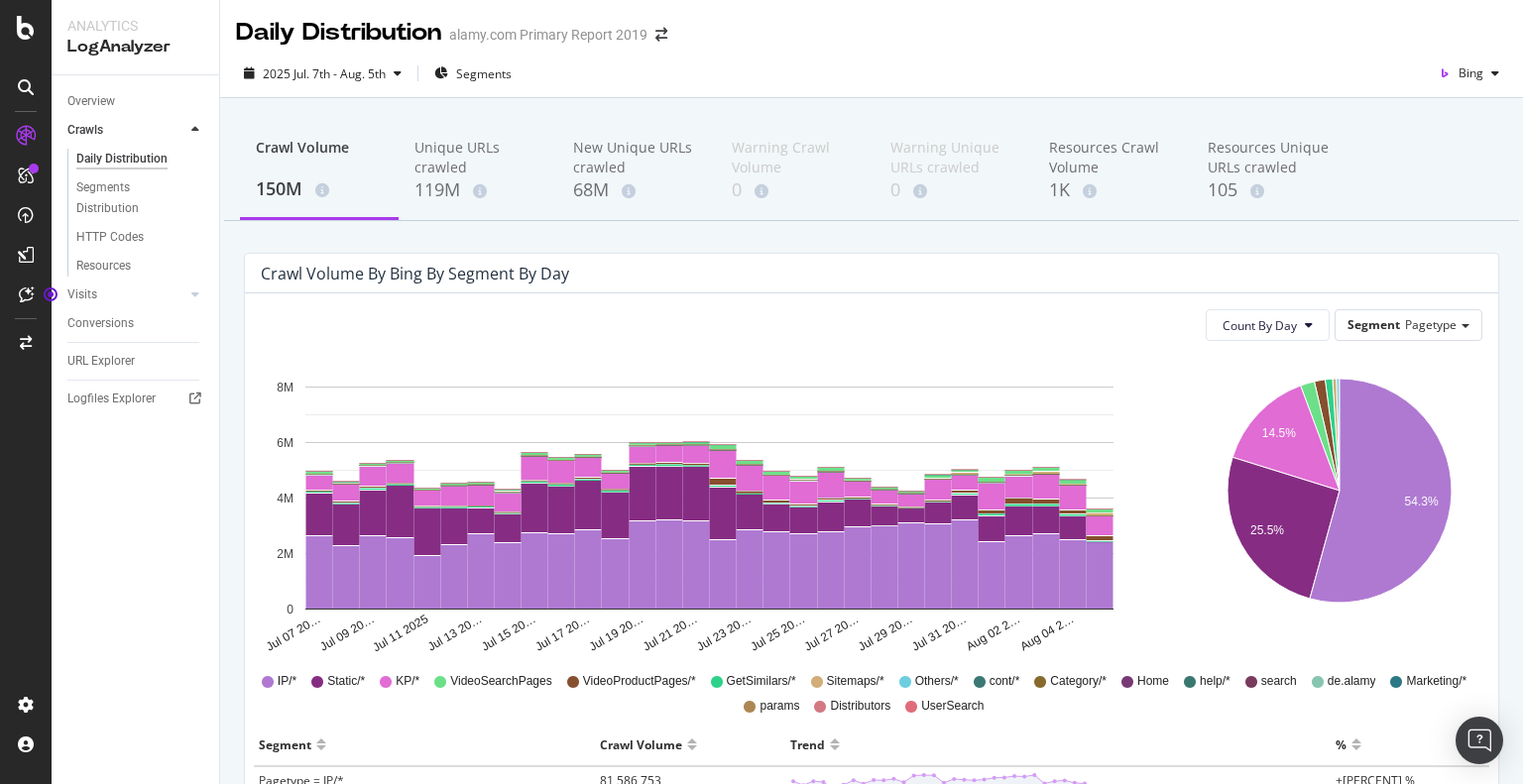 click on "Overview Crawls Daily Distribution Segments Distribution HTTP Codes Resources Visits Daily Distribution Segments Distribution HTTP Codes Conversions URL Explorer Logfiles Explorer" at bounding box center (135, 429) 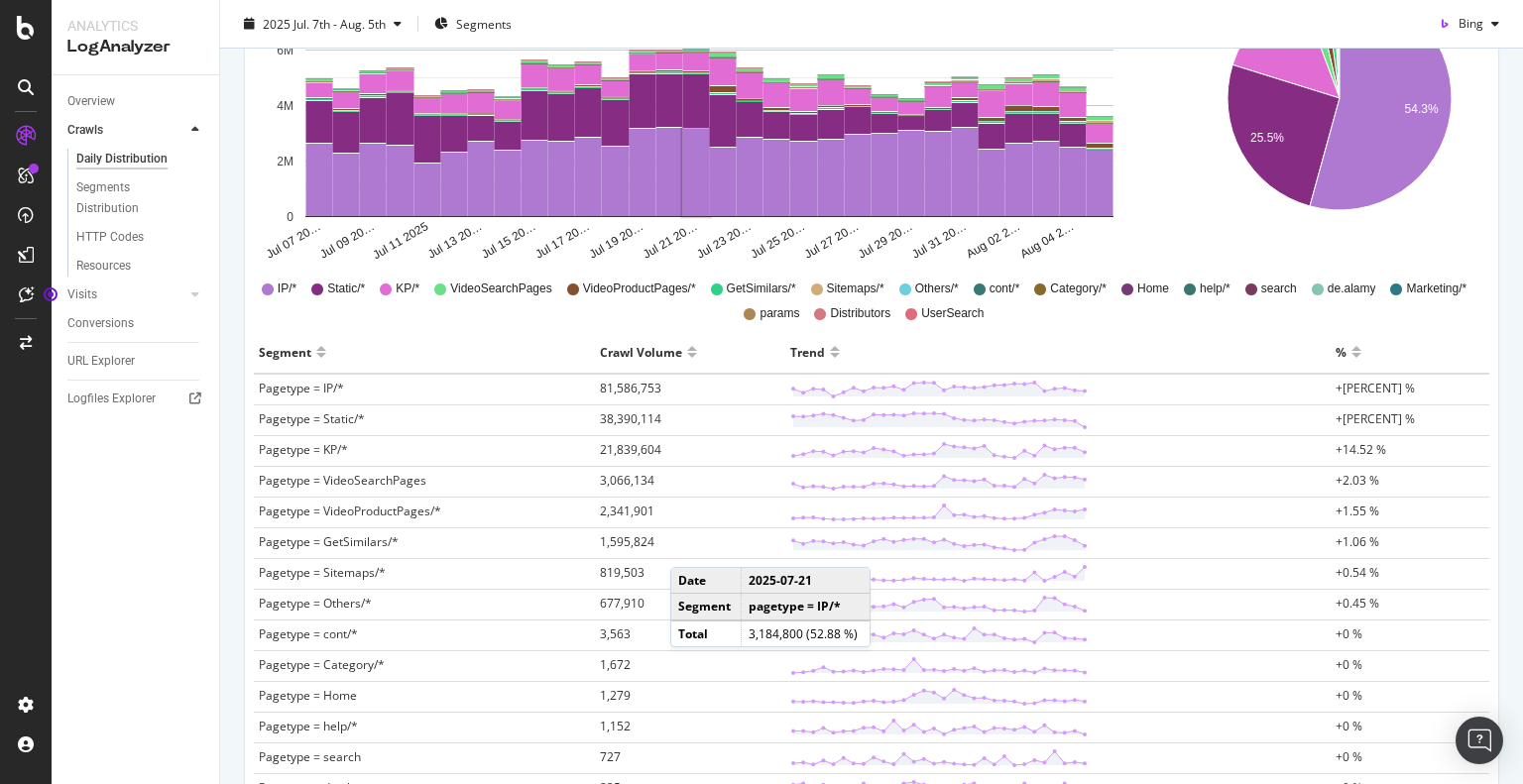 scroll, scrollTop: 0, scrollLeft: 0, axis: both 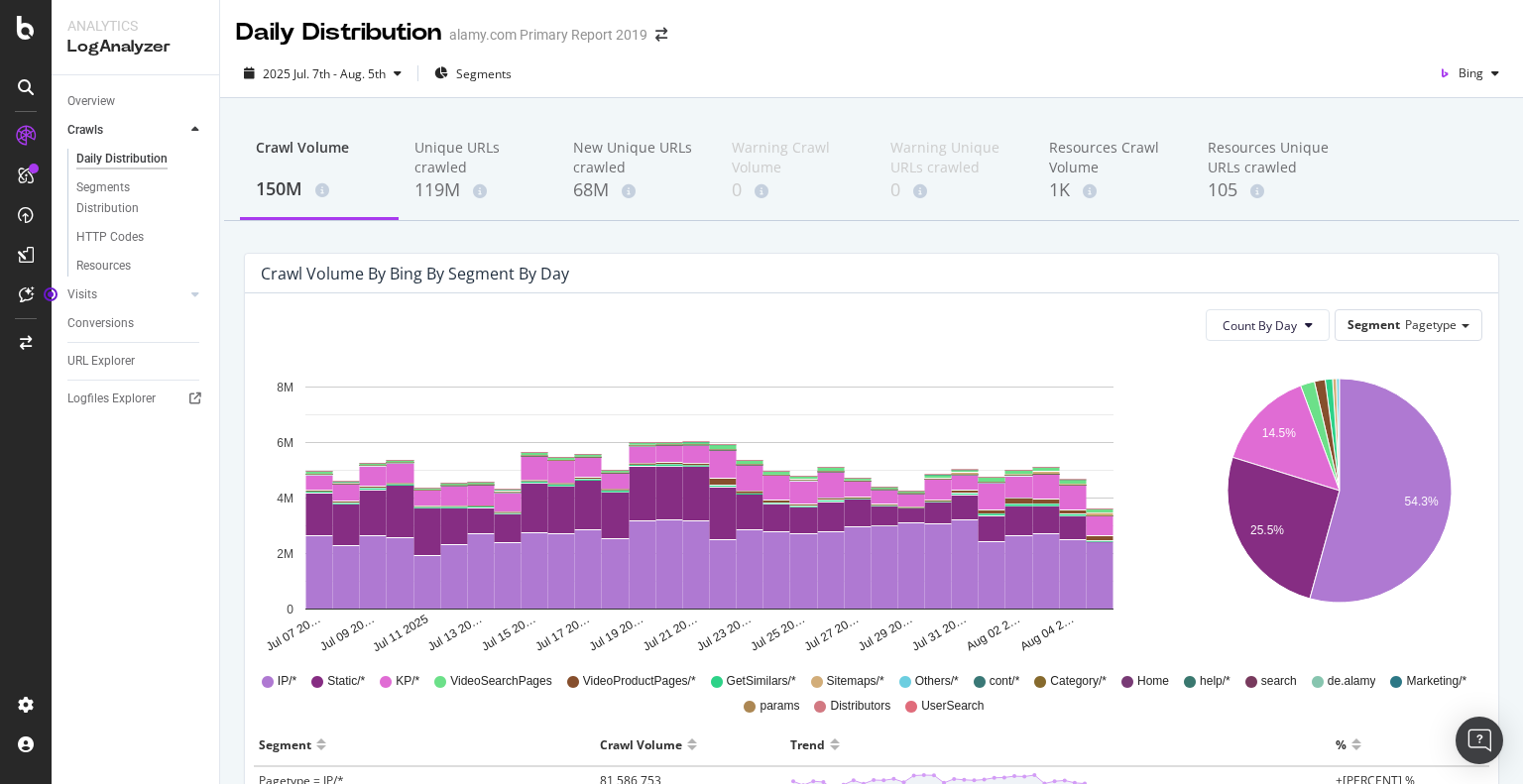 click on "Overview Crawls Daily Distribution Segments Distribution HTTP Codes Resources Visits Daily Distribution Segments Distribution HTTP Codes Conversions URL Explorer Logfiles Explorer" at bounding box center (135, 429) 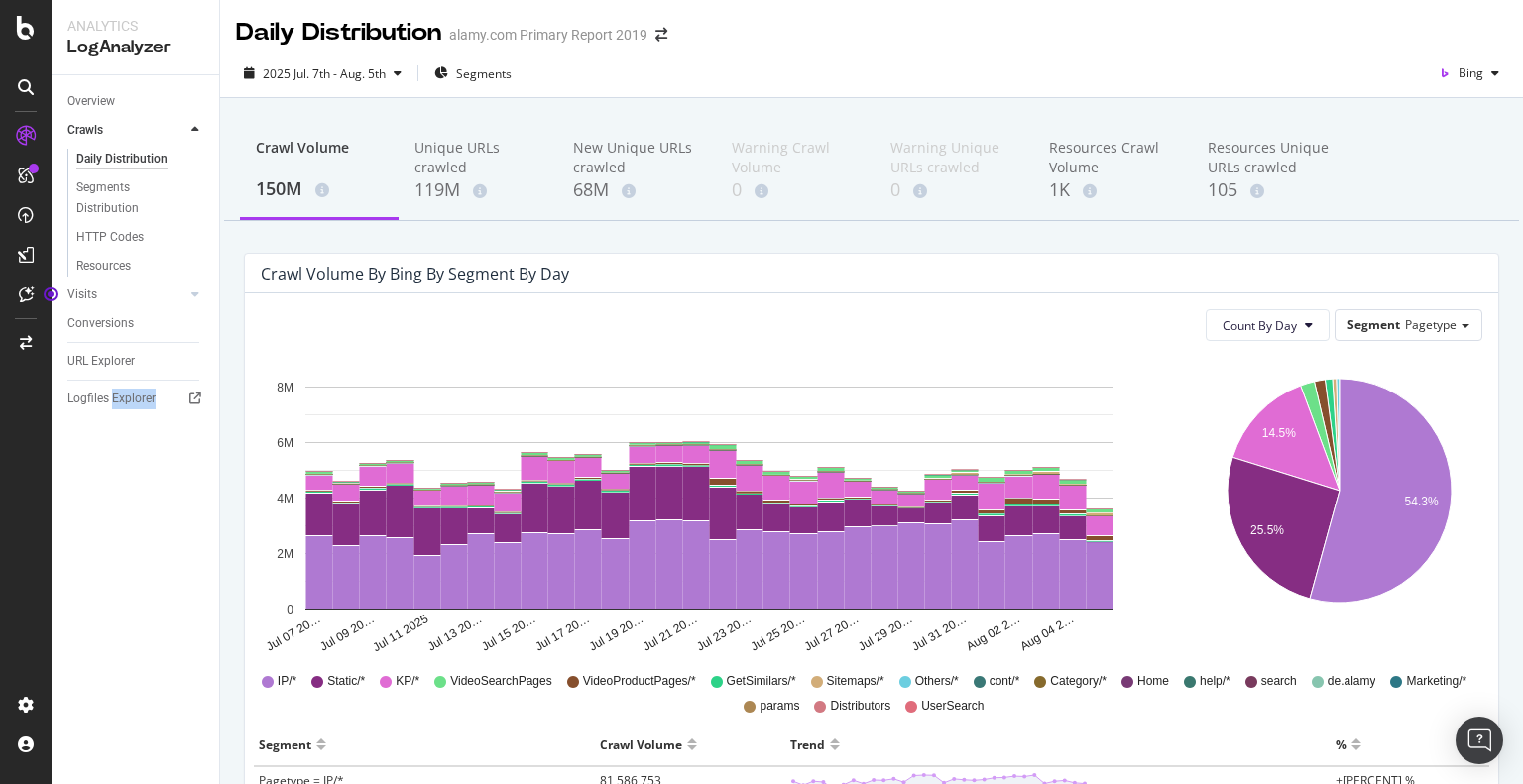 click on "Overview Crawls Daily Distribution Segments Distribution HTTP Codes Resources Visits Daily Distribution Segments Distribution HTTP Codes Conversions URL Explorer Logfiles Explorer" at bounding box center (135, 429) 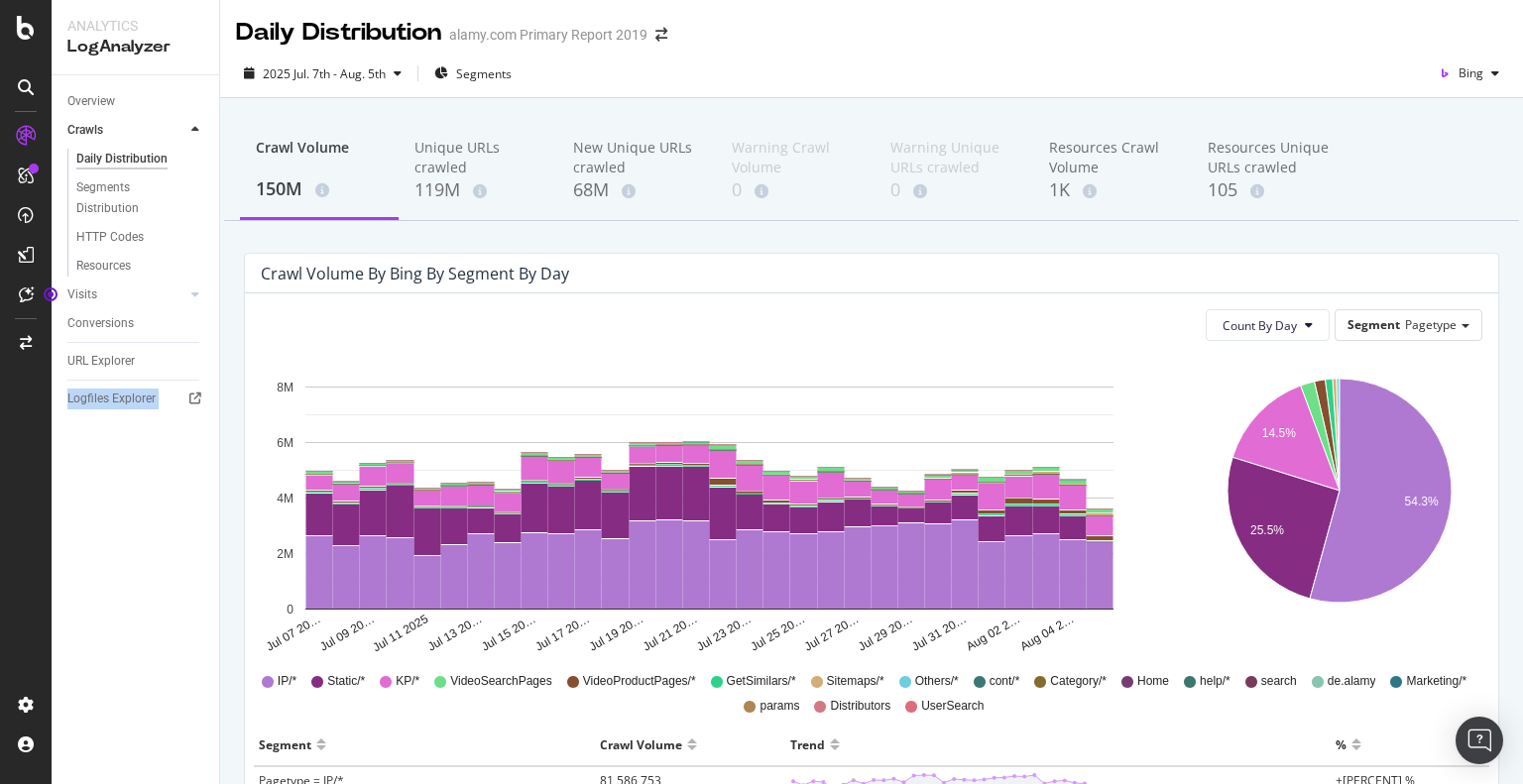 click on "Overview Crawls Daily Distribution Segments Distribution HTTP Codes Resources Visits Daily Distribution Segments Distribution HTTP Codes Conversions URL Explorer Logfiles Explorer" at bounding box center [135, 429] 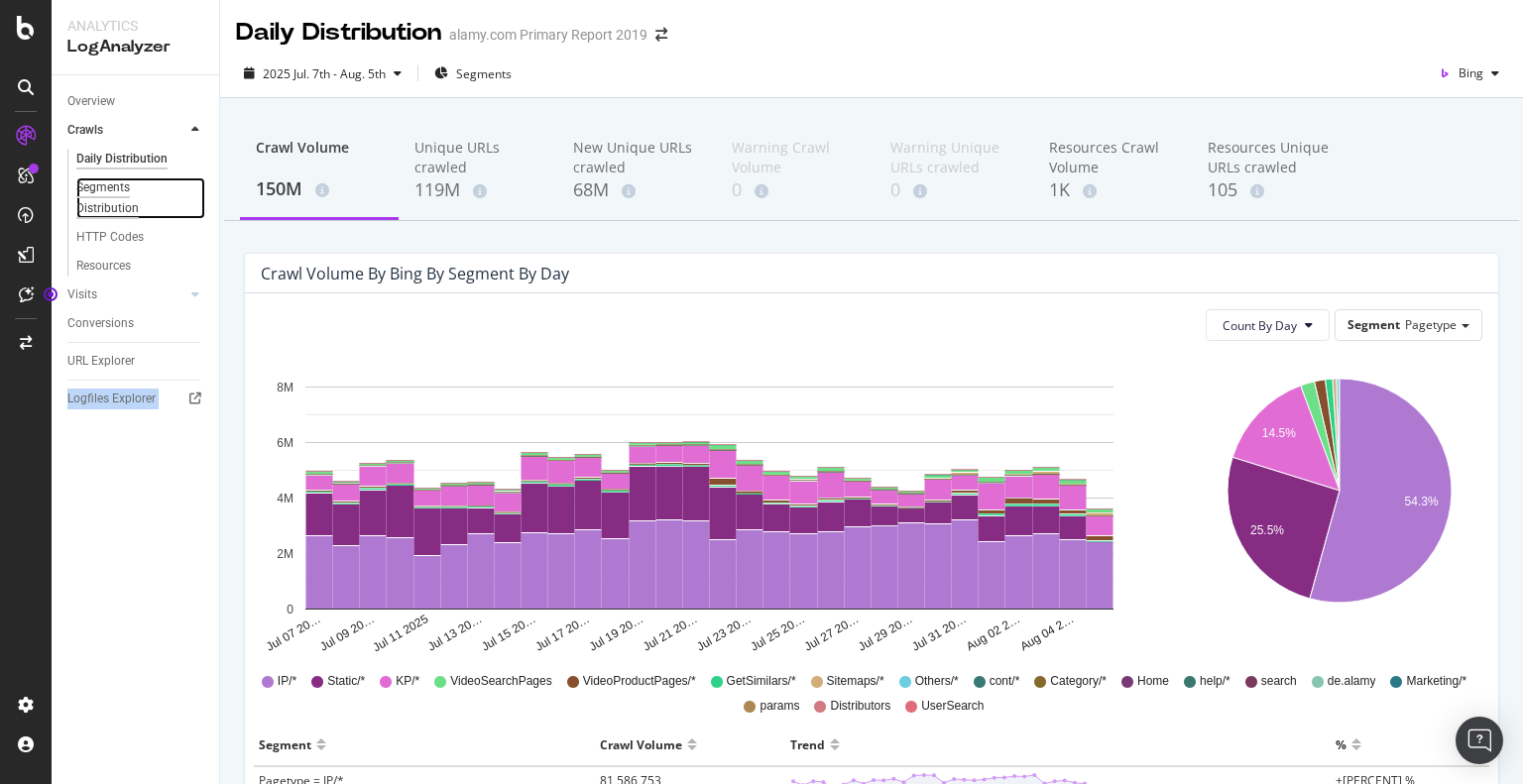 click on "Segments Distribution" at bounding box center (131, 198) 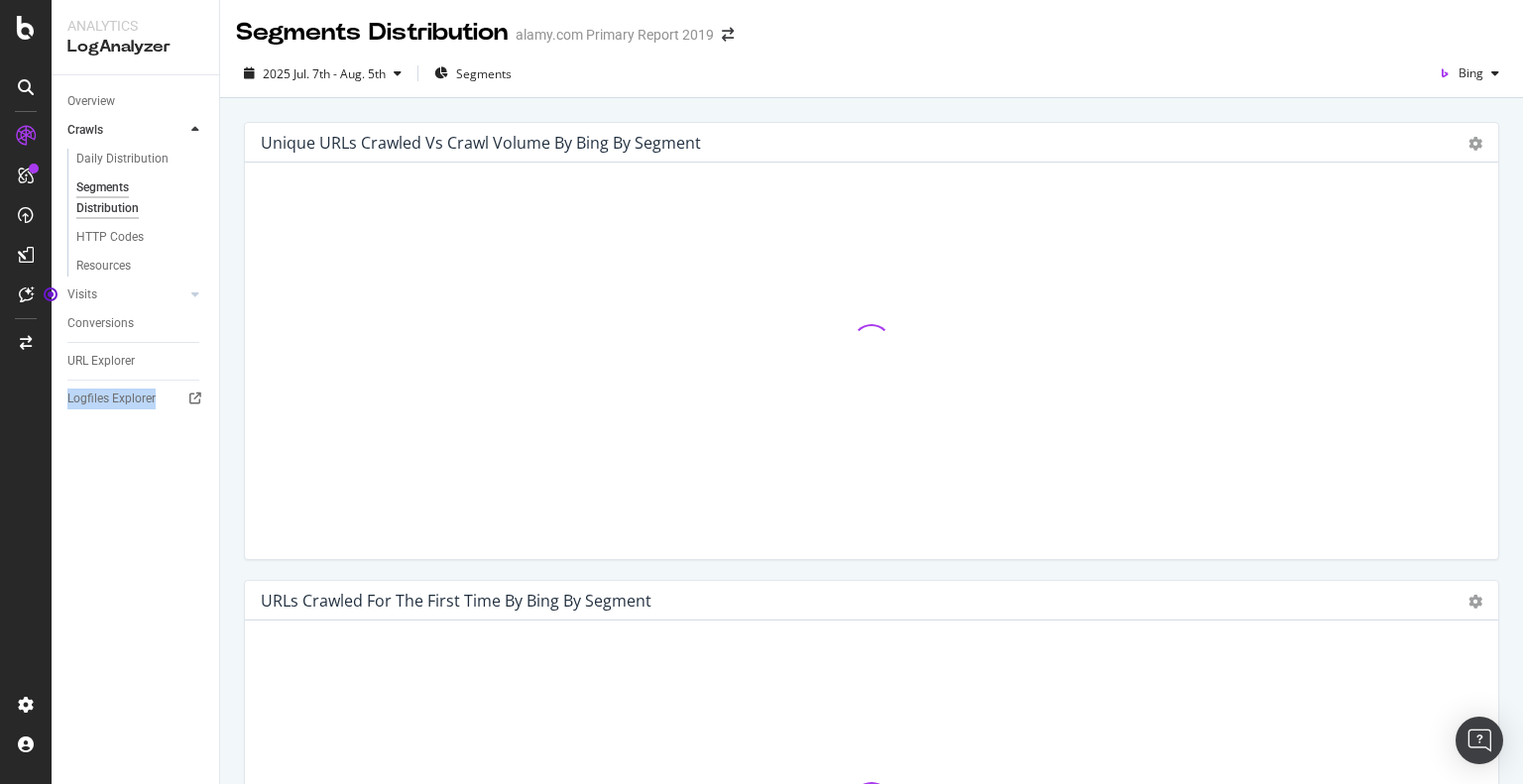 click on "Overview Crawls Daily Distribution Segments Distribution HTTP Codes Resources Visits Daily Distribution Segments Distribution HTTP Codes Conversions URL Explorer Logfiles Explorer" at bounding box center (135, 429) 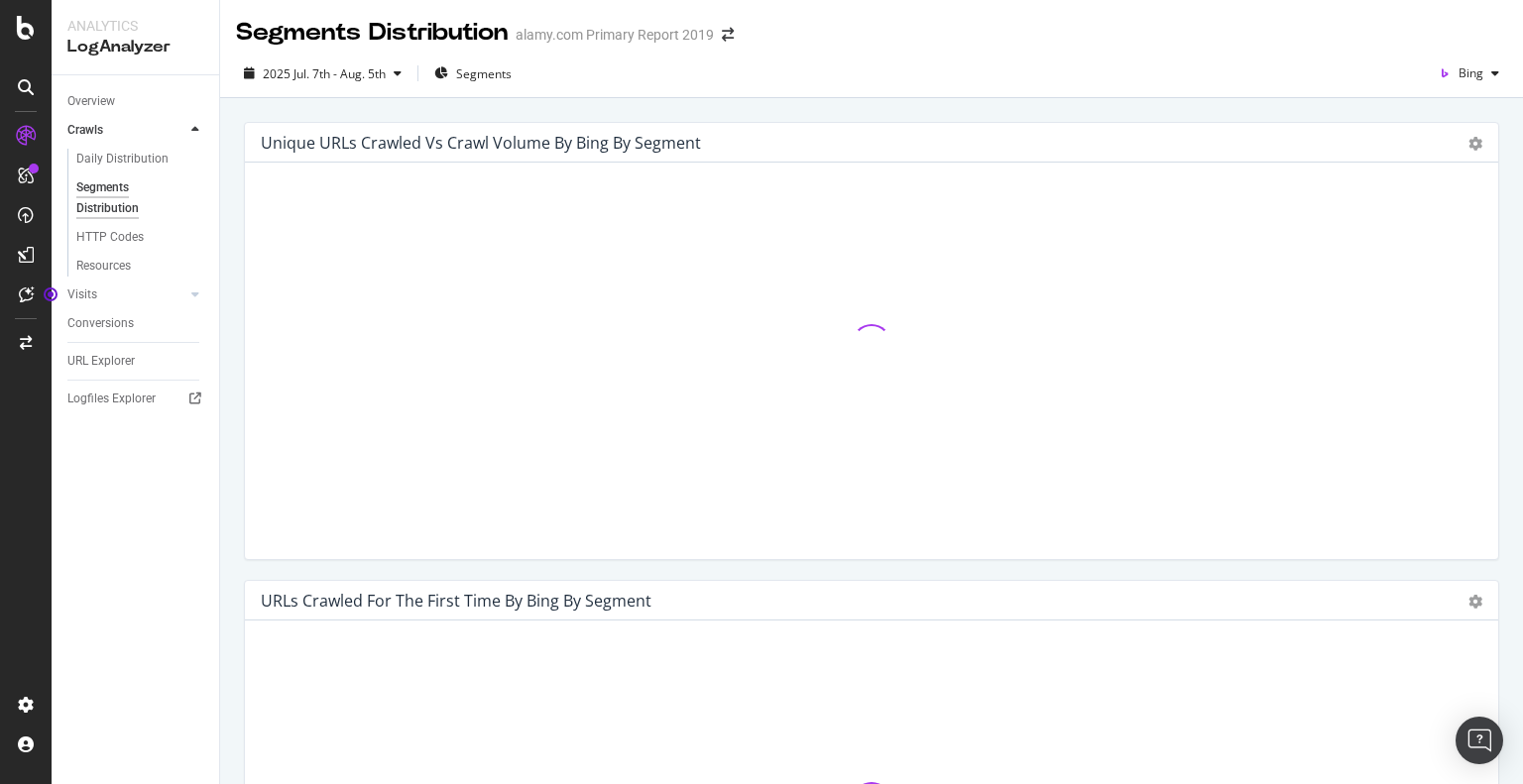 click on "Overview Crawls Daily Distribution Segments Distribution HTTP Codes Resources Visits Daily Distribution Segments Distribution HTTP Codes Conversions URL Explorer Logfiles Explorer" at bounding box center [135, 429] 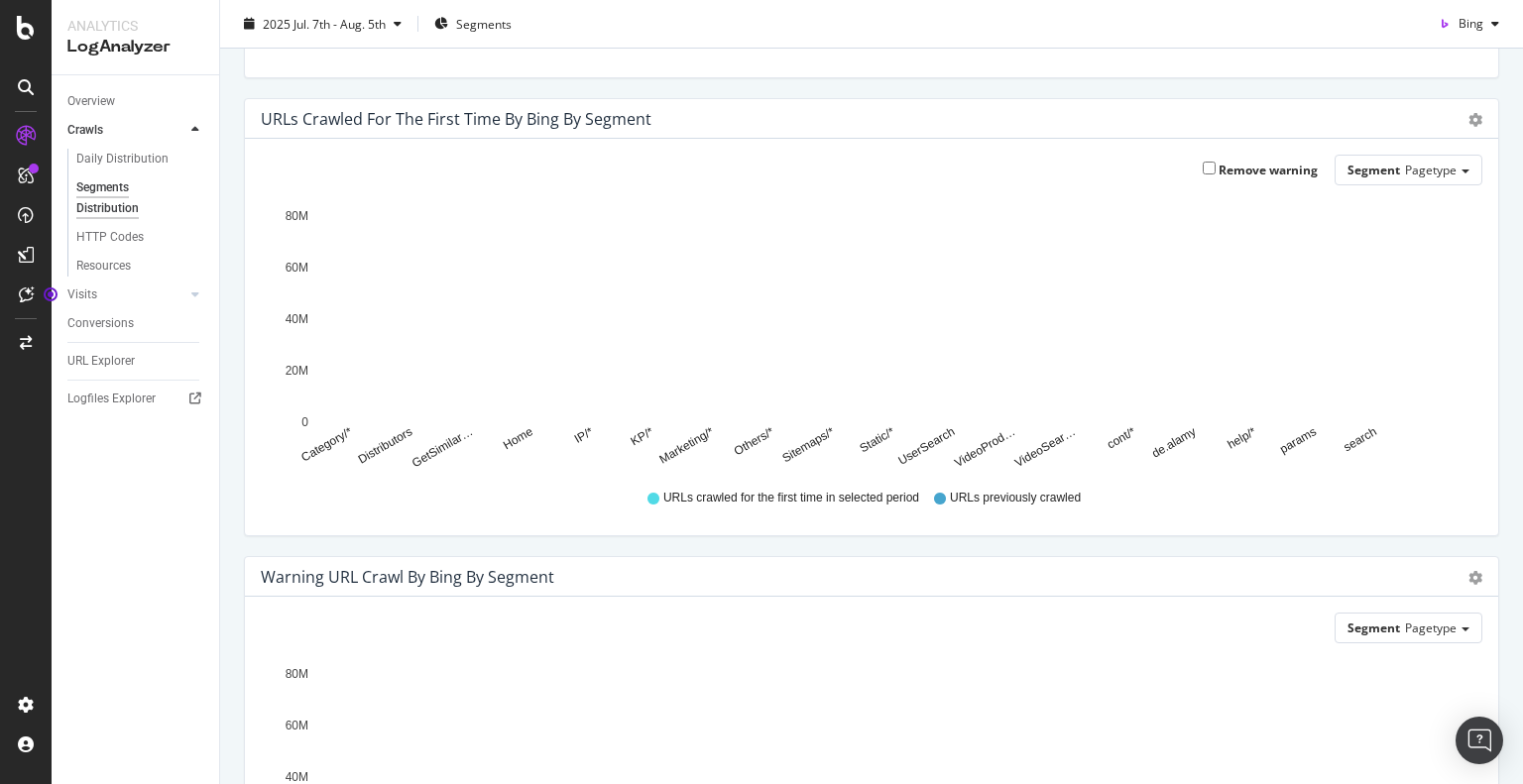 scroll, scrollTop: 184, scrollLeft: 0, axis: vertical 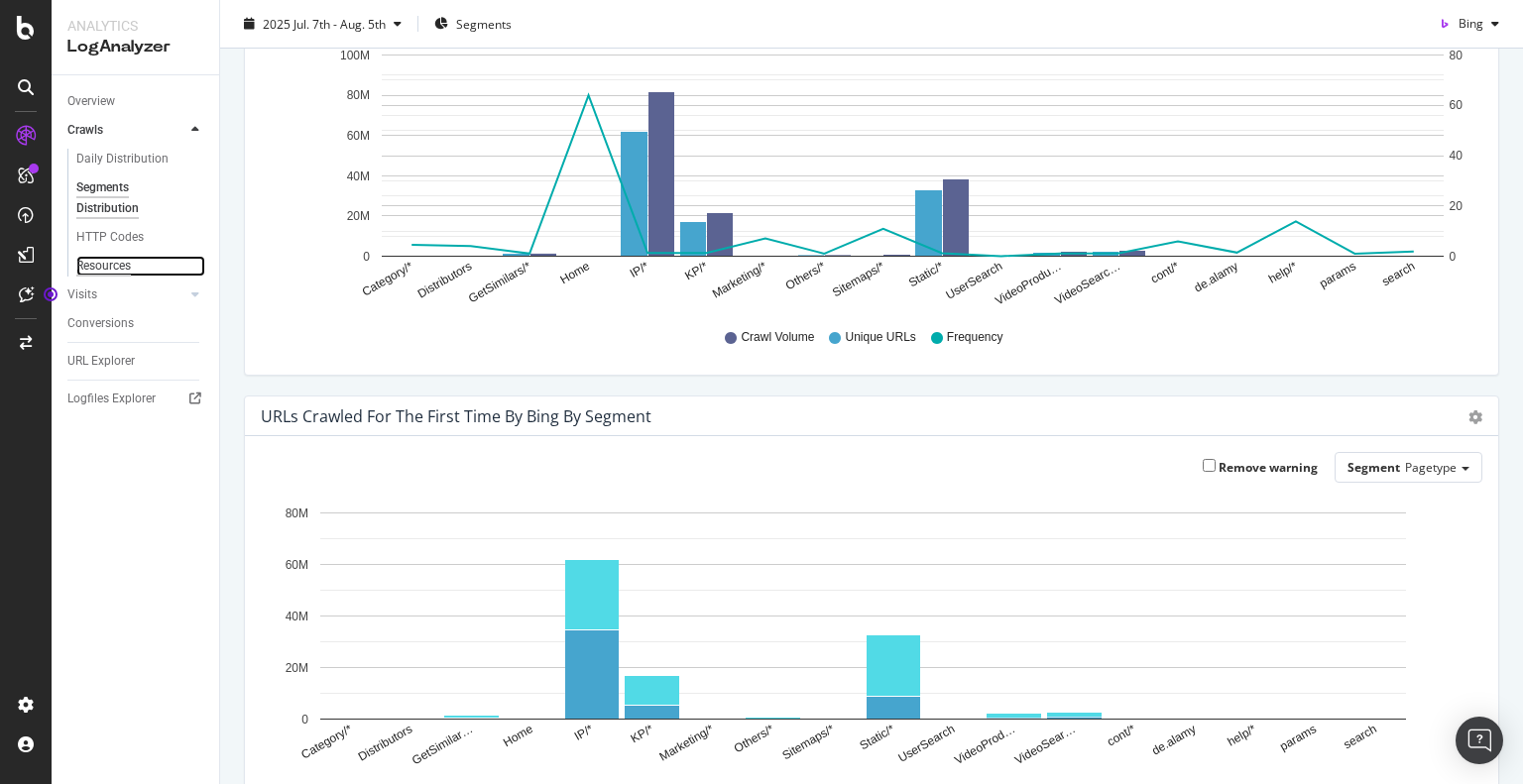 click on "Resources" at bounding box center [103, 266] 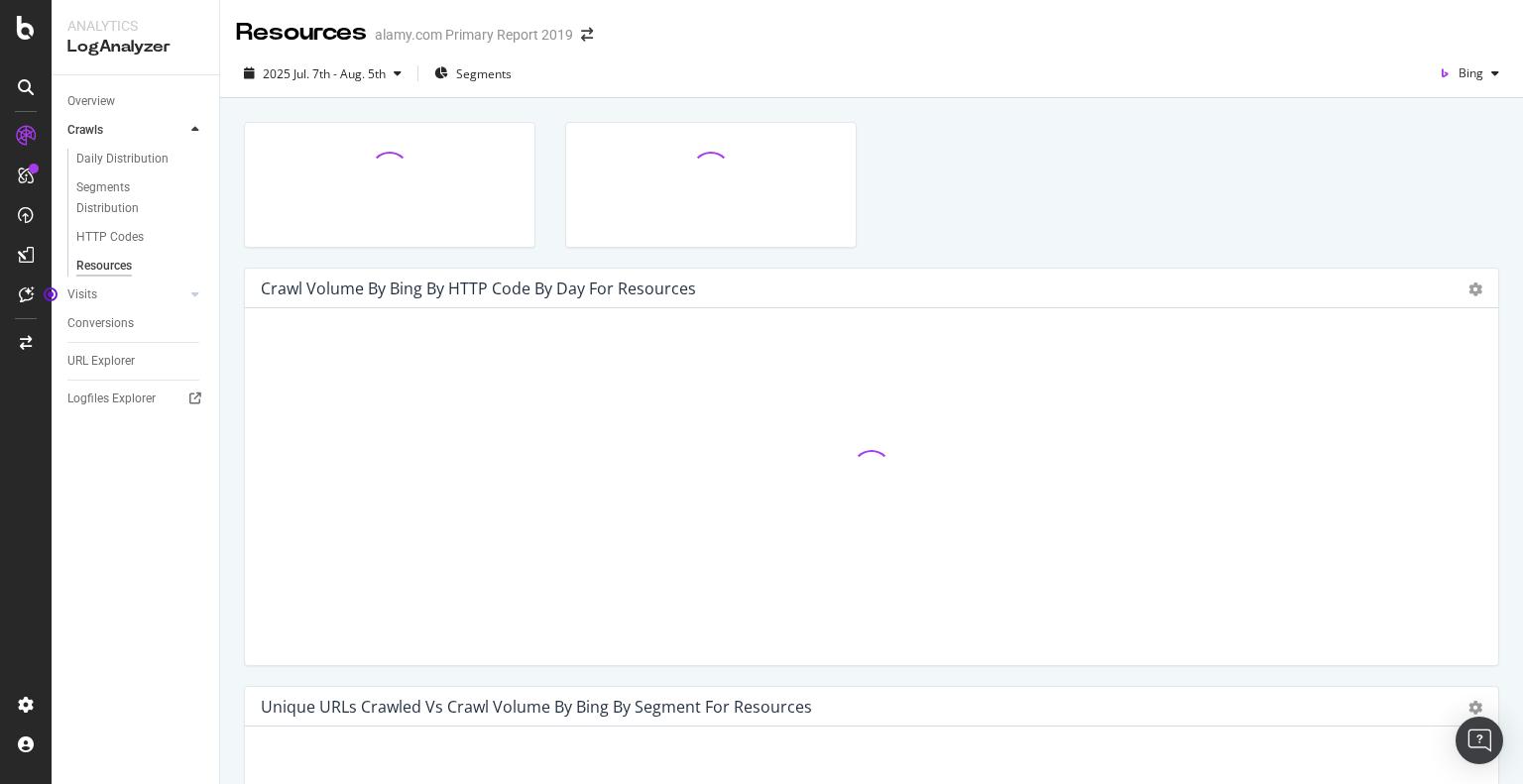 click on "Overview Crawls Daily Distribution Segments Distribution HTTP Codes Resources Visits Daily Distribution Segments Distribution HTTP Codes Conversions URL Explorer Logfiles Explorer" at bounding box center (135, 429) 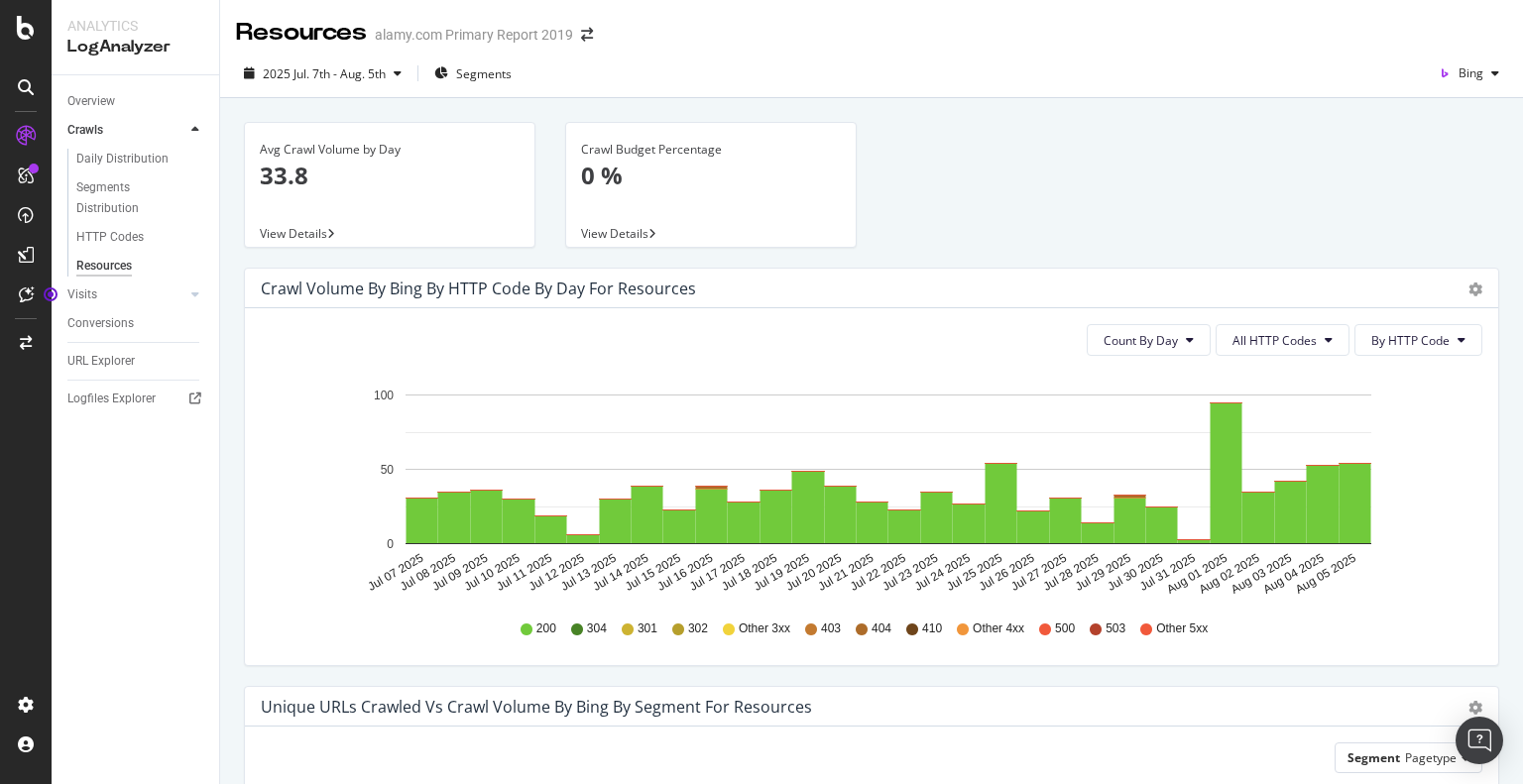 click on "Overview Crawls Daily Distribution Segments Distribution HTTP Codes Resources Visits Daily Distribution Segments Distribution HTTP Codes Conversions URL Explorer Logfiles Explorer" at bounding box center [135, 429] 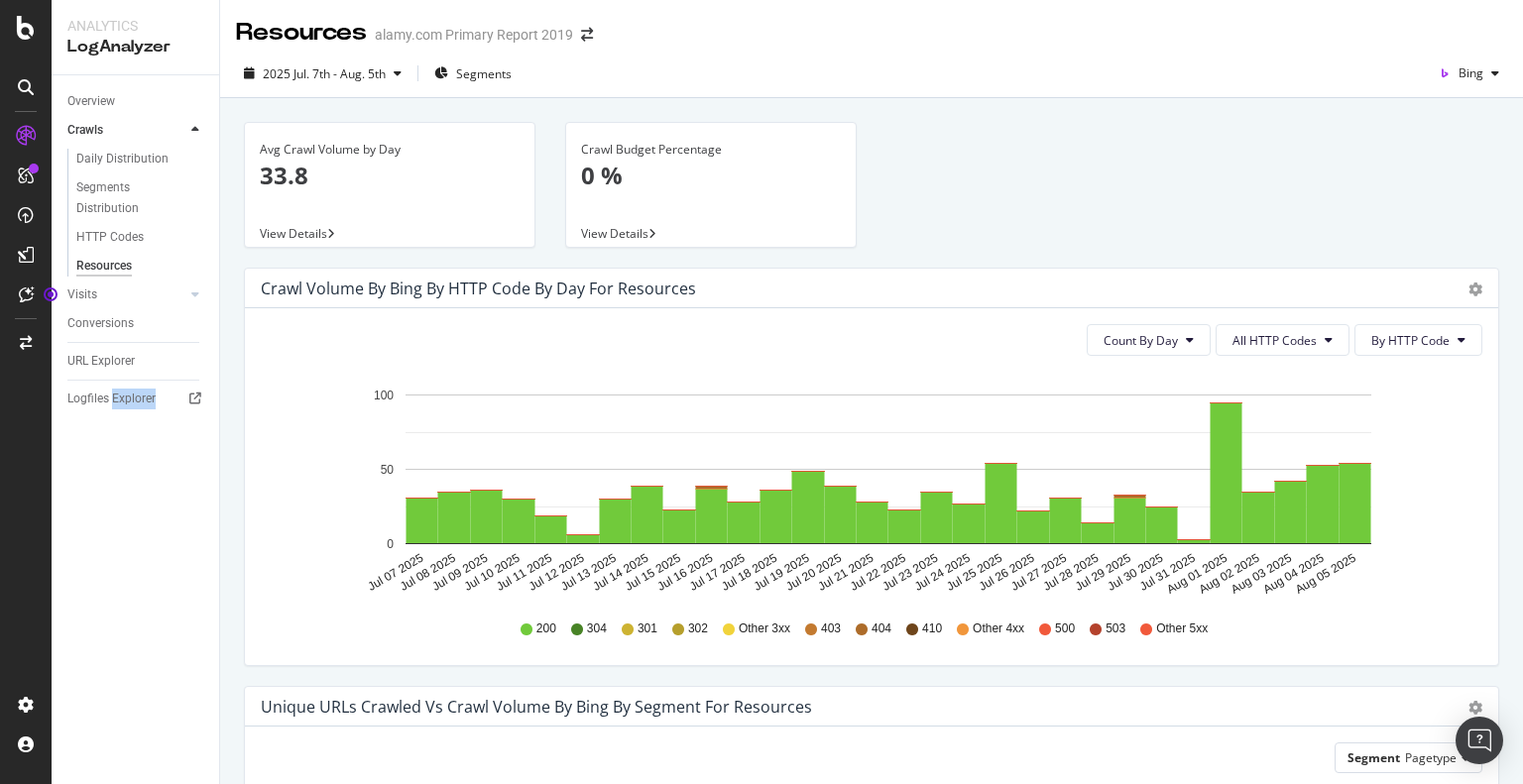 click on "Overview Crawls Daily Distribution Segments Distribution HTTP Codes Resources Visits Daily Distribution Segments Distribution HTTP Codes Conversions URL Explorer Logfiles Explorer" at bounding box center (135, 429) 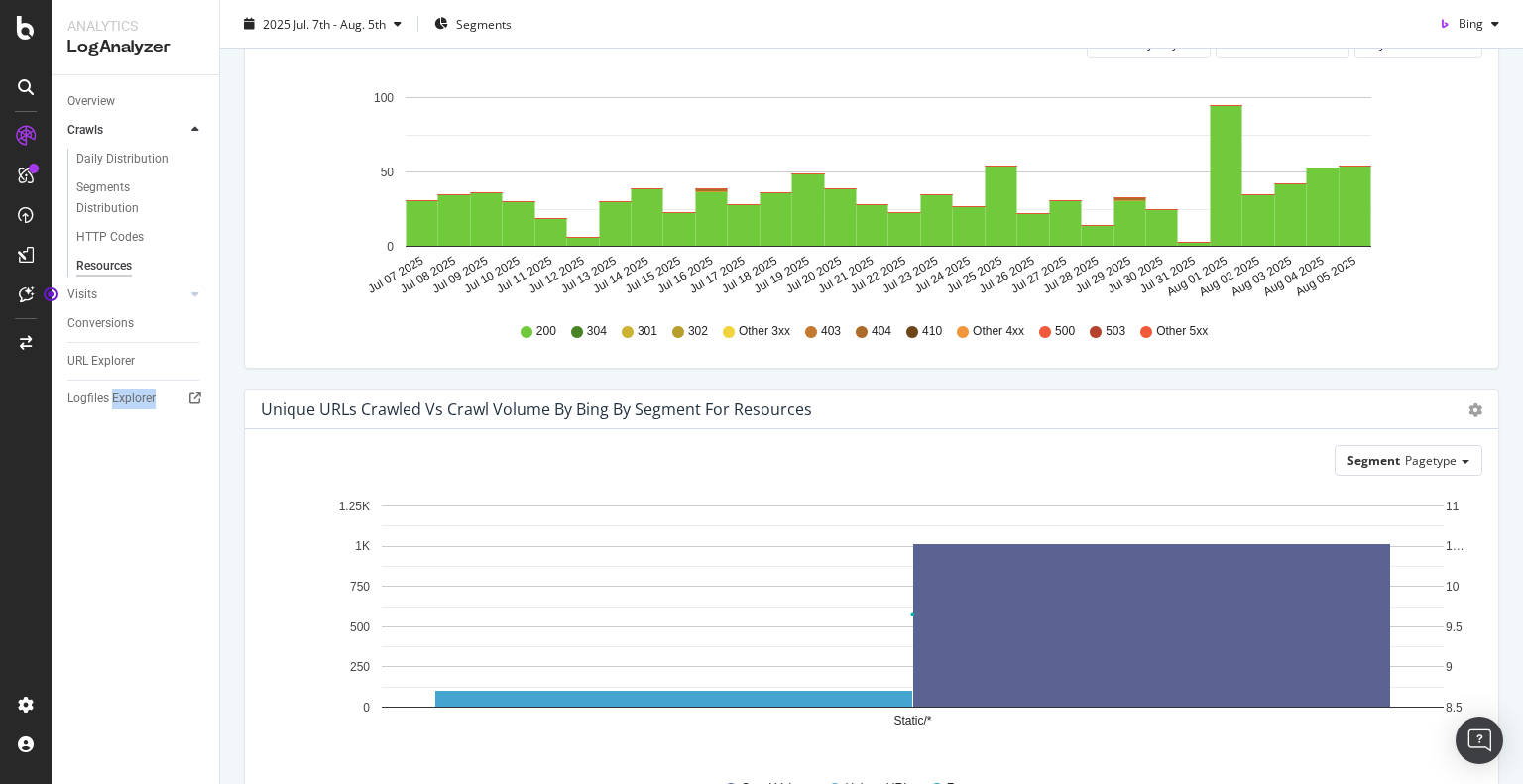 scroll, scrollTop: 428, scrollLeft: 0, axis: vertical 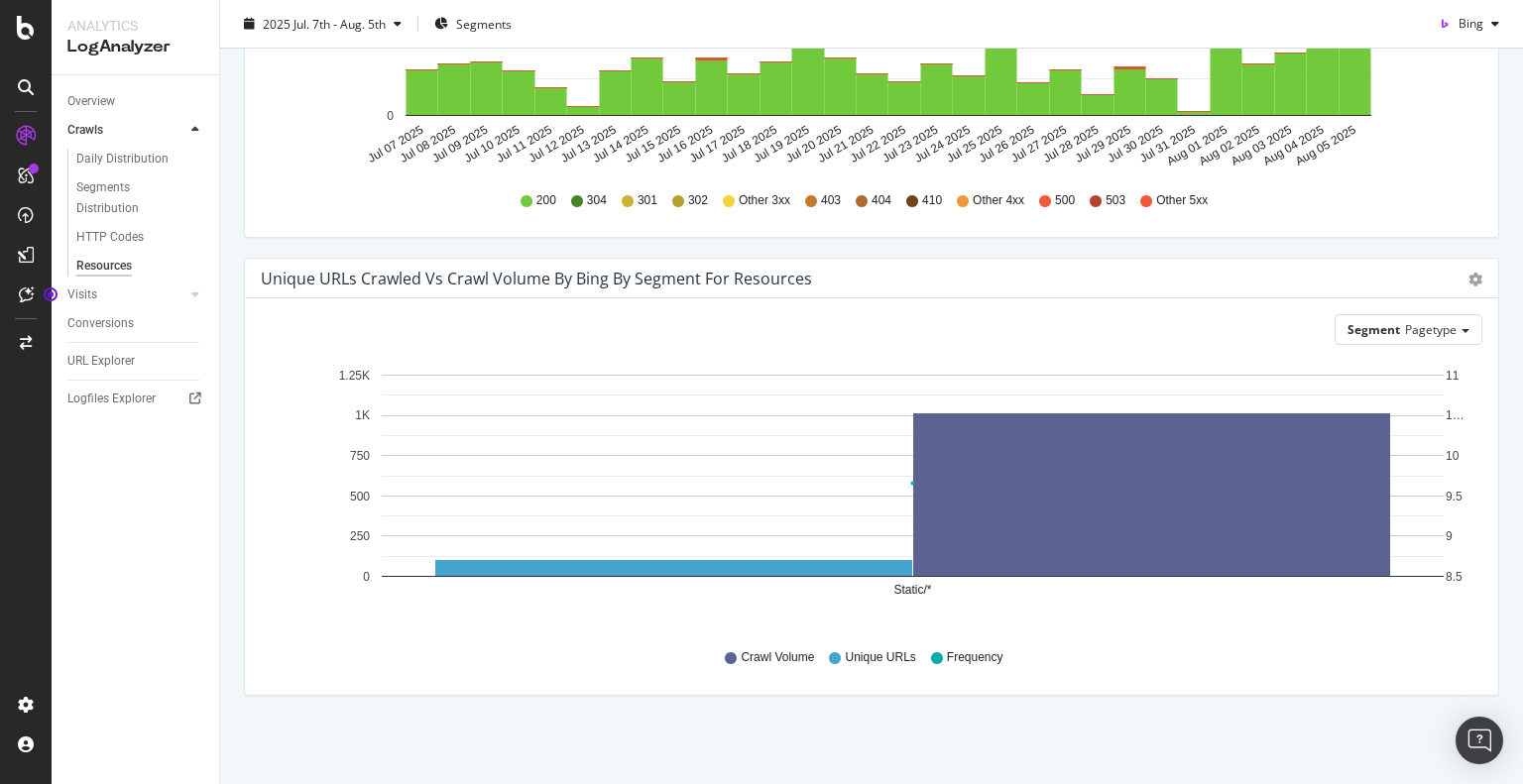 click on "Crawl Volume Unique URLs Frequency" at bounding box center [872, 657] 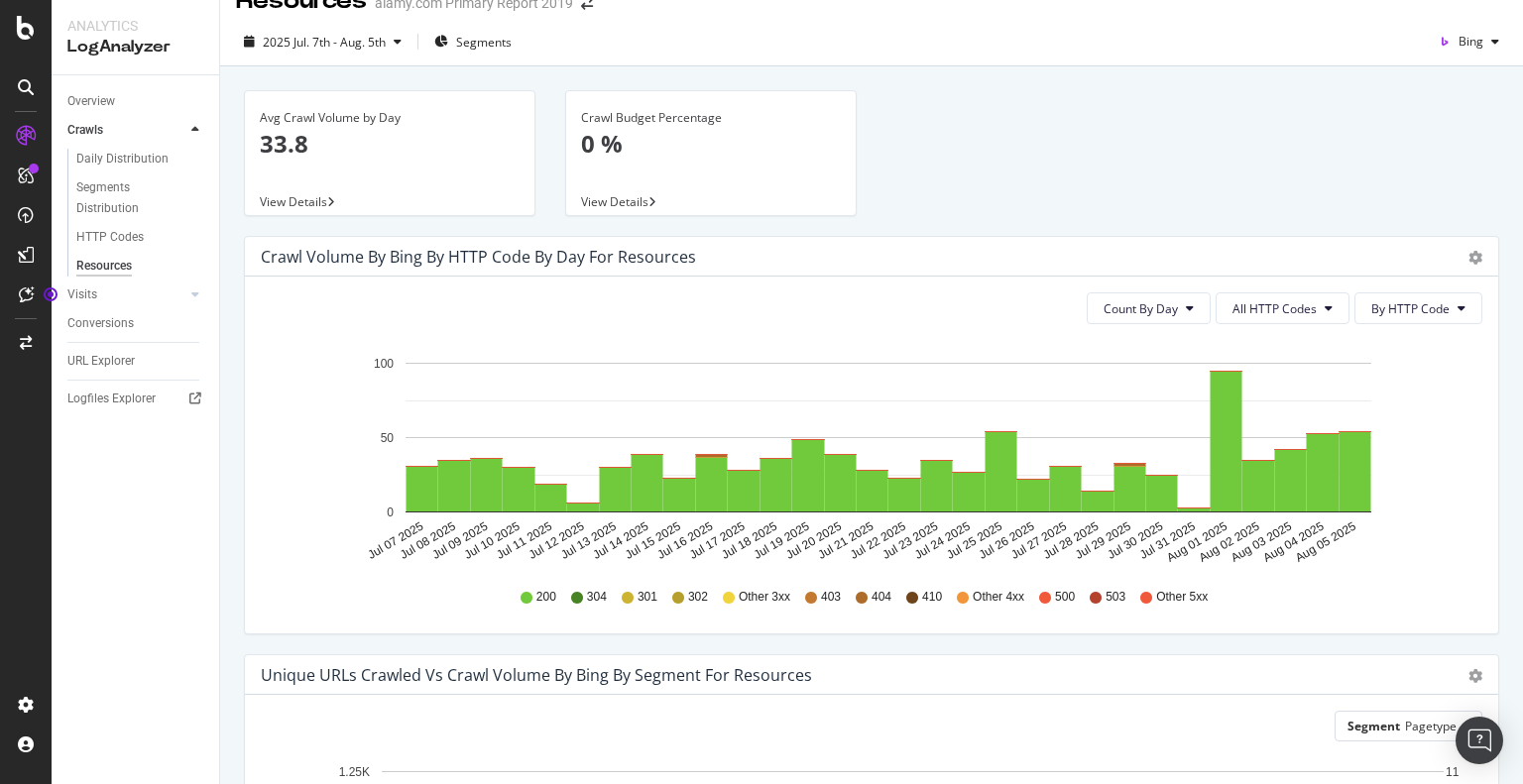 scroll, scrollTop: 0, scrollLeft: 0, axis: both 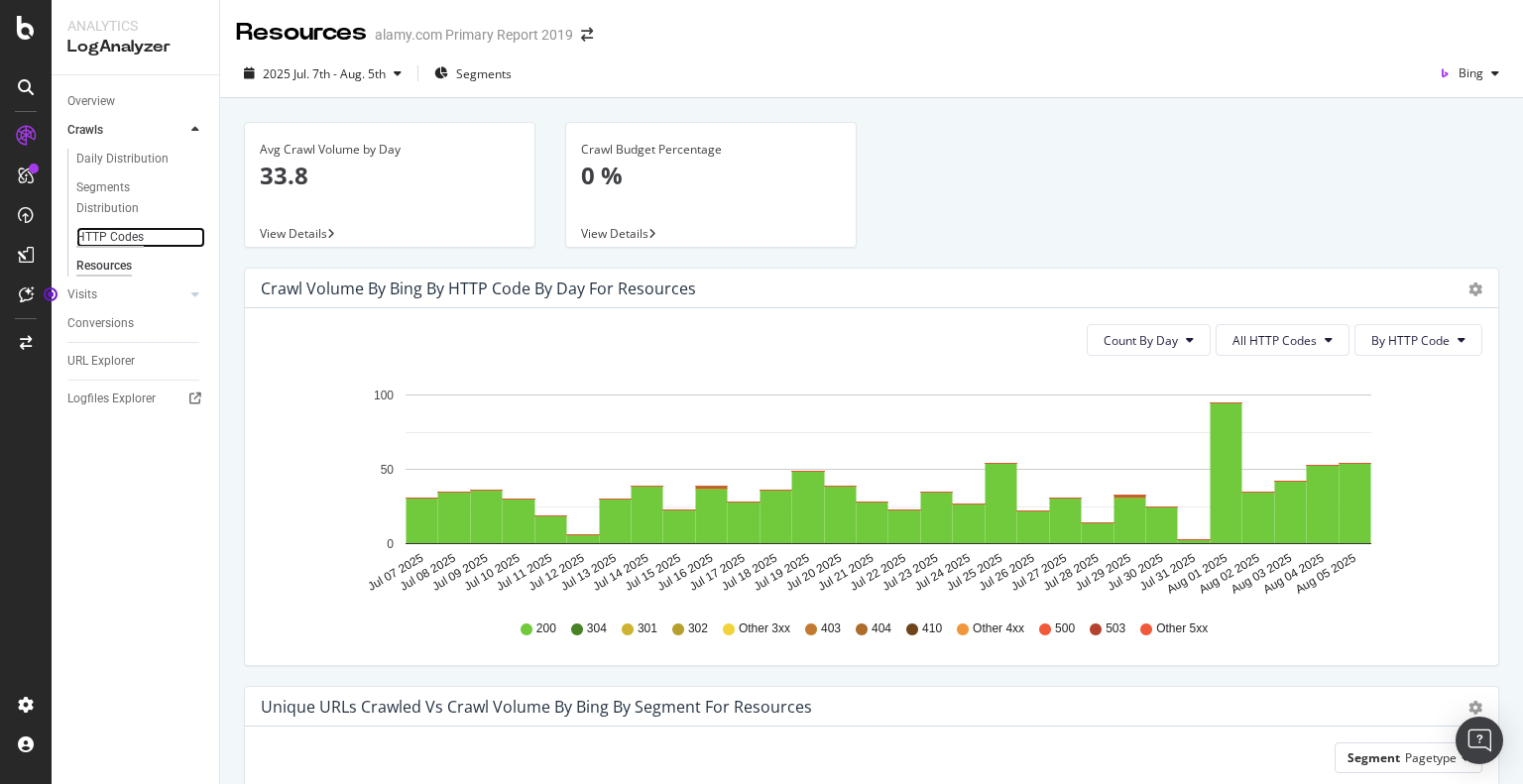 click on "HTTP Codes" at bounding box center [110, 237] 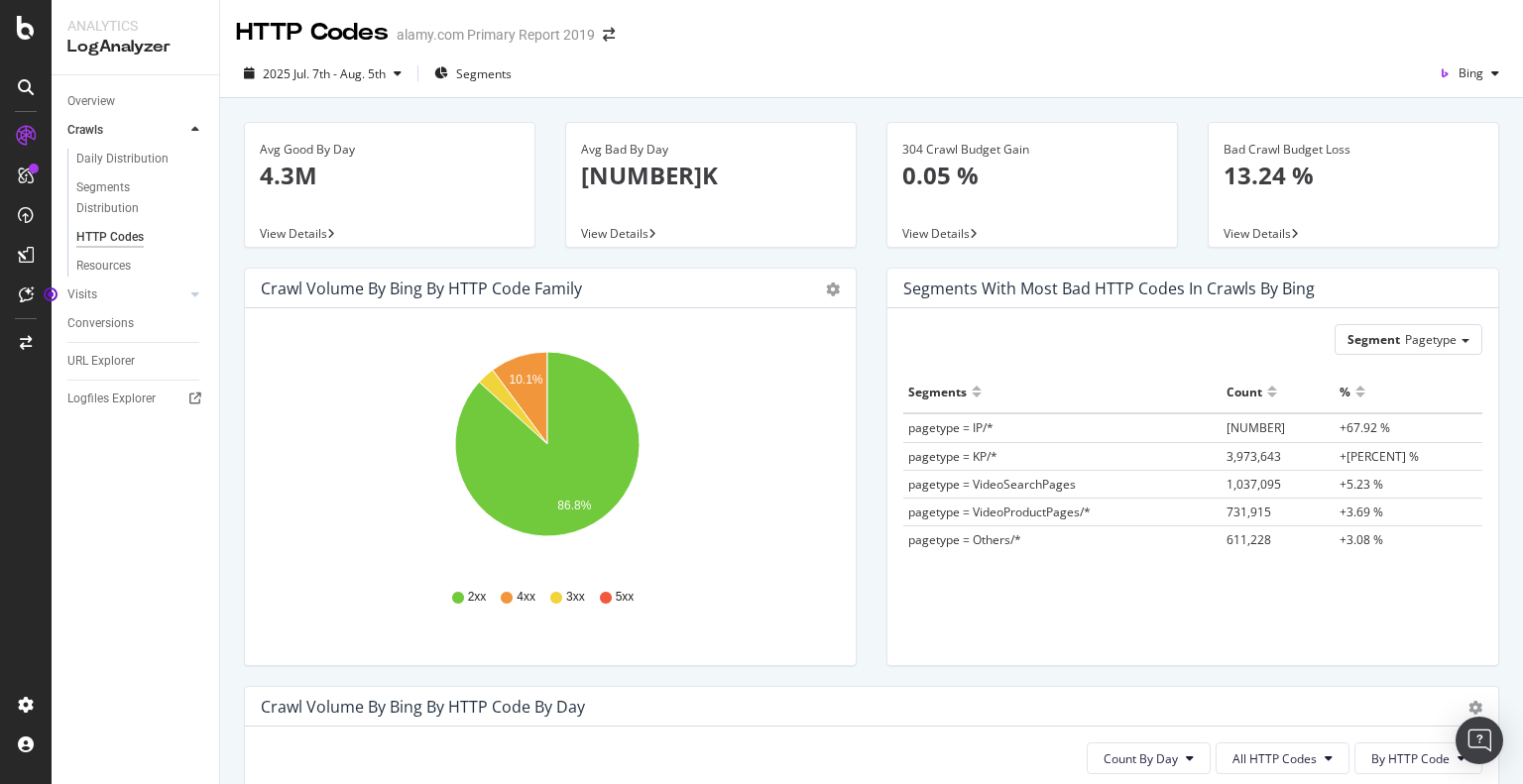 click on "Overview Crawls Daily Distribution Segments Distribution HTTP Codes Resources Visits Daily Distribution Segments Distribution HTTP Codes Conversions URL Explorer Logfiles Explorer" at bounding box center (135, 429) 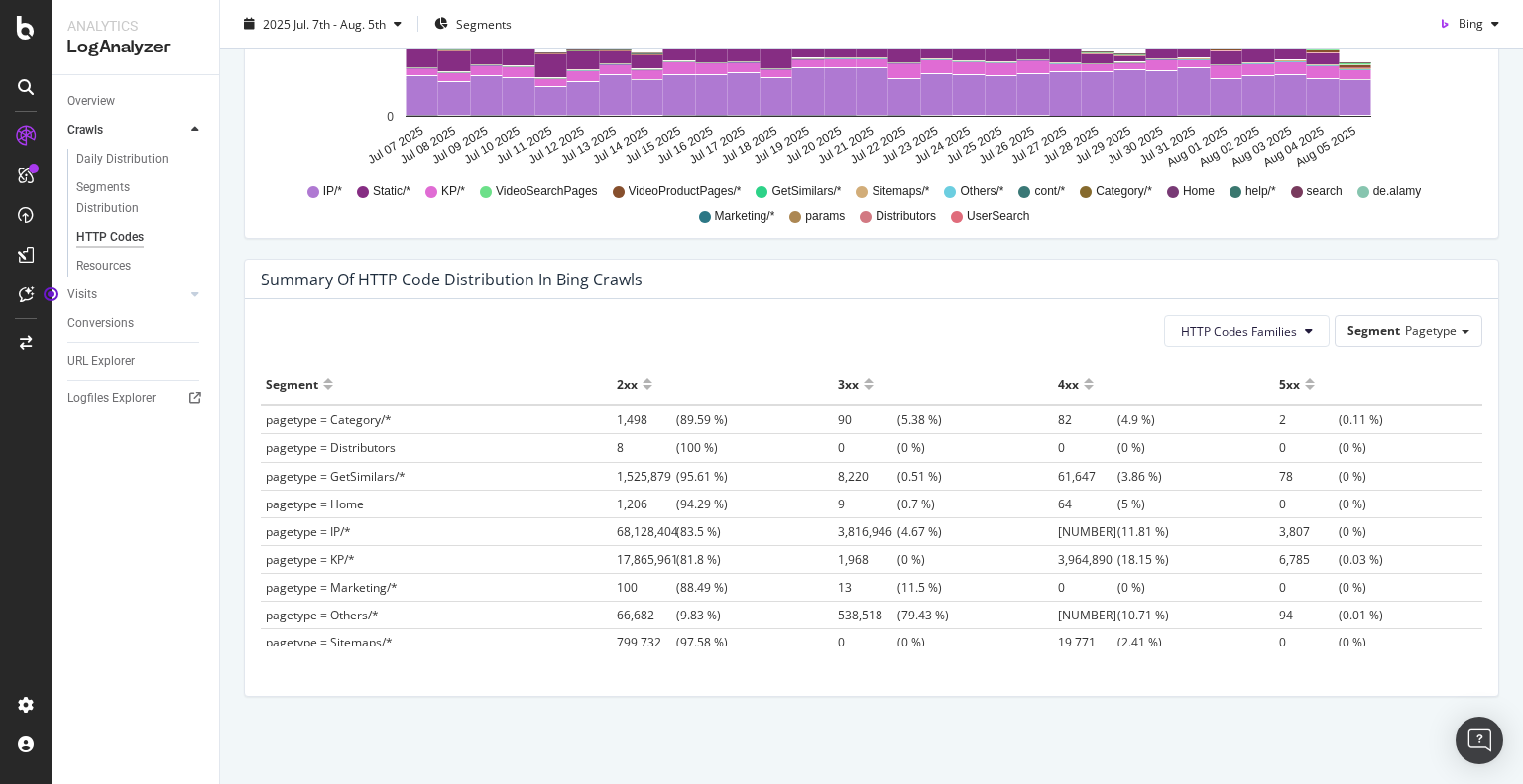 scroll, scrollTop: 867, scrollLeft: 0, axis: vertical 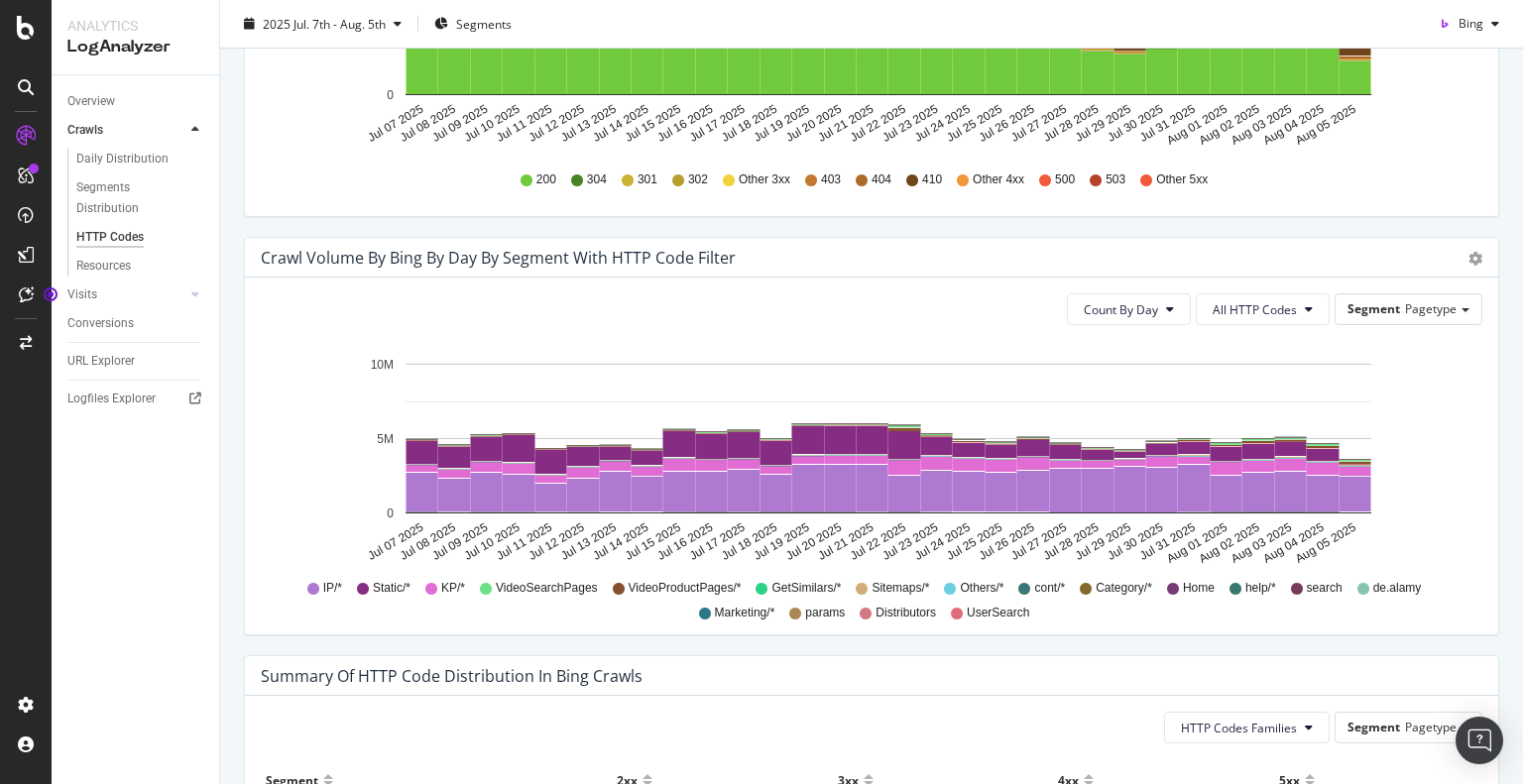 click on "Overview Crawls Daily Distribution Segments Distribution HTTP Codes Resources Visits Daily Distribution Segments Distribution HTTP Codes Conversions URL Explorer Logfiles Explorer" at bounding box center [135, 429] 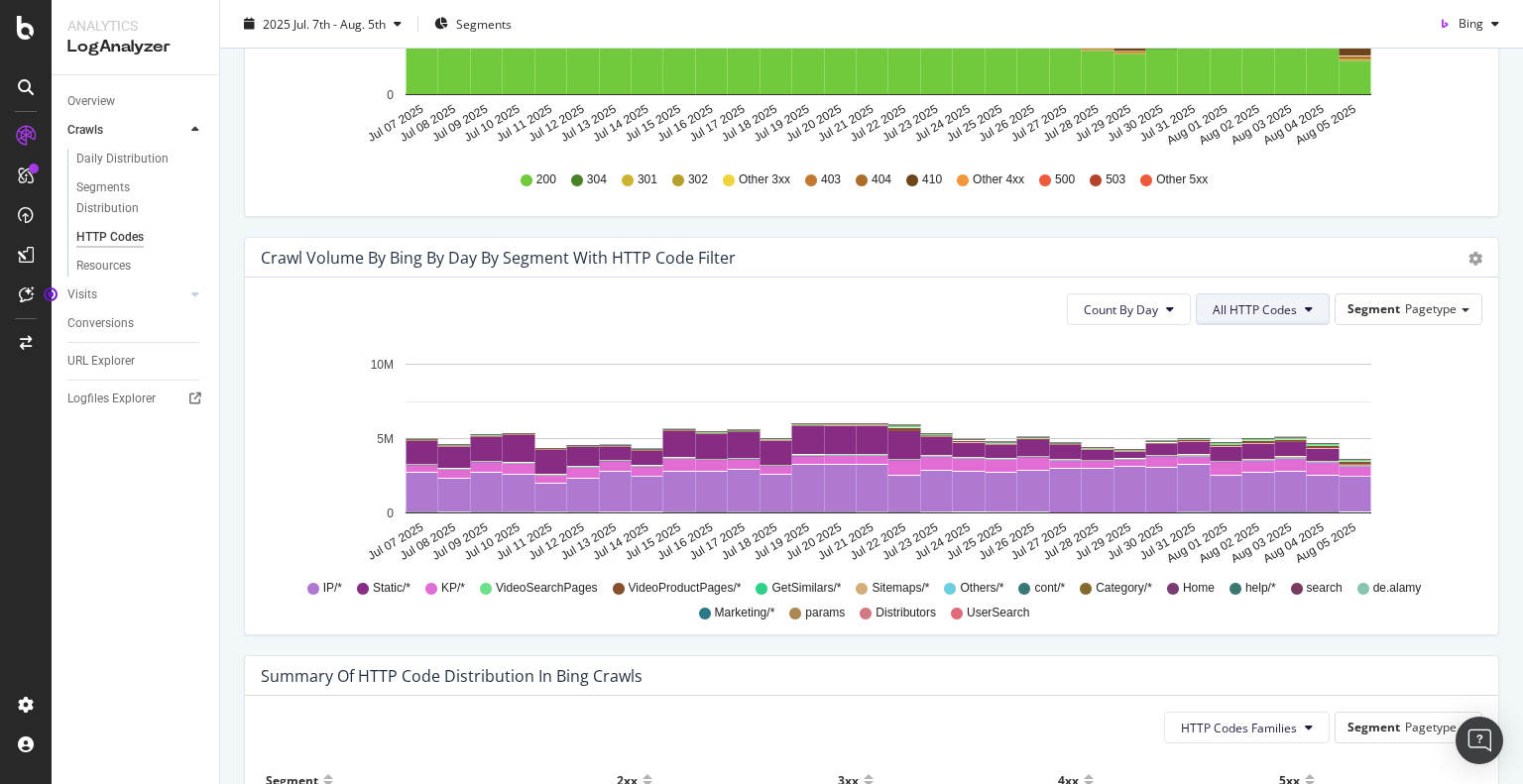 click on "All HTTP Codes" at bounding box center (1254, 309) 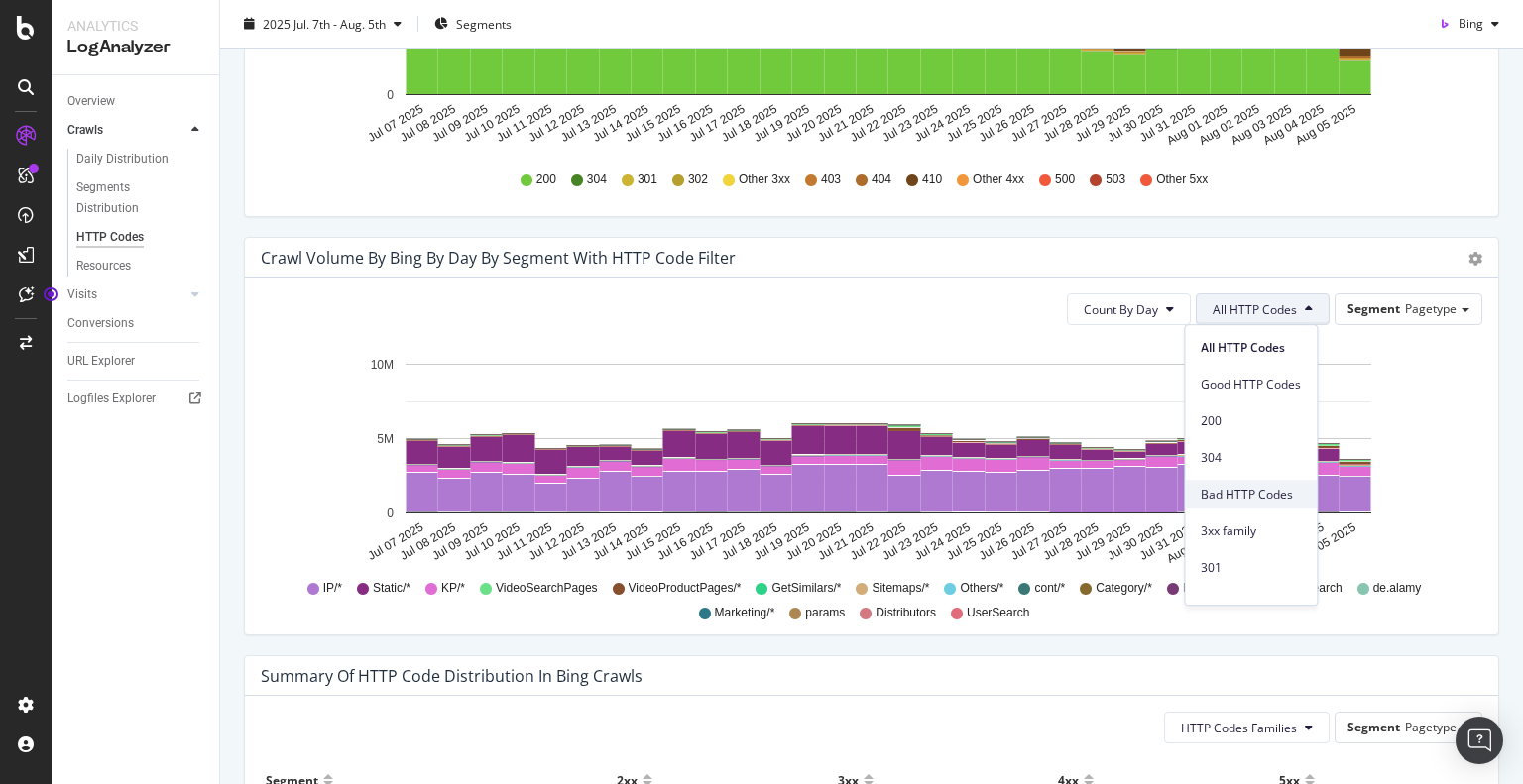 click on "Bad HTTP Codes" at bounding box center [1250, 495] 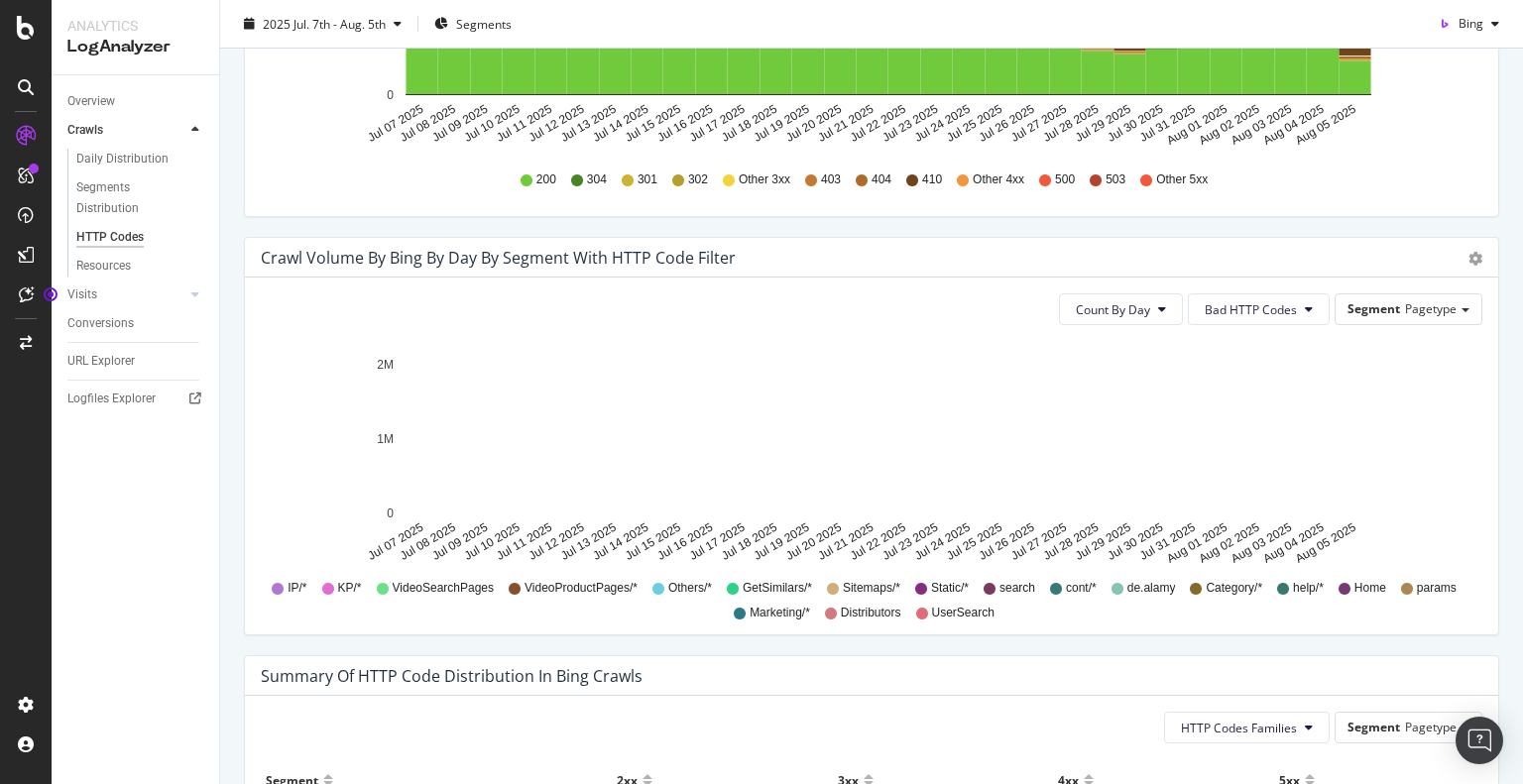 click on "Overview Crawls Daily Distribution Segments Distribution HTTP Codes Resources Visits Daily Distribution Segments Distribution HTTP Codes Conversions URL Explorer Logfiles Explorer" at bounding box center (135, 429) 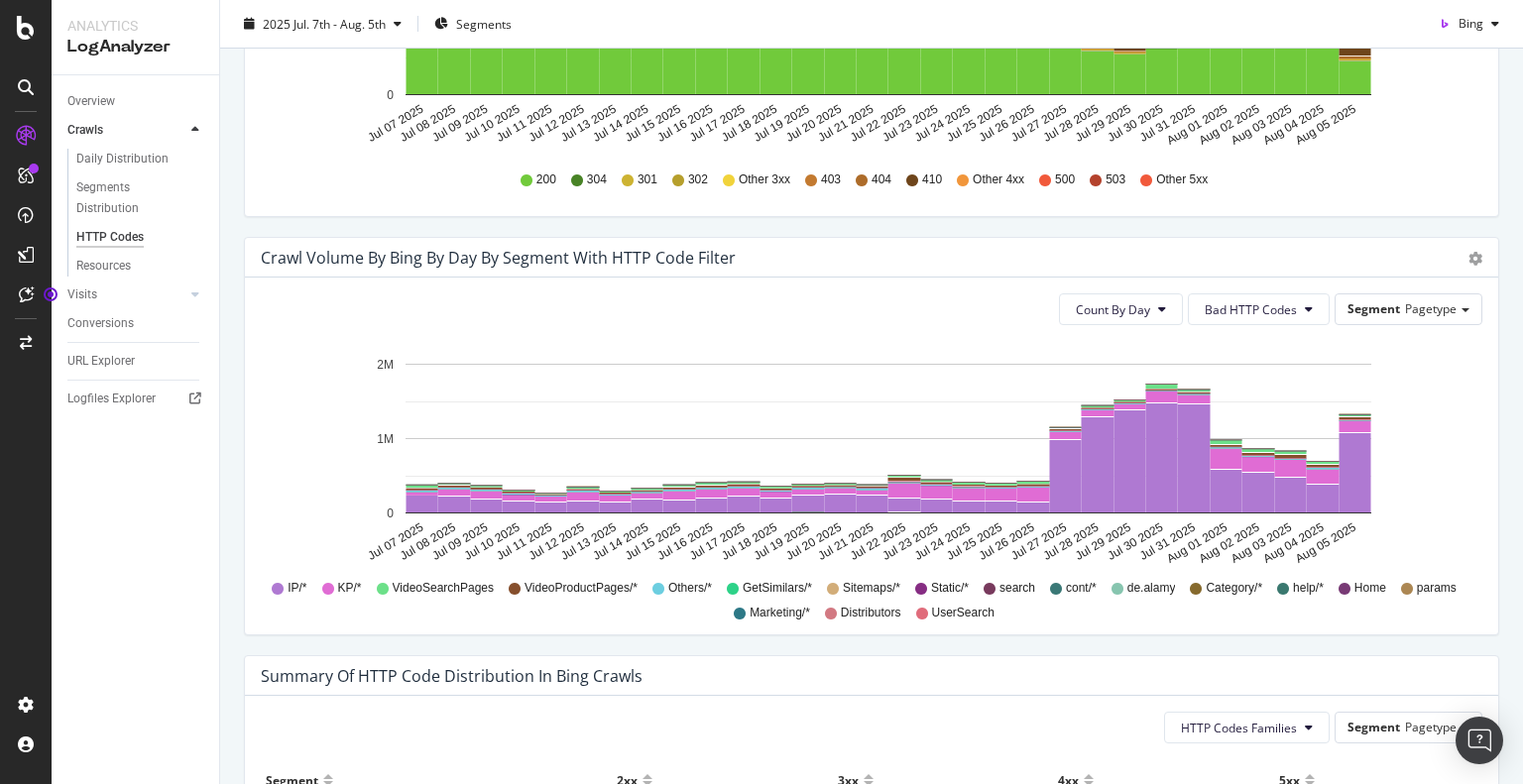 click on "Overview Crawls Daily Distribution Segments Distribution HTTP Codes Resources Visits Daily Distribution Segments Distribution HTTP Codes Conversions URL Explorer Logfiles Explorer" at bounding box center (135, 429) 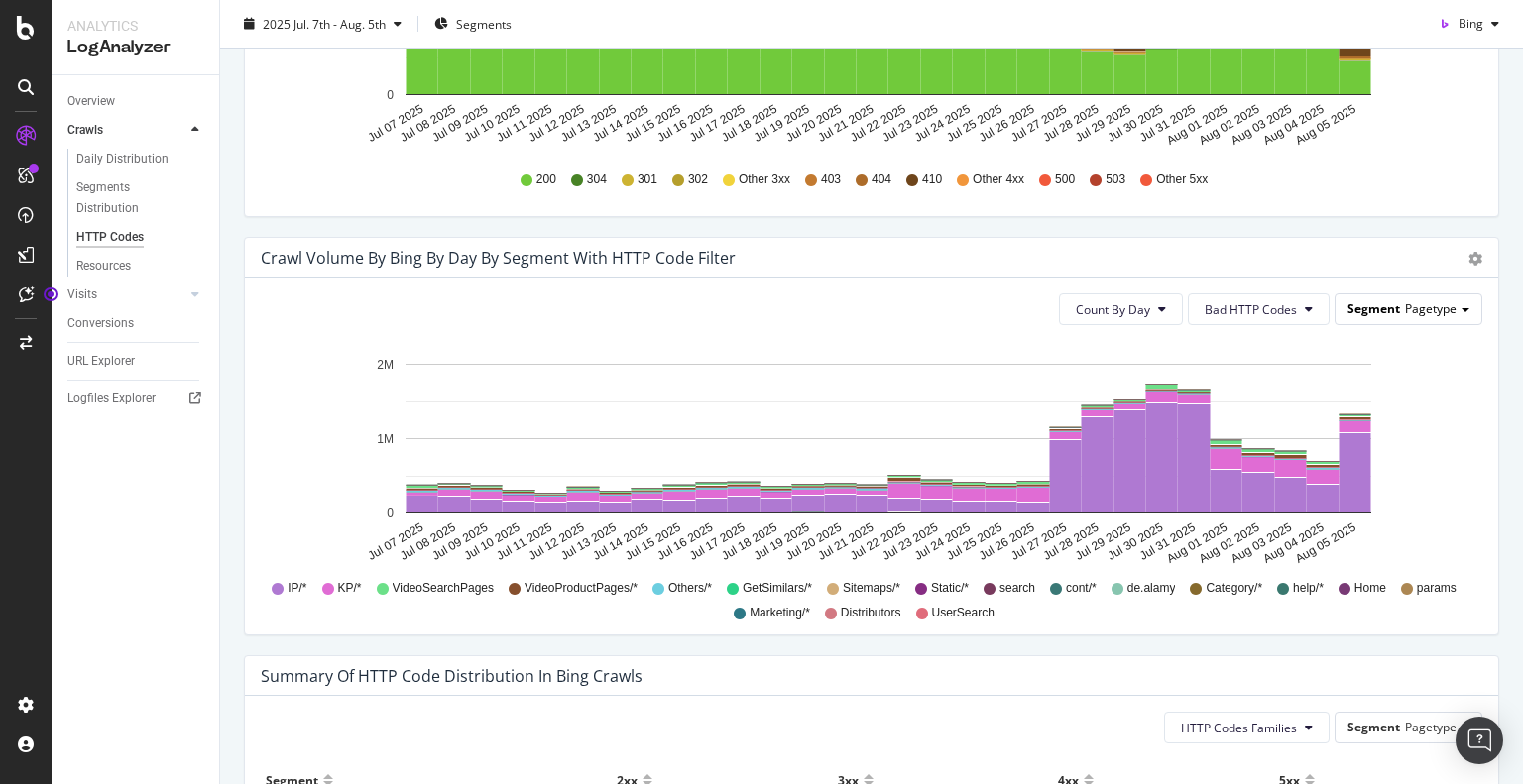 click on "Segment" at bounding box center (1373, 308) 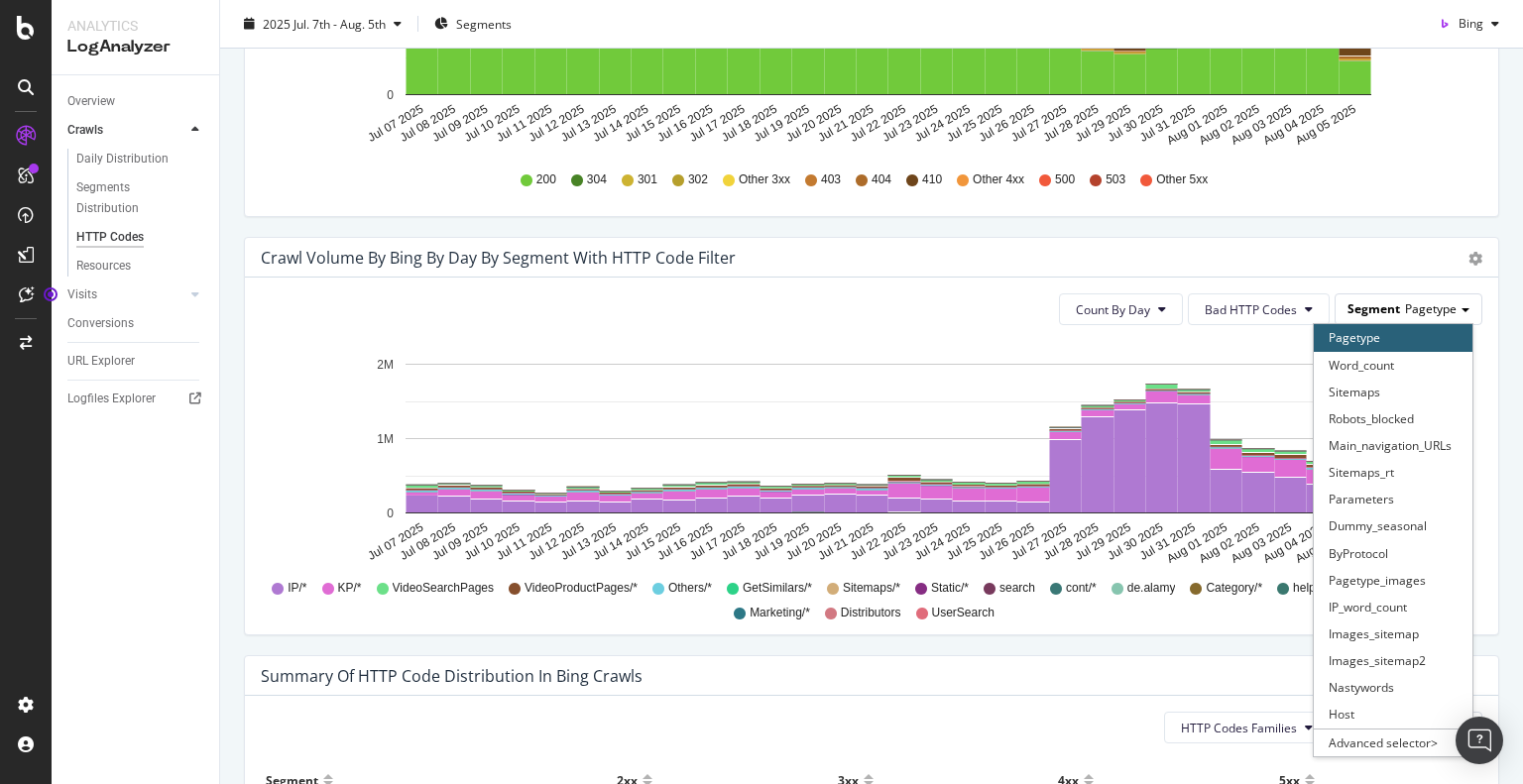 click on "Segment" at bounding box center (1373, 308) 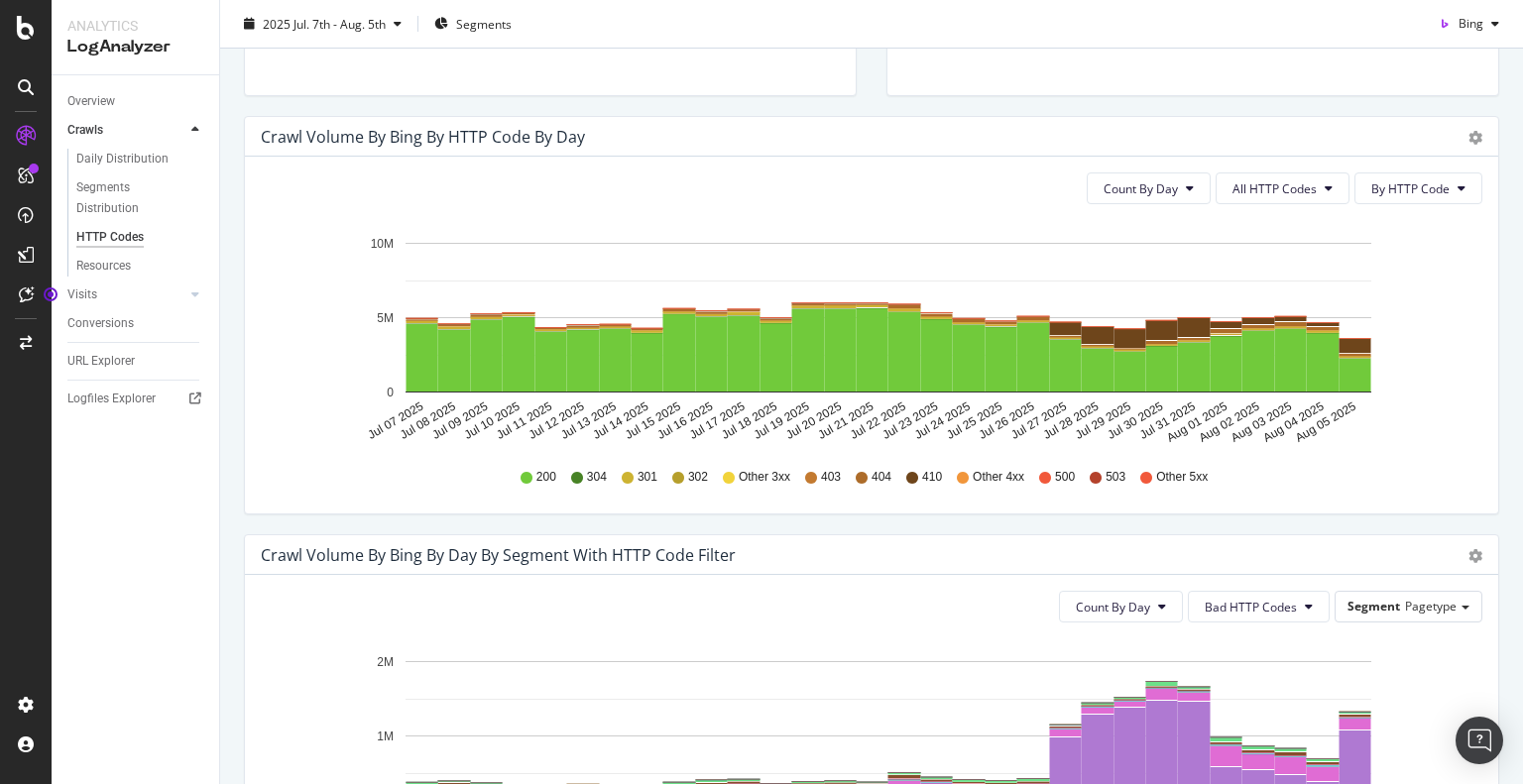 scroll, scrollTop: 372, scrollLeft: 0, axis: vertical 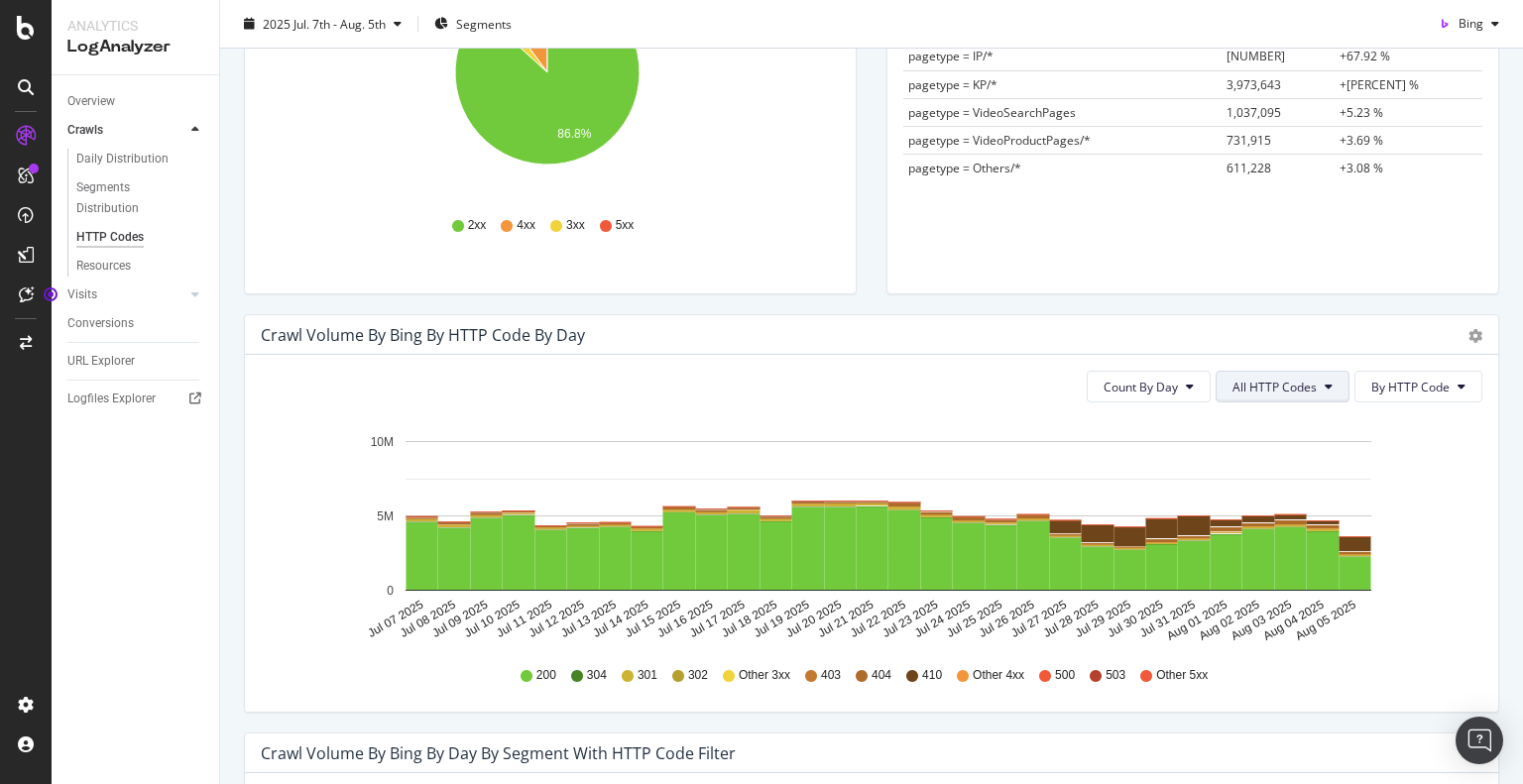 click on "All HTTP Codes" at bounding box center [1282, 387] 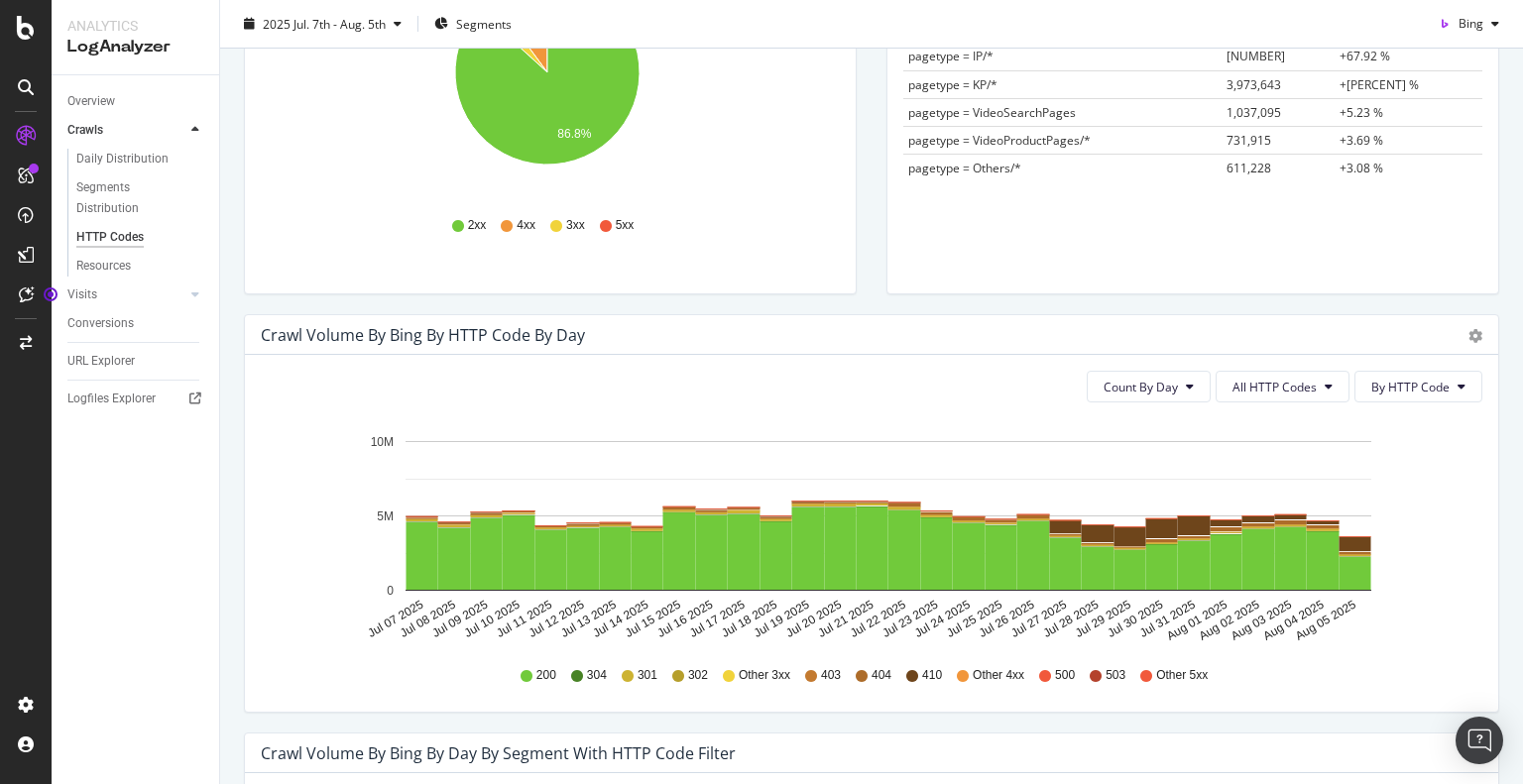 click on "Overview Crawls Daily Distribution Segments Distribution HTTP Codes Resources Visits Daily Distribution Segments Distribution HTTP Codes Conversions URL Explorer Logfiles Explorer" at bounding box center (135, 429) 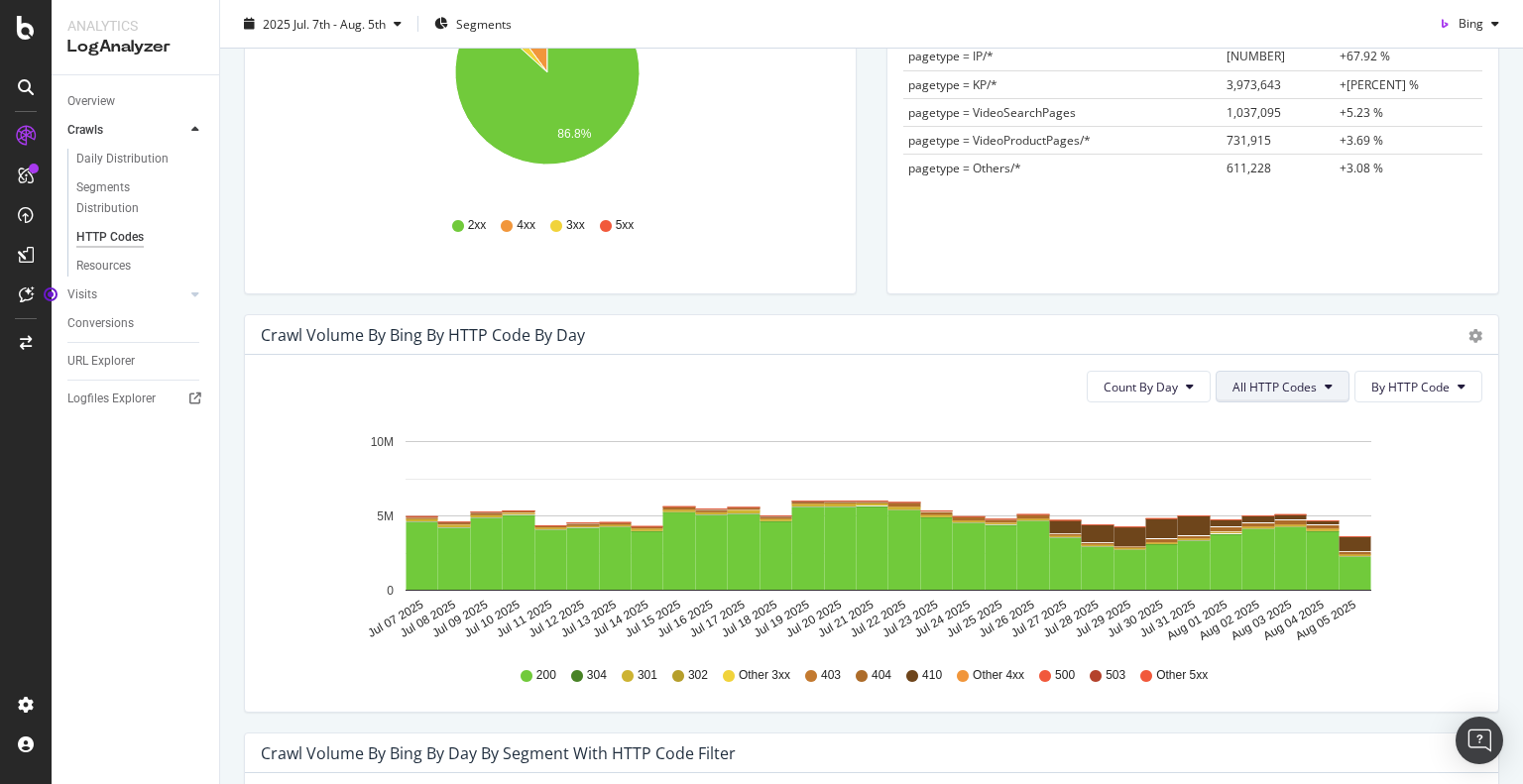 click on "All HTTP Codes" at bounding box center [1282, 387] 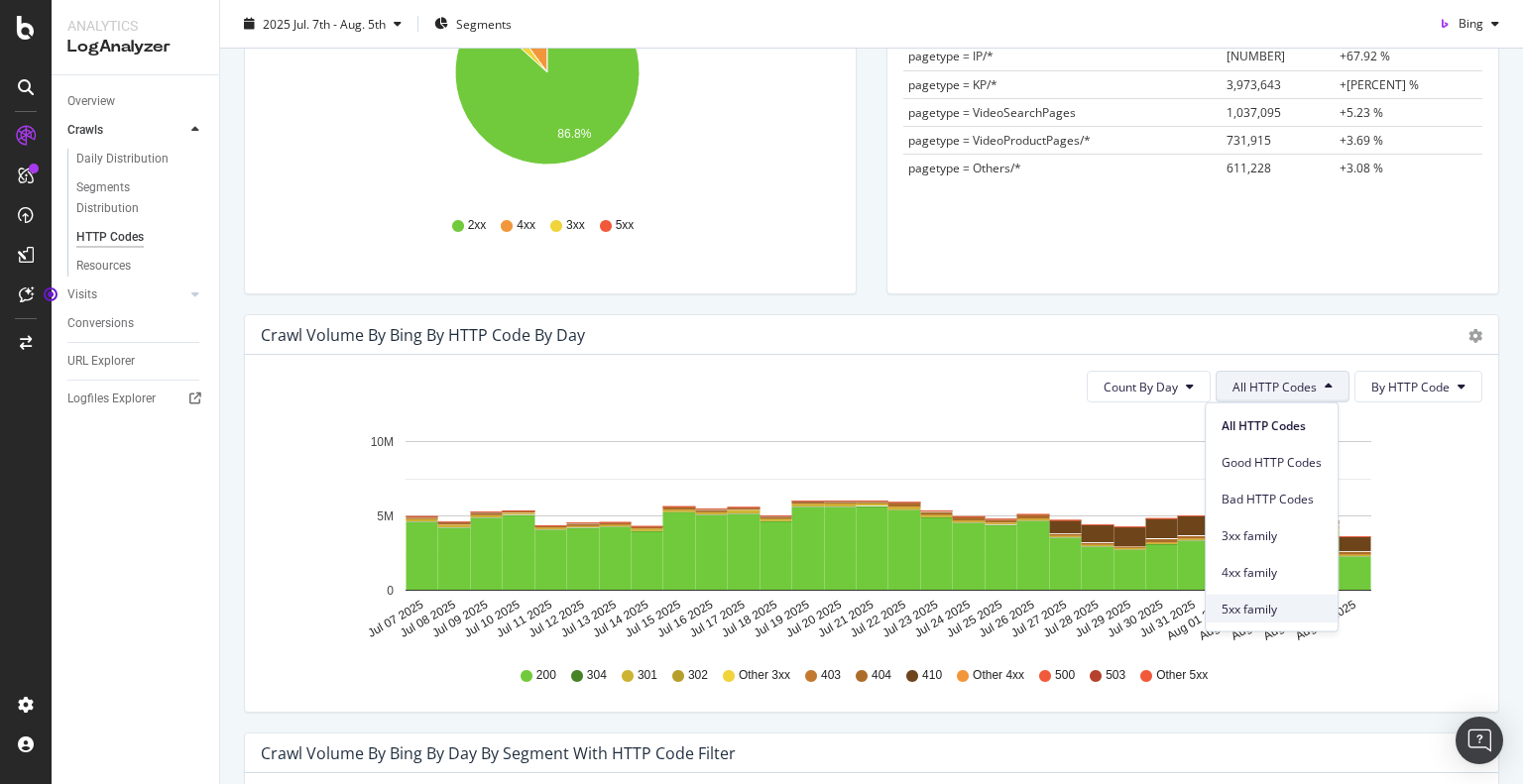 click on "5xx family" at bounding box center (1271, 609) 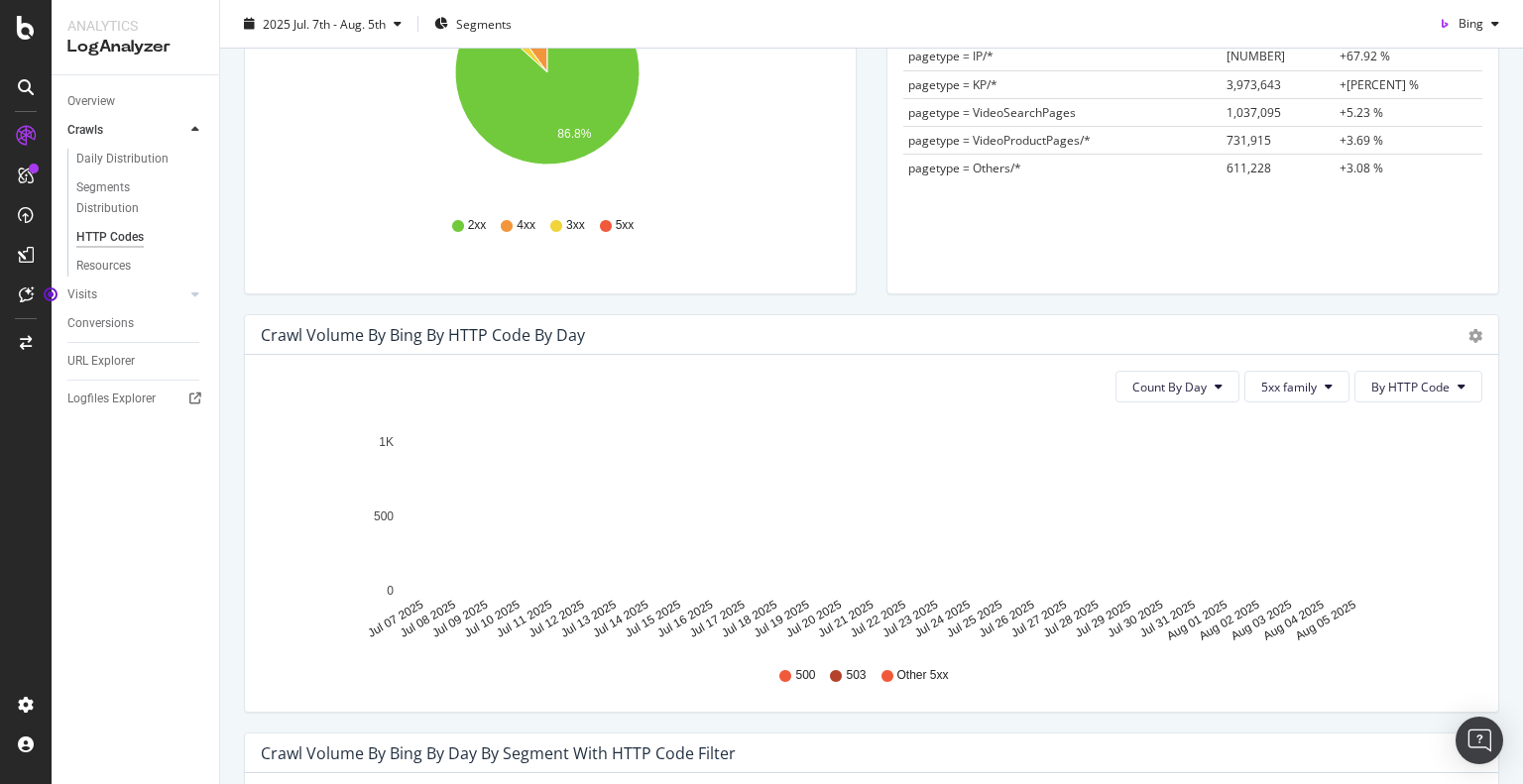 click on "Overview Crawls Daily Distribution Segments Distribution HTTP Codes Resources Visits Daily Distribution Segments Distribution HTTP Codes Conversions URL Explorer Logfiles Explorer" at bounding box center (135, 429) 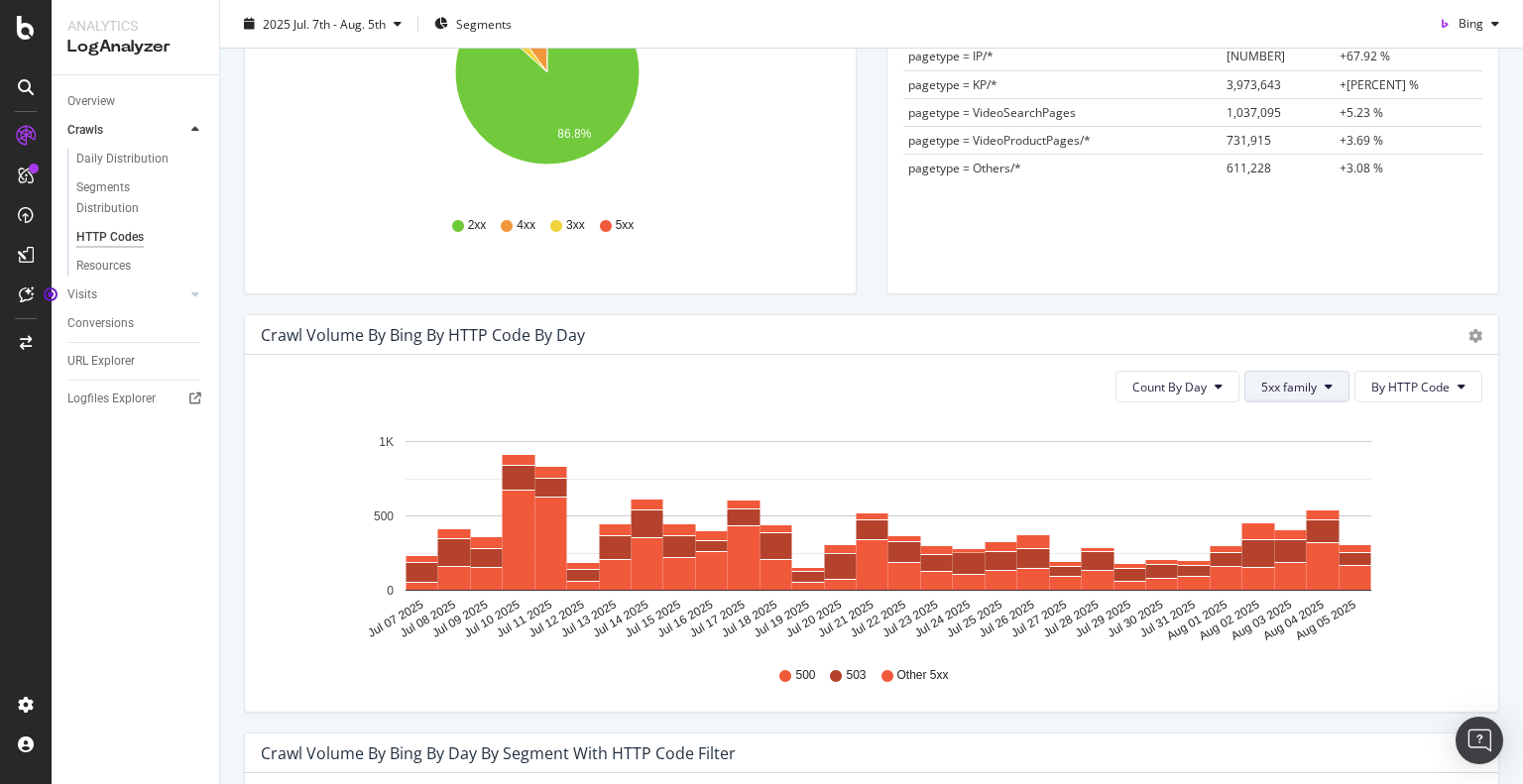 click on "5xx family" at bounding box center (1289, 387) 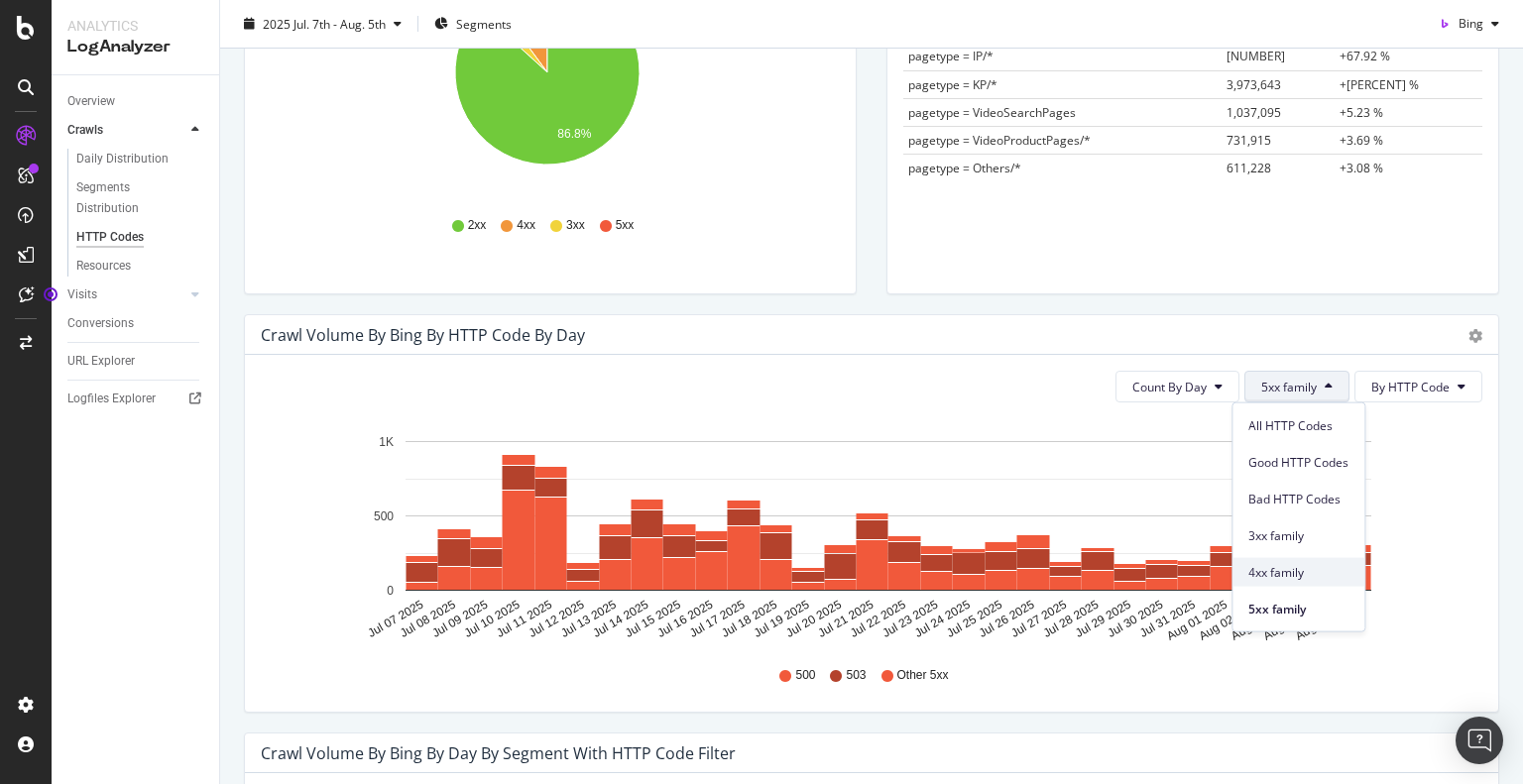 click on "4xx family" at bounding box center [1298, 572] 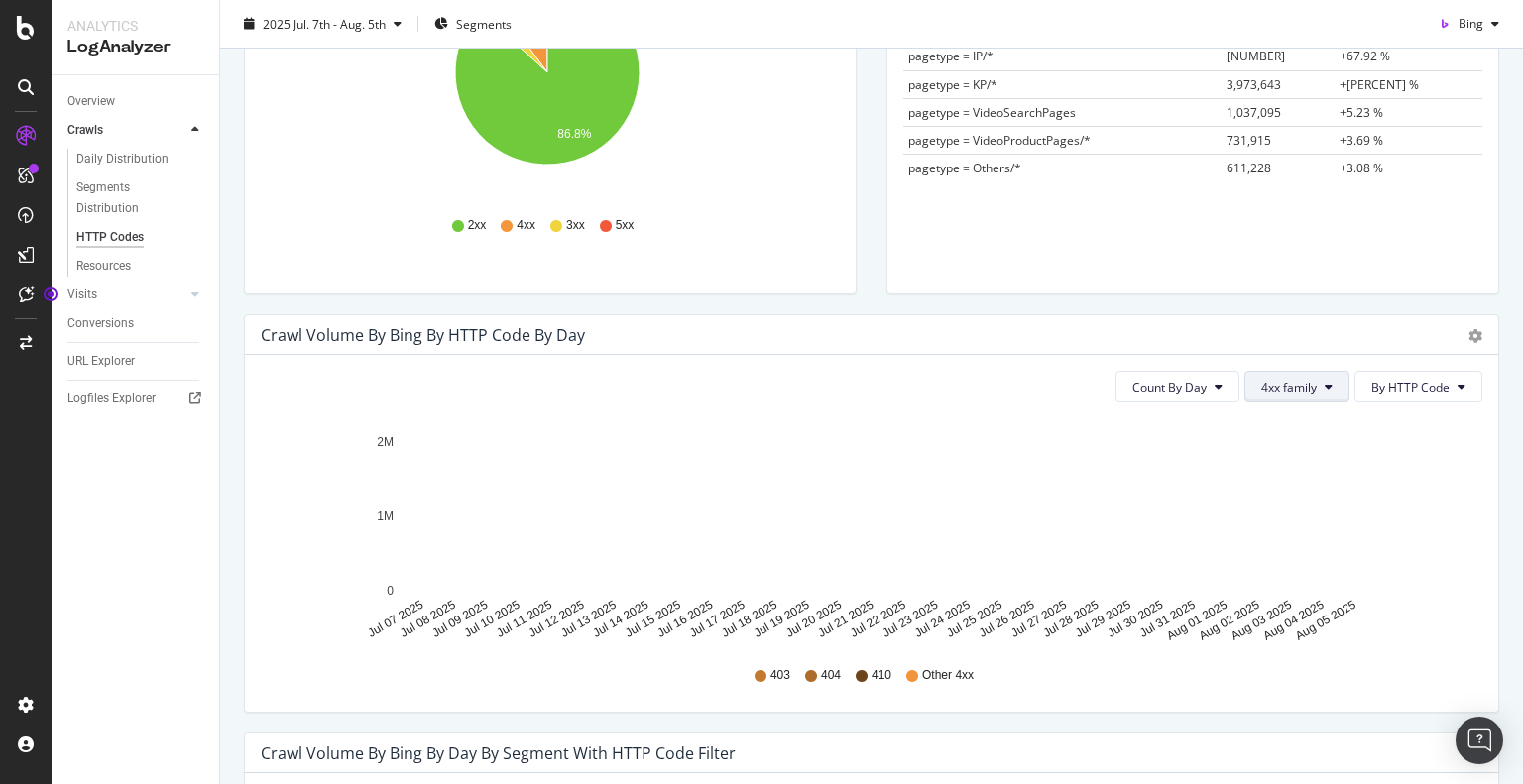 click on "4xx family" at bounding box center [1289, 387] 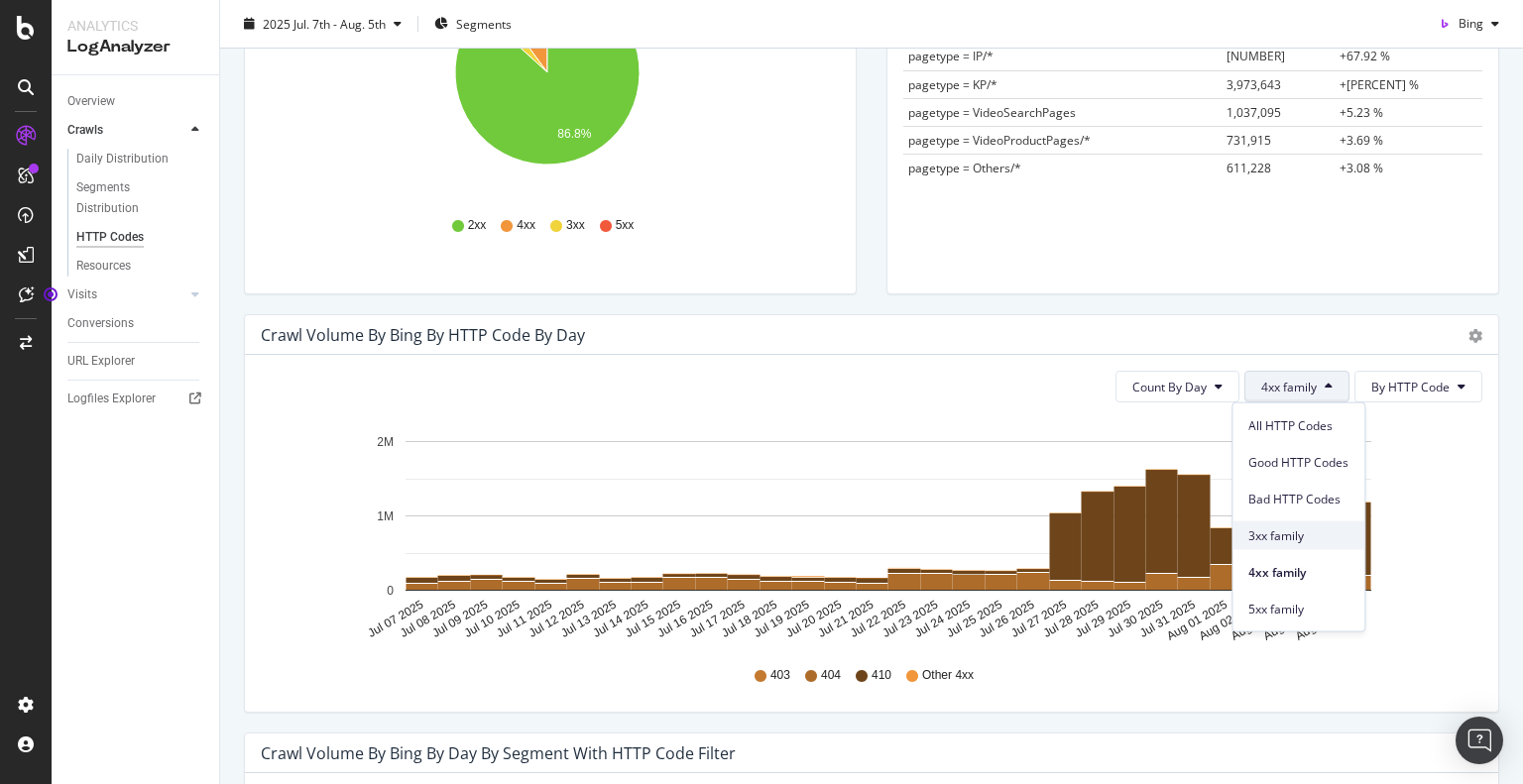 click on "3xx family" at bounding box center (1298, 535) 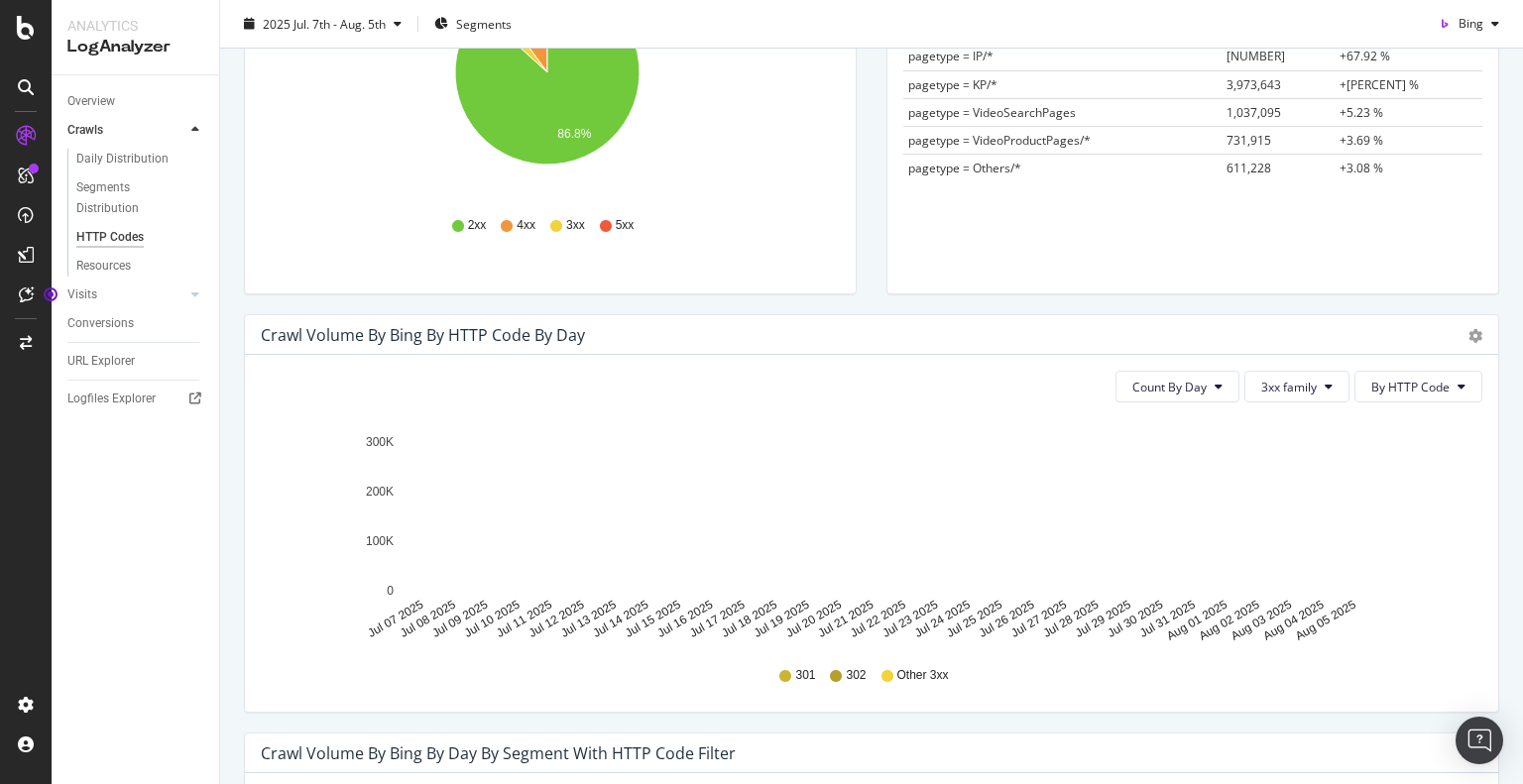 click on "Count By Day 3xx family By HTTP Code Hold CTRL while clicking to filter the report. Jul 07 2025 Jul 08 2025 Jul 09 2025 Jul 10 2025 Jul 11 2025 Jul 12 2025 Jul 13 2025 Jul 14 2025 Jul 15 2025 Jul 16 2025 Jul 17 2025 Jul 18 2025 Jul 19 2025 Jul 20 2025 Jul 21 2025 Jul 22 2025 Jul 23 2025 Jul 24 2025 Jul 25 2025 Jul 26 2025 Jul 27 2025 Jul 28 2025 Jul 29 2025 Jul 30 2025 Jul 31 2025 Aug 01 2025 Aug 02 2025 Aug 03 2025 Aug 04 2025 Aug 05 2025 0 100K 200K 300K Date 301 302 Other 3xx Jul 07 2025 200,944 9 2,273 Jul 08 2025 192,954 6 1,544 Jul 09 2025 162,459 6 1,046 Jul 10 2025 131,864 9 775 Jul 11 2025 118,909 8 763 Jul 12 2025 132,716 11 914 Jul 13 2025 132,186 5 885 Jul 14 2025 155,241 5 893 Jul 15 2025 156,754 8 1,893 Jul 16 2025 181,688 7 2,488 Jul 17 2025 207,085 5 2,817 Jul 18 2025 170,652 7 2,531 Jul 19 2025 195,681 11 2,800 Jul 20 2025 219,513 16 3,230 Jul 21 2025 212,317 3 2,734 Jul 22 2025 206,252 3 2,590 Jul 23 2025 166,919 8 1,885 Jul 24 2025 141,826 2 629 Jul 25 2025 140,155 8 508 Jul 26 2025 139,133" at bounding box center [872, 533] 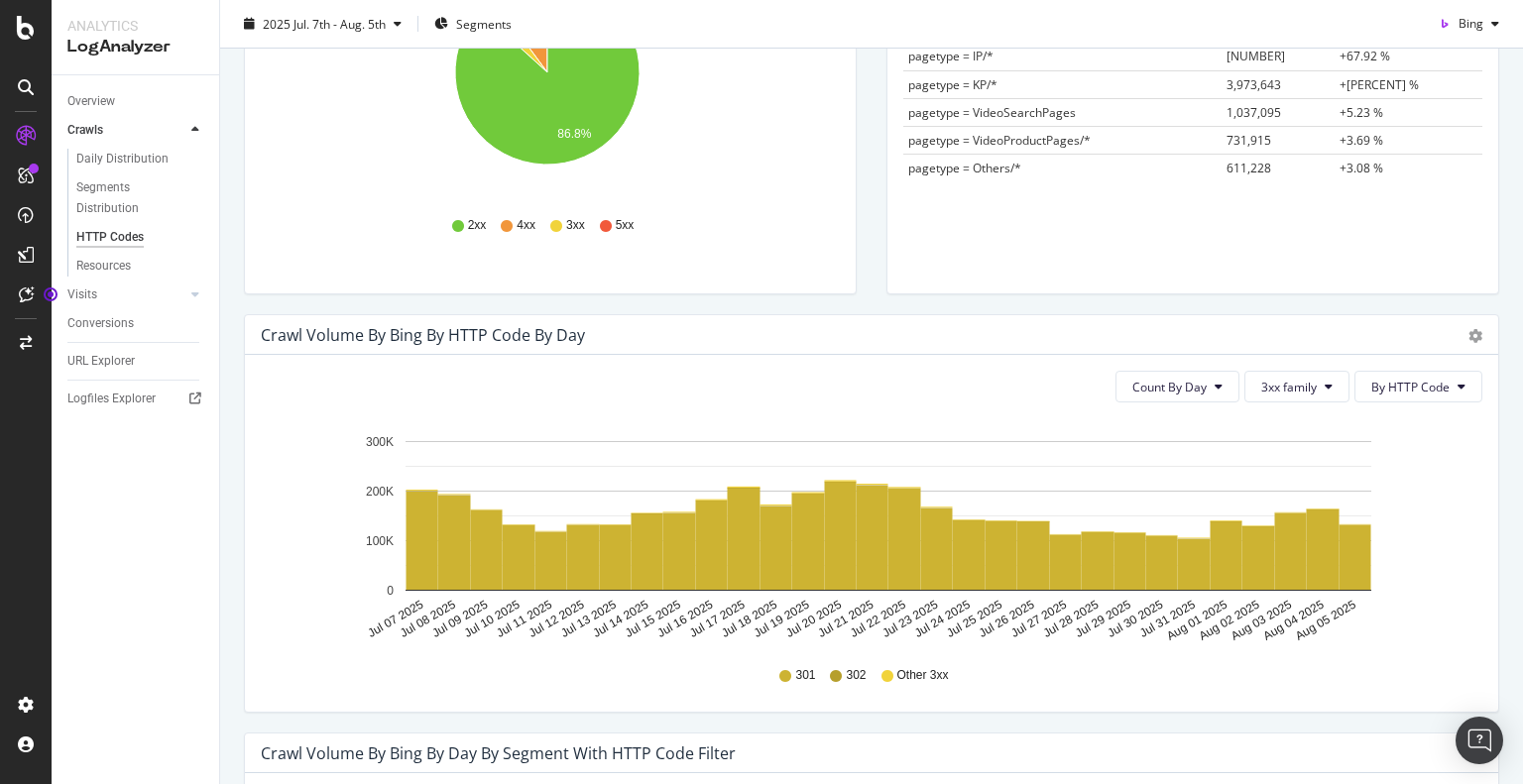 click on "Jul 07 2025 Jul 08 2025 Jul 09 2025 Jul 10 2025 Jul 11 2025 Jul 12 2025 Jul 13 2025 Jul 14 2025 Jul 15 2025 Jul 16 2025 Jul 17 2025 Jul 18 2025 Jul 19 2025 Jul 20 2025 Jul 21 2025 Jul 22 2025 Jul 23 2025 Jul 24 2025 Jul 25 2025 Jul 26 2025 Jul 27 2025 Jul 28 2025 Jul 29 2025 Jul 30 2025 Jul 31 2025 Aug 01 2025 Aug 02 2025 Aug 03 2025 Aug 04 2025 Aug 05 2025 0 100K 200K 300K" 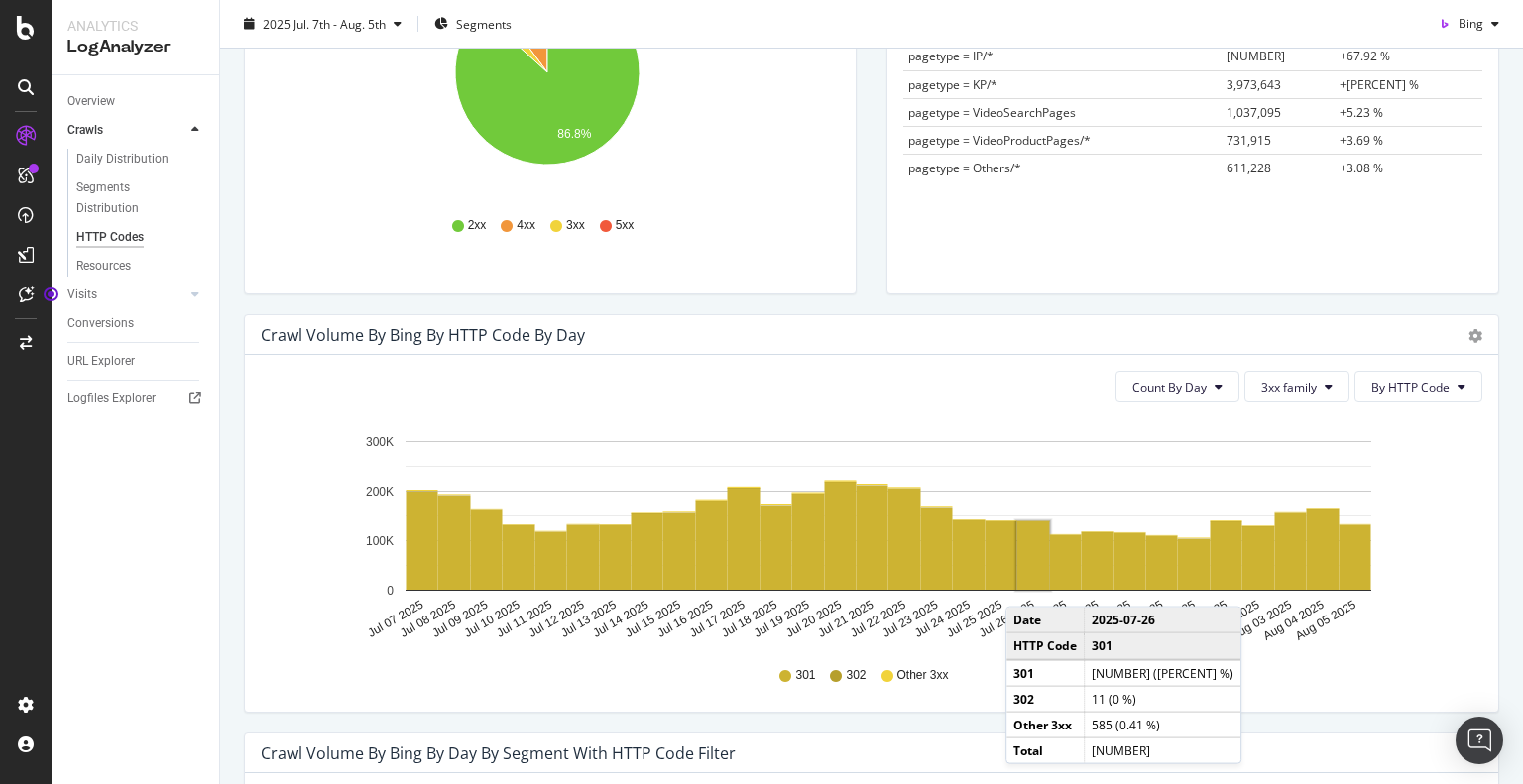 scroll, scrollTop: 0, scrollLeft: 0, axis: both 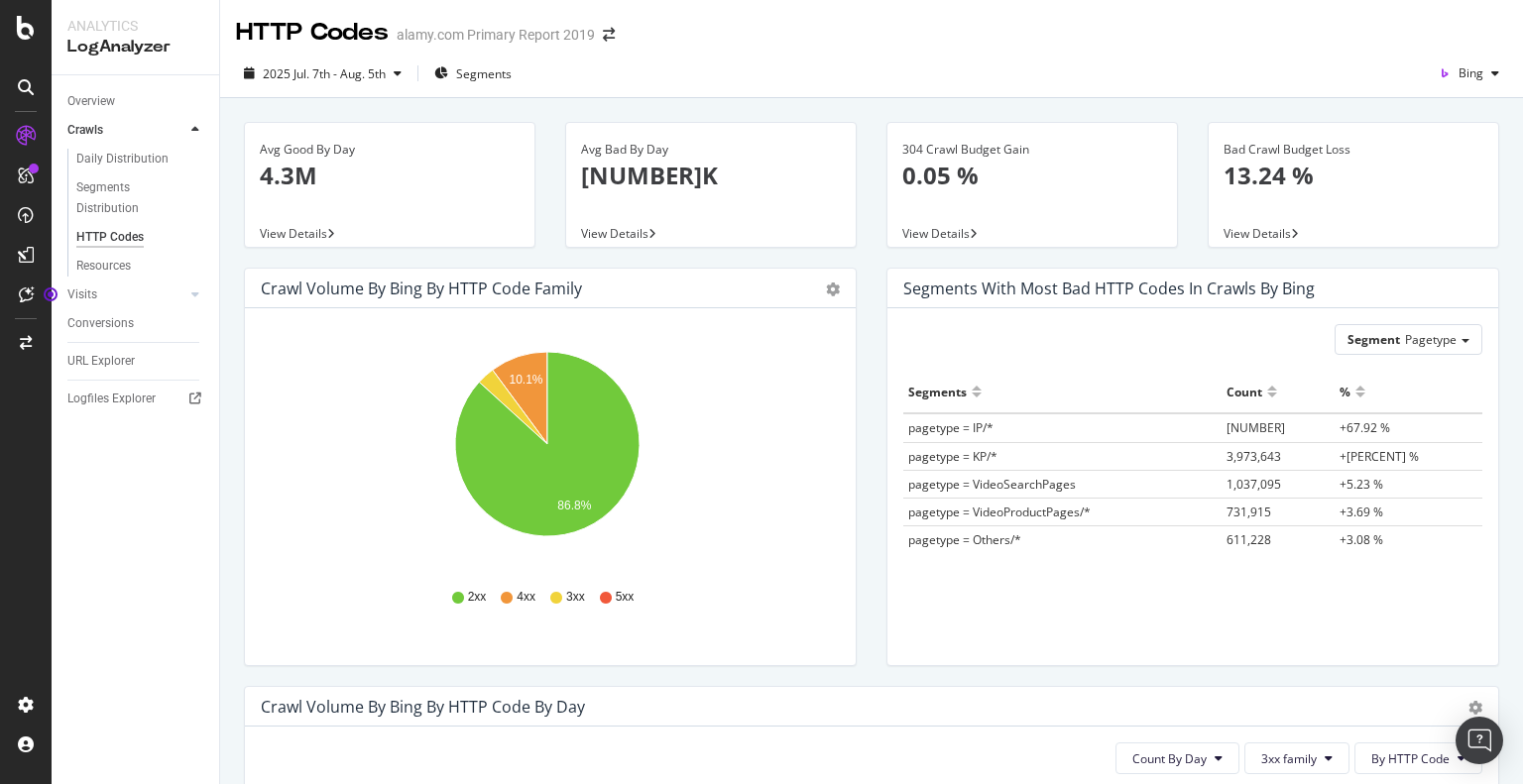 click on "Segments with most bad HTTP codes in Crawls by bing Segment Pagetype Hold CTRL while clicking to filter the report. Segments Count % pagetype = IP/* 13,458,349 +67.92 % pagetype = KP/* 3,973,643 +20.05 % pagetype = VideoSearchPages 1,037,095 +5.23 % pagetype = VideoProductPages/* 731,915 +3.69 % pagetype = Others/* 611,228 +3.08 %" at bounding box center [1193, 477] 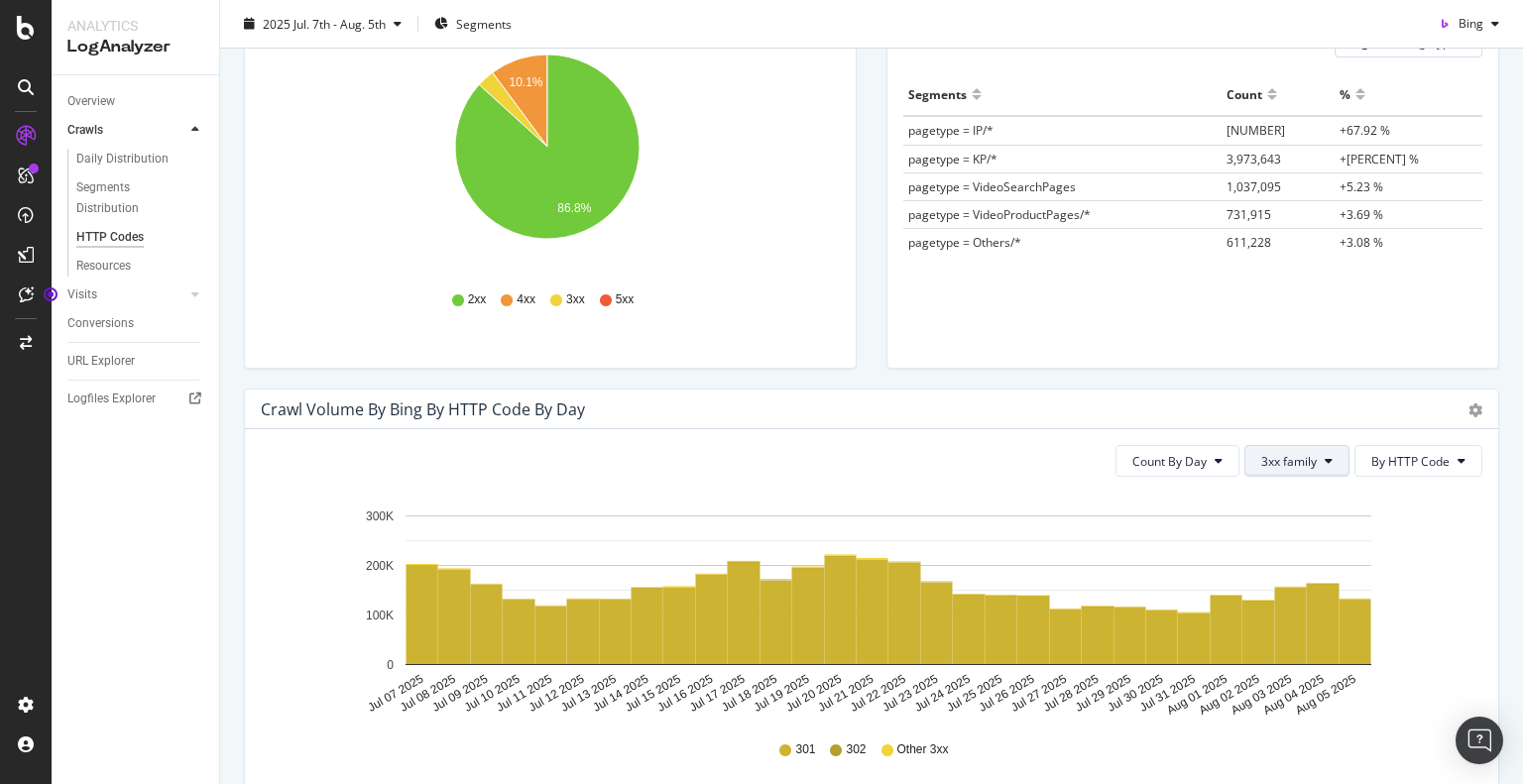 click on "3xx family" at bounding box center [1289, 461] 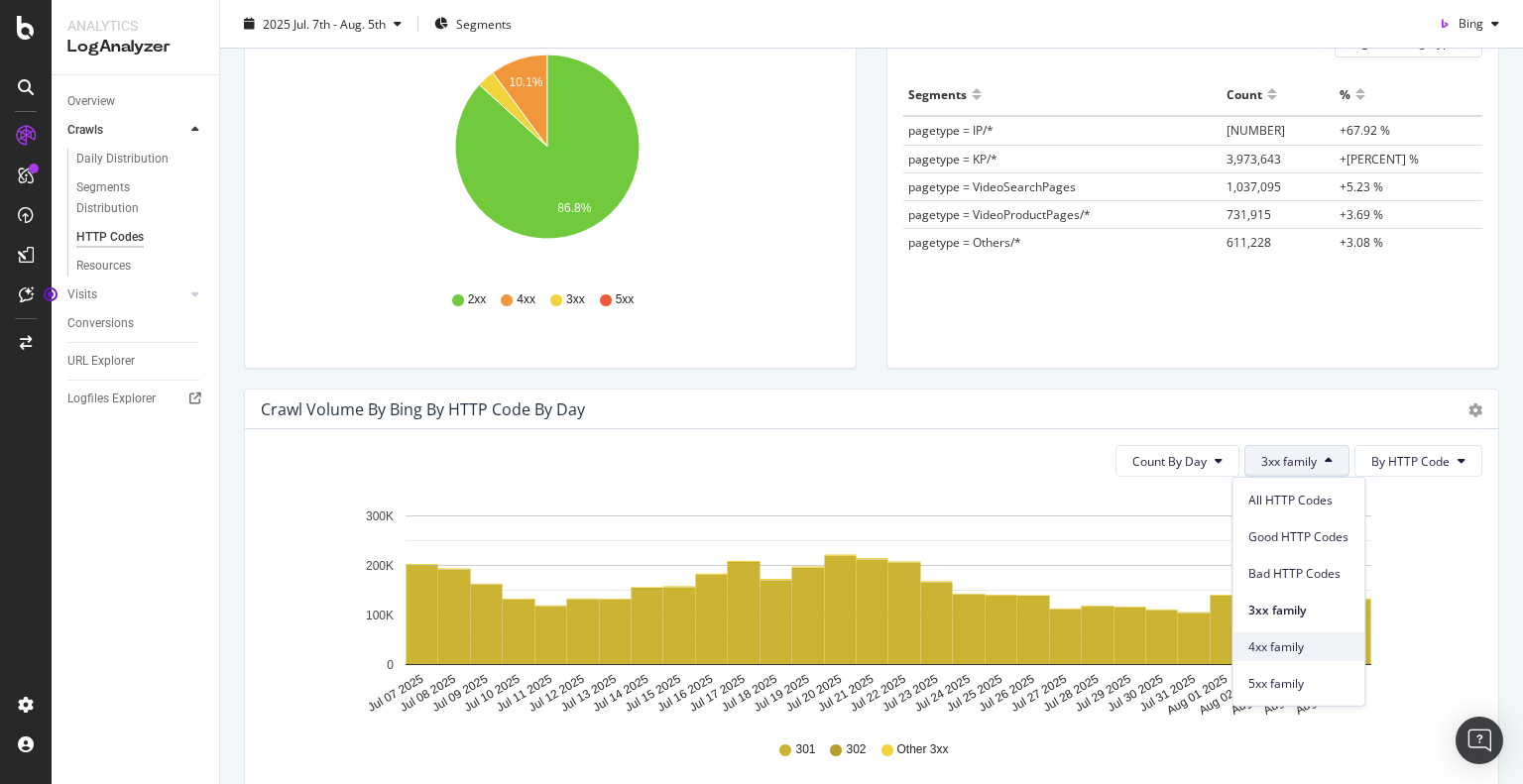 click on "4xx family" at bounding box center (1298, 646) 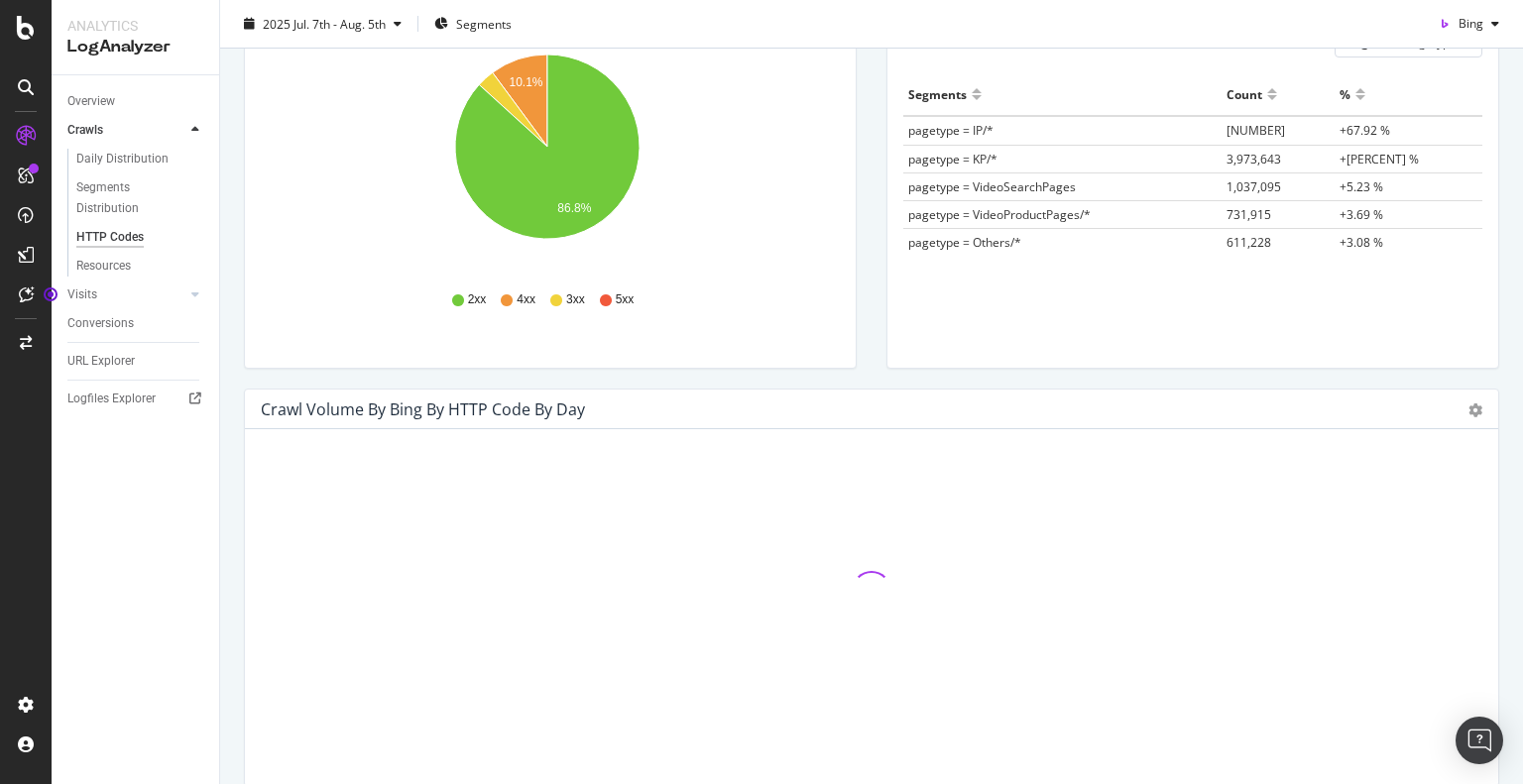 click on "Crawl Volume by bing by HTTP Code by Day" at bounding box center (850, 409) 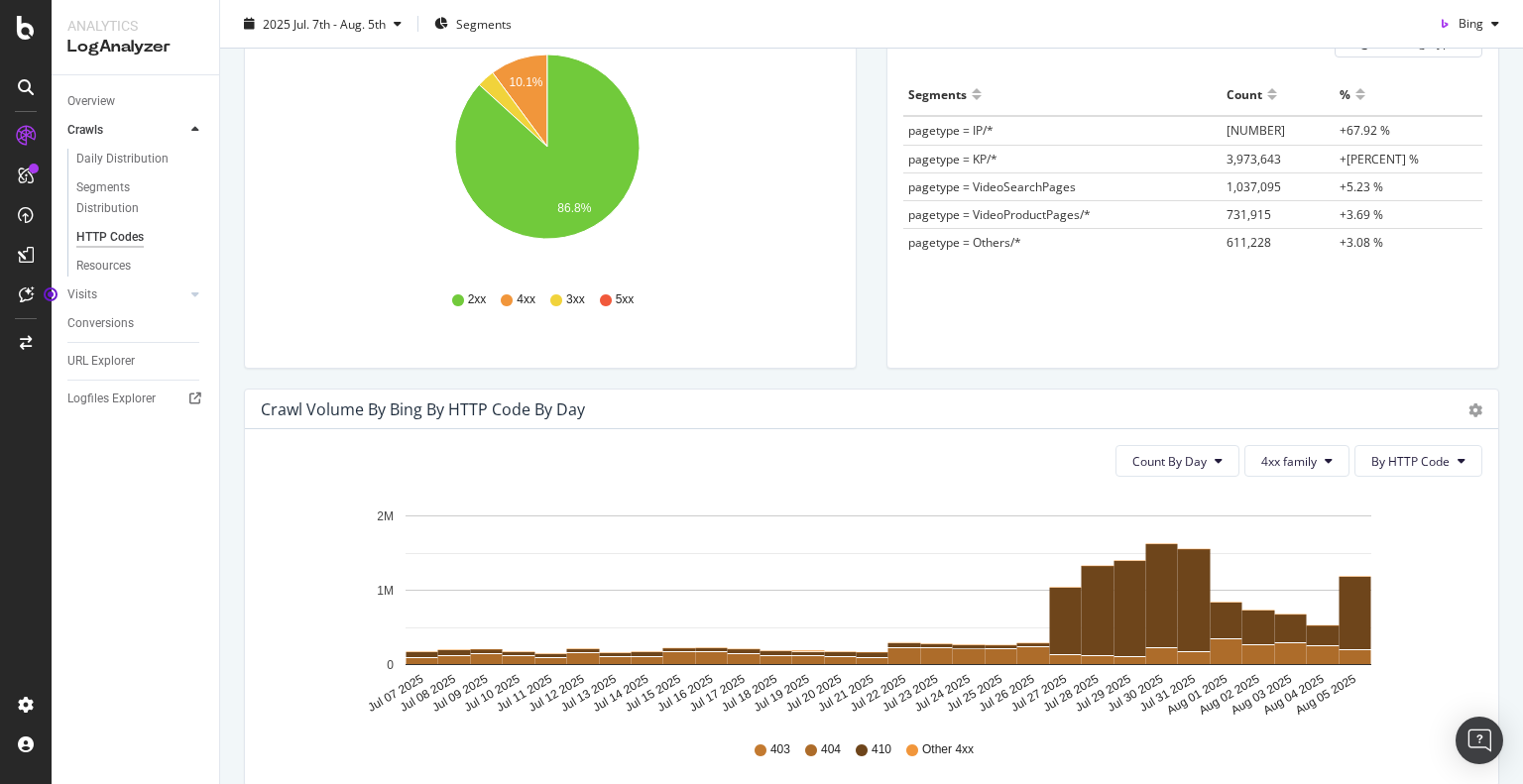 click on "Crawl Volume by bing by HTTP Code by Day" at bounding box center [850, 409] 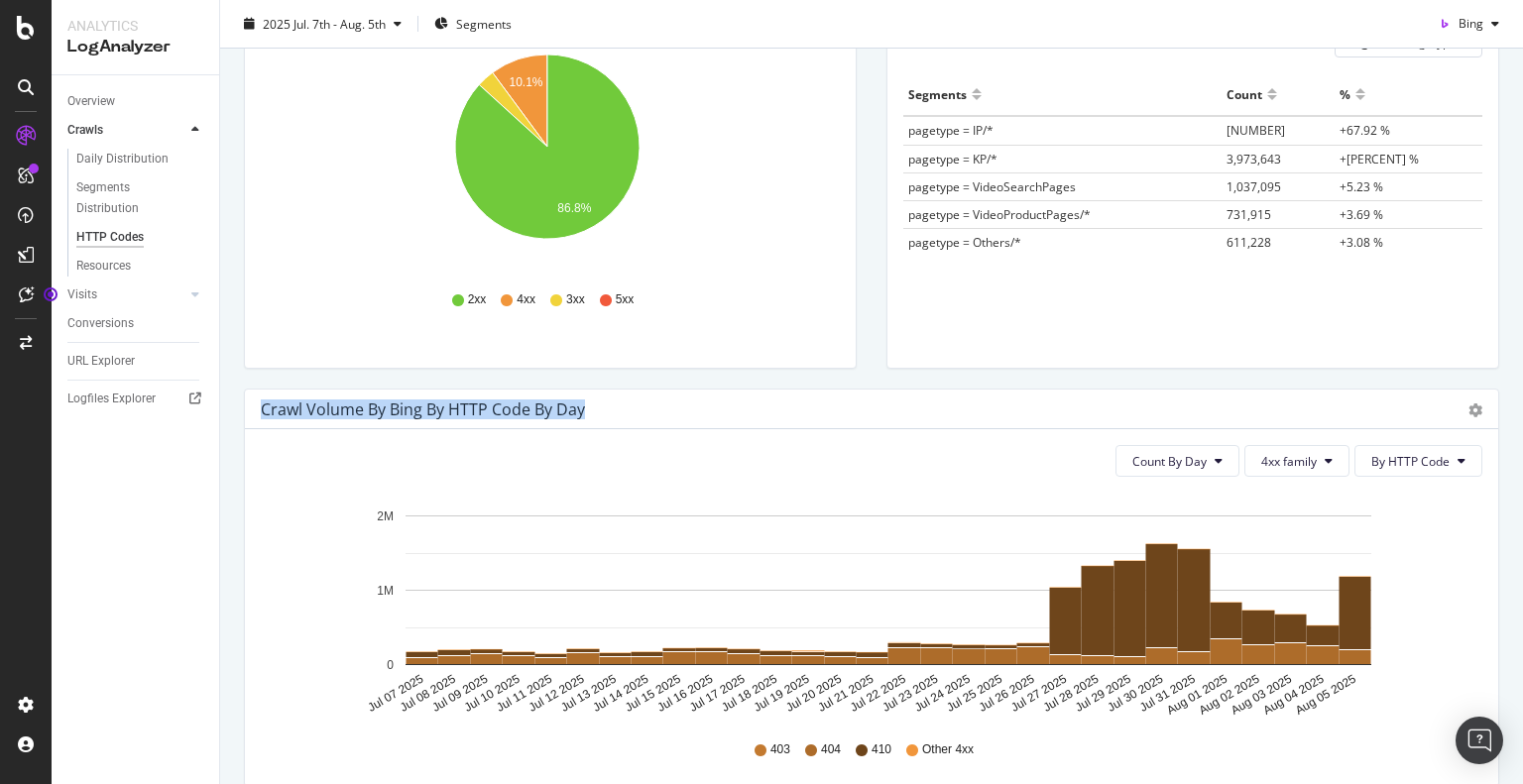 click on "Crawl Volume by bing by HTTP Code by Day" at bounding box center [850, 409] 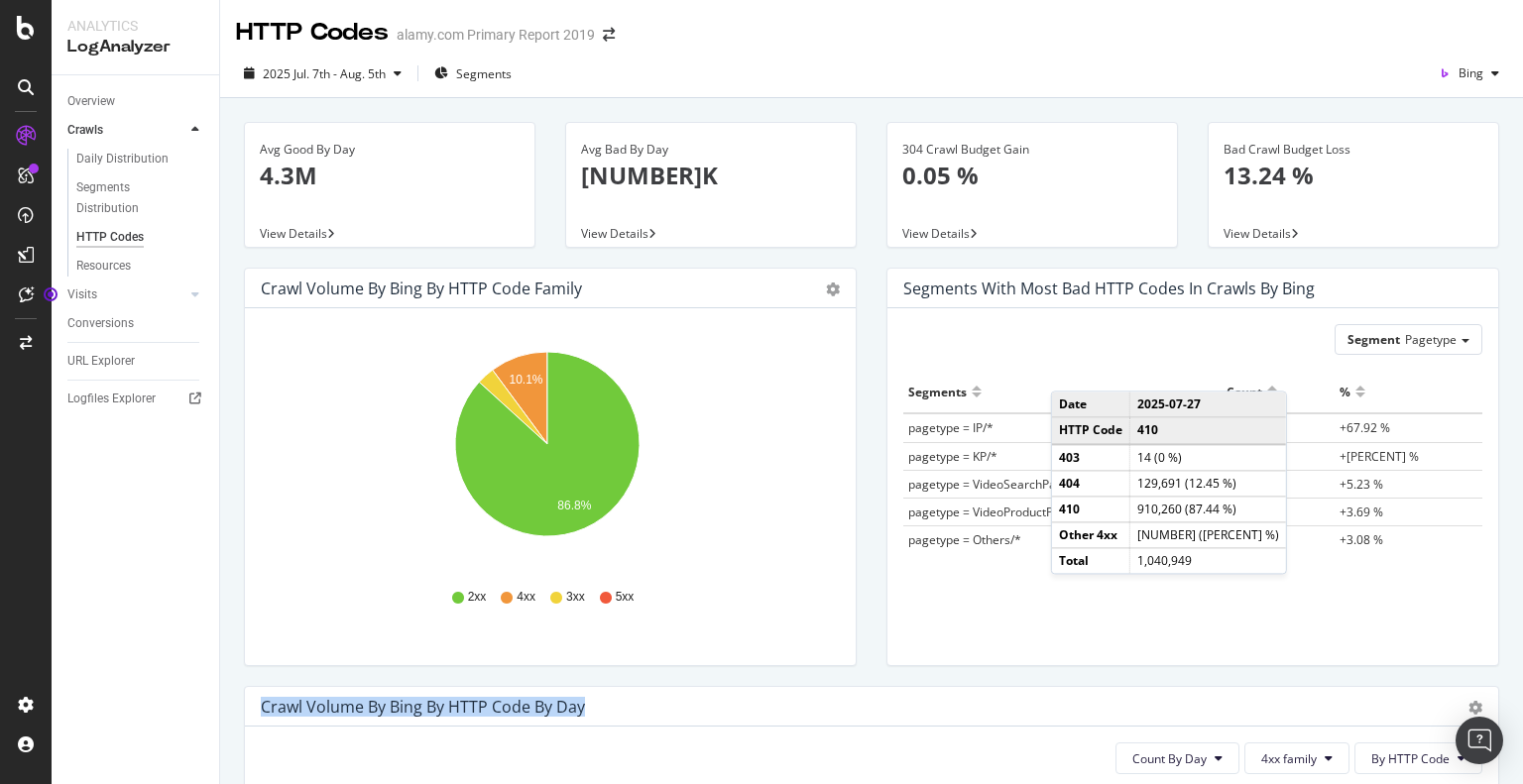 scroll, scrollTop: 297, scrollLeft: 0, axis: vertical 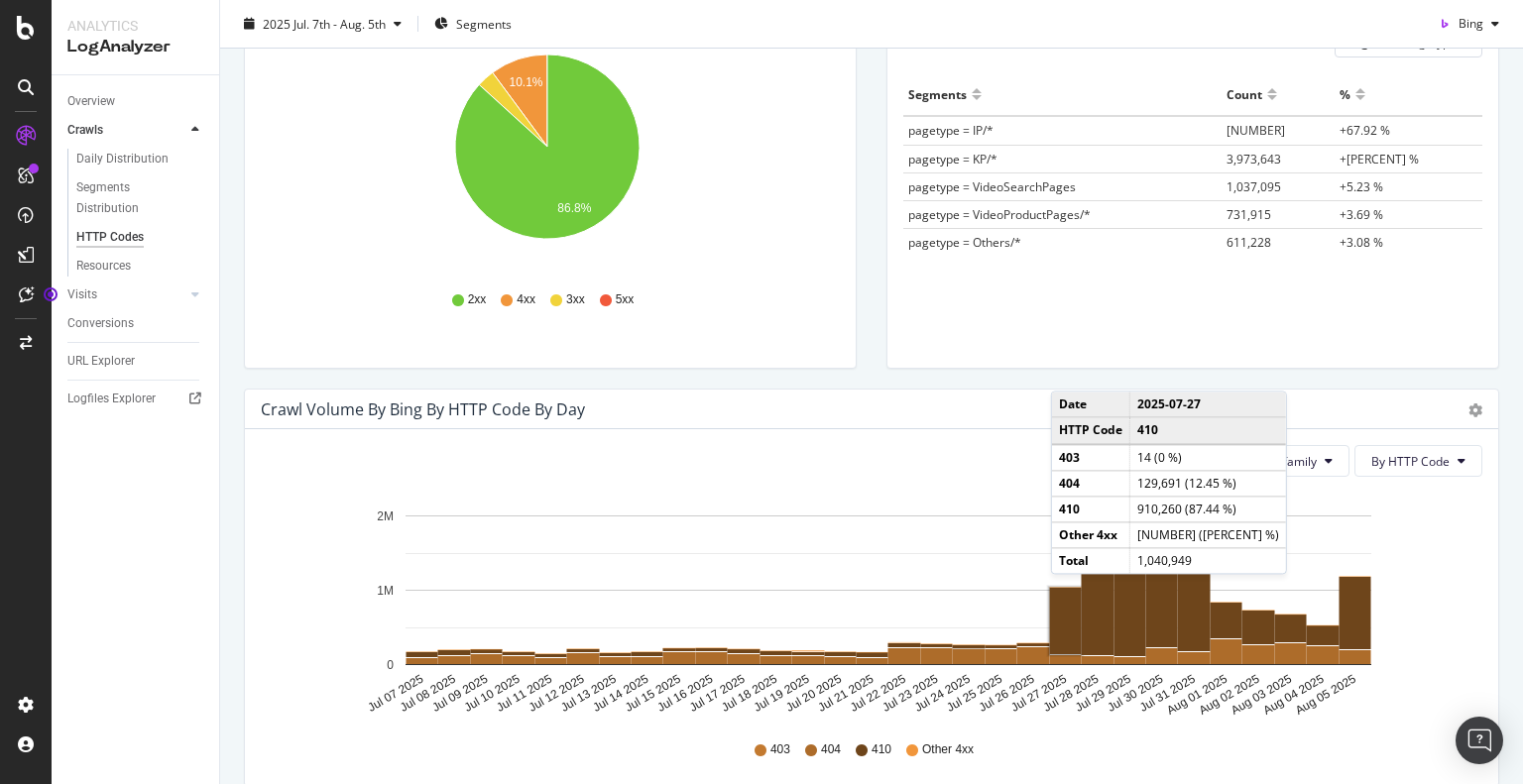 click on "Segment Pagetype Hold CTRL while clicking to filter the report. Segments Count % pagetype = IP/* 13,458,349 +67.92 % pagetype = KP/* 3,973,643 +20.05 % pagetype = VideoSearchPages 1,037,095 +5.23 % pagetype = VideoProductPages/* 731,915 +3.69 % pagetype = Others/* 611,228 +3.08 %" at bounding box center (1193, 189) 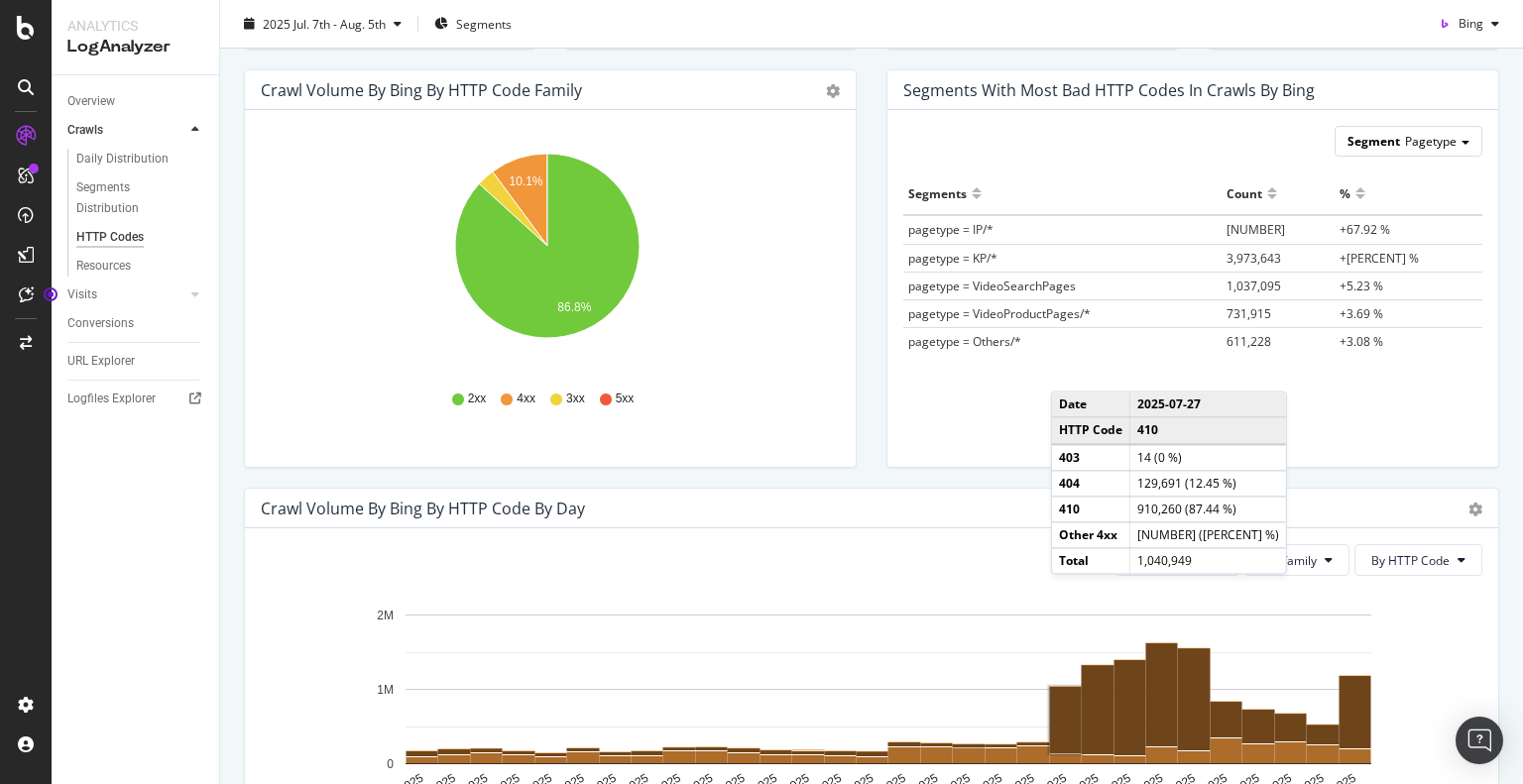 click on "Pagetype" at bounding box center (1431, 141) 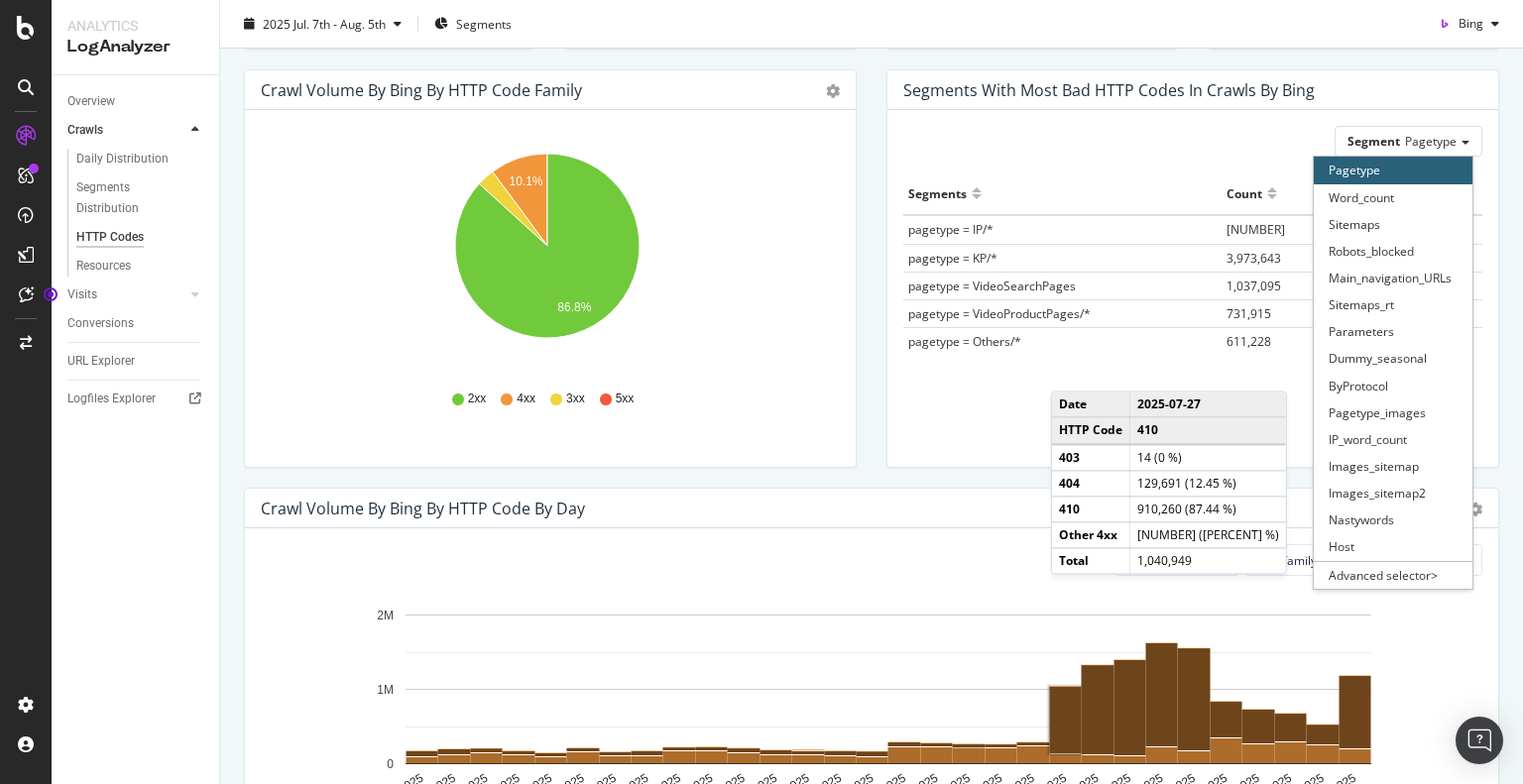 click on "Count By Day 4xx family By HTTP Code Hold CTRL while clicking to filter the report. Jul 07 2025 Jul 08 2025 Jul 09 2025 Jul 10 2025 Jul 11 2025 Jul 12 2025 Jul 13 2025 Jul 14 2025 Jul 15 2025 Jul 16 2025 Jul 17 2025 Jul 18 2025 Jul 19 2025 Jul 20 2025 Jul 21 2025 Jul 22 2025 Jul 23 2025 Jul 24 2025 Jul 25 2025 Jul 26 2025 Jul 27 2025 Jul 28 2025 Jul 29 2025 Jul 30 2025 Jul 31 2025 Aug 01 2025 Aug 02 2025 Aug 03 2025 Aug 04 2025 Aug 05 2025 0 1M 2M Date 403 404 410 Other 4xx Jul 07 2025 3 99,054 78,430 608 Jul 08 2025 1 122,389 75,566 4,709 Jul 09 2025 2 141,894 65,185 809 Jul 10 2025 4 118,028 59,960 831 Jul 11 2025 0 96,691 51,625 1,618 Jul 12 2025 2 158,707 57,875 3,393 Jul 13 2025 2 108,495 53,266 612 Jul 14 2025 1 110,290 65,146 587 Jul 15 2025 9 167,177 54,924 1,170 Jul 16 2025 5 167,070 57,917 1,734 Jul 17 2025 0 144,054 64,572 3,125 Jul 18 2025 8 118,705 66,296 1,279 Jul 19 2025 5 113,812 62,891 16,473 Jul 20 2025 7 103,597 71,161 1,440 Jul 21 2025 0 99,692 67,284 655 Jul 22 2025 2 233,020 62,116 7,499" at bounding box center [872, 707] 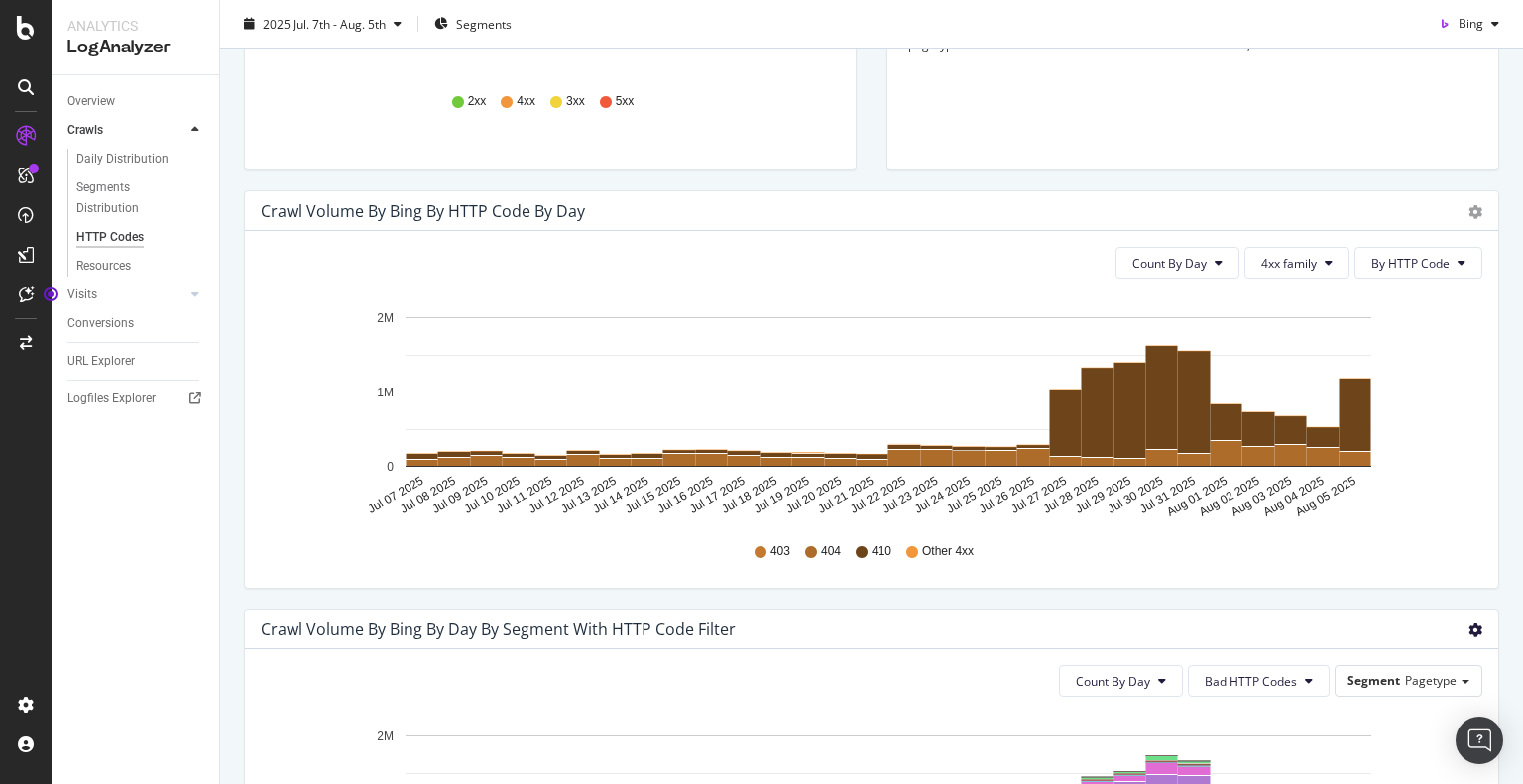 scroll, scrollTop: 694, scrollLeft: 0, axis: vertical 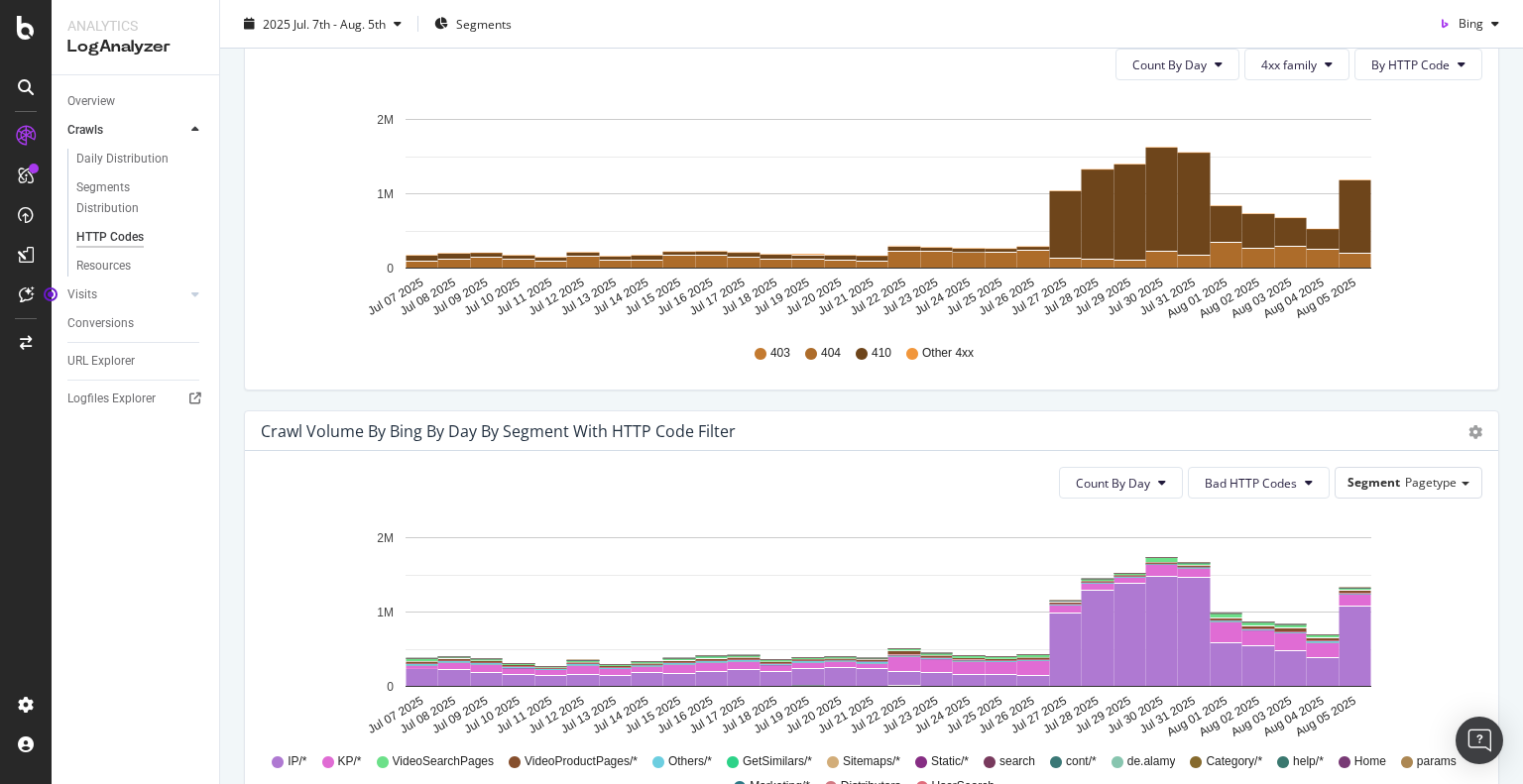 click on "Jul 07 2025 Jul 08 2025 Jul 09 2025 Jul 10 2025 Jul 11 2025 Jul 12 2025 Jul 13 2025 Jul 14 2025 Jul 15 2025 Jul 16 2025 Jul 17 2025 Jul 18 2025 Jul 19 2025 Jul 20 2025 Jul 21 2025 Jul 22 2025 Jul 23 2025 Jul 24 2025 Jul 25 2025 Jul 26 2025 Jul 27 2025 Jul 28 2025 Jul 29 2025 Jul 30 2025 Jul 31 2025 Aug 01 2025 Aug 02 2025 Aug 03 2025 Aug 04 2025 Aug 05 2025 0 1M 2M" 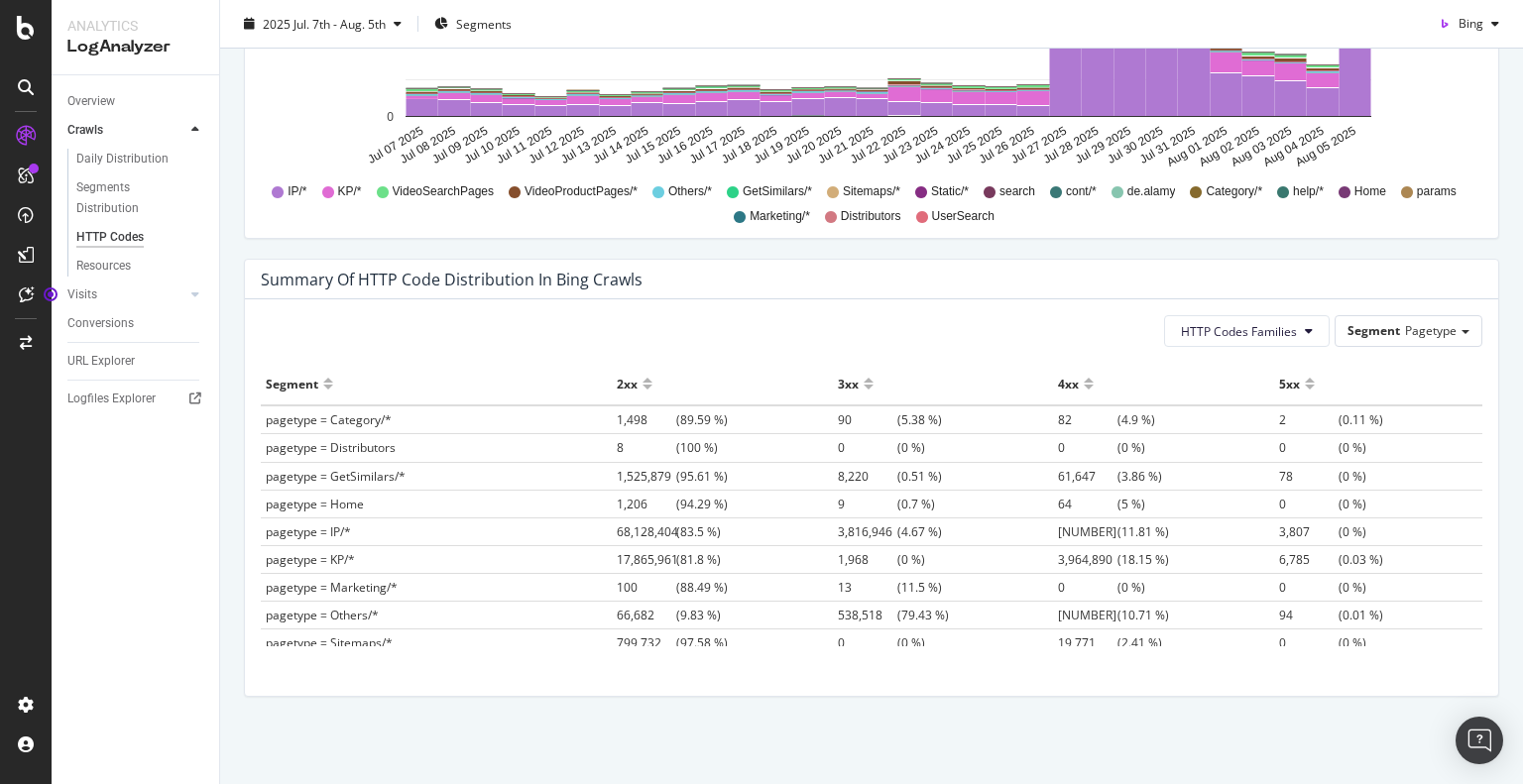 scroll, scrollTop: 1065, scrollLeft: 0, axis: vertical 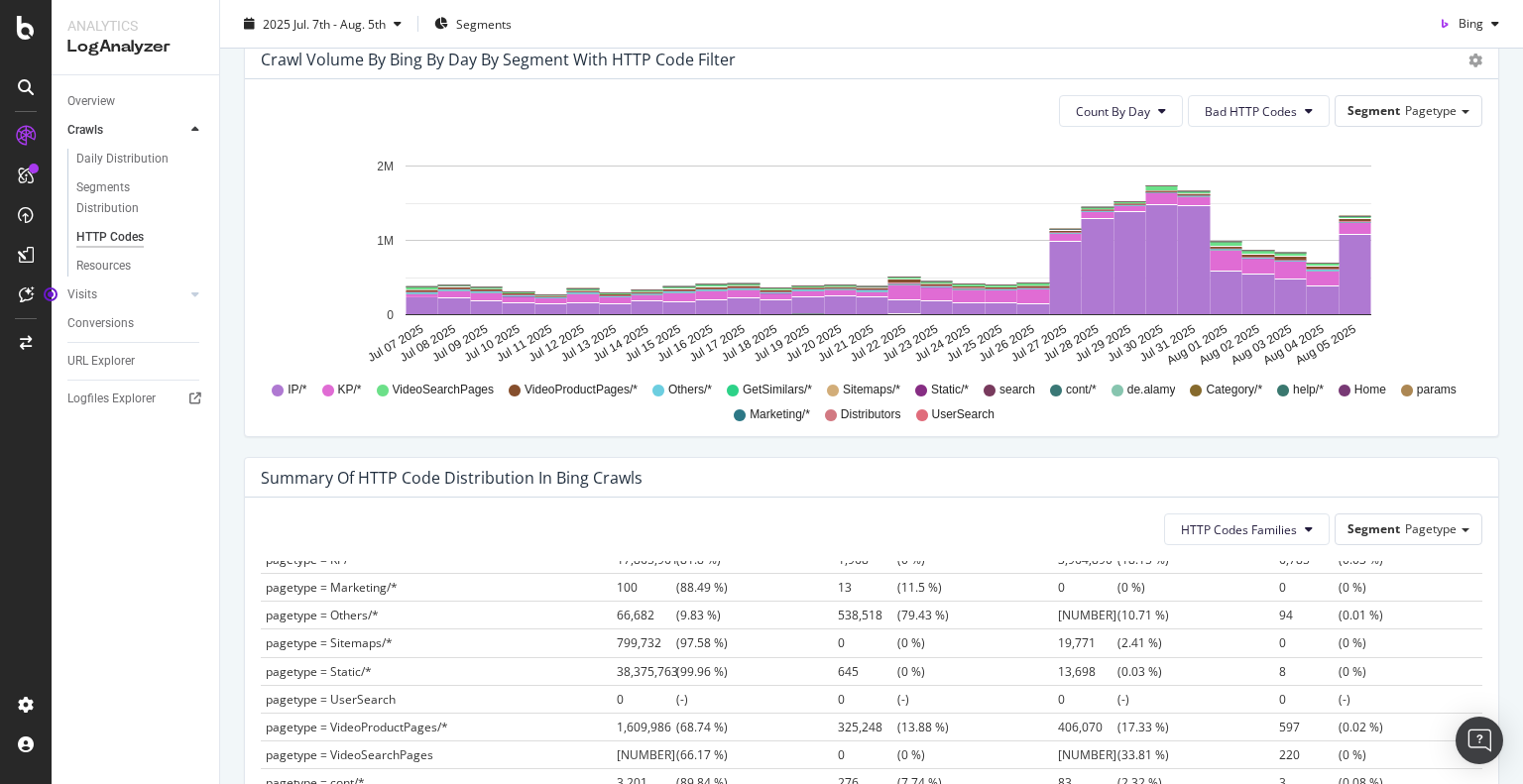click on "Summary of HTTP Code Distribution in bing crawls HTTP Codes Families Segment Pagetype Hold CTRL while clicking to filter the report. Segment 2xx 3xx 4xx 5xx pagetype = Category/* 1,498
(89.59 %)
90
(5.38 %)
82
(4.9 %)
2
(0.11 %)
pagetype = Distributors 8
(100 %)
0
(0 %)
0
(0 %)
0
(0 %)
pagetype = GetSimilars/* 1,525,879
(95.61 %)
8,220
(0.51 %)
61,647
(3.86 %)
78
(0 %)
pagetype = Home 1,206
(94.29 %)
9
(0.7 %)
64
(5 %)
0
(0 %)
pagetype = IP/* 68,128,404
(83.5 %)
3,816,946
(4.67 %)
9,637,596
(11.81 %)
3,807
(0 %)
pagetype = KP/* 17,865,961
(81.8 %)
1,968
(0 %)
3,964,890 6,785 13" at bounding box center [872, 686] 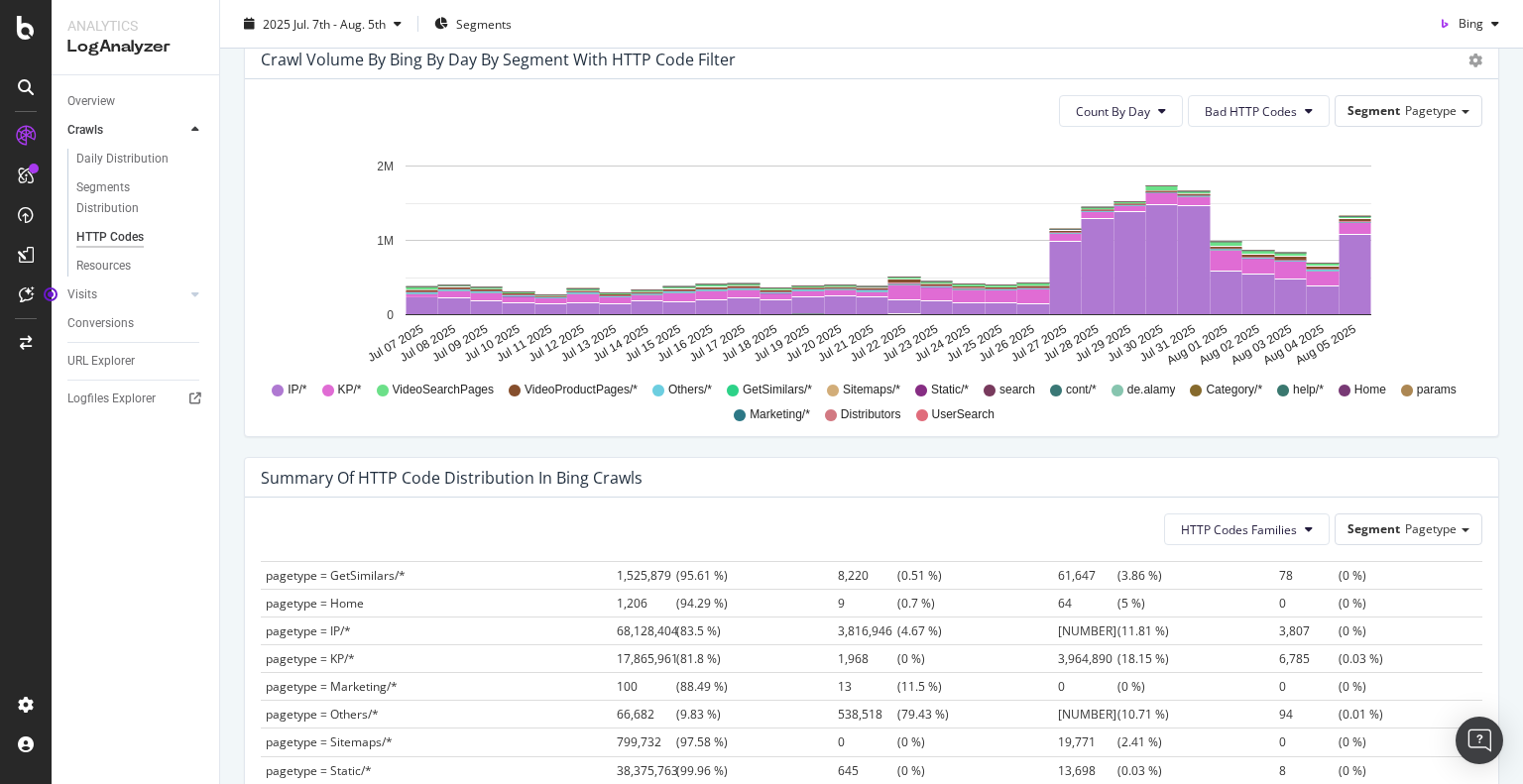 scroll, scrollTop: 0, scrollLeft: 0, axis: both 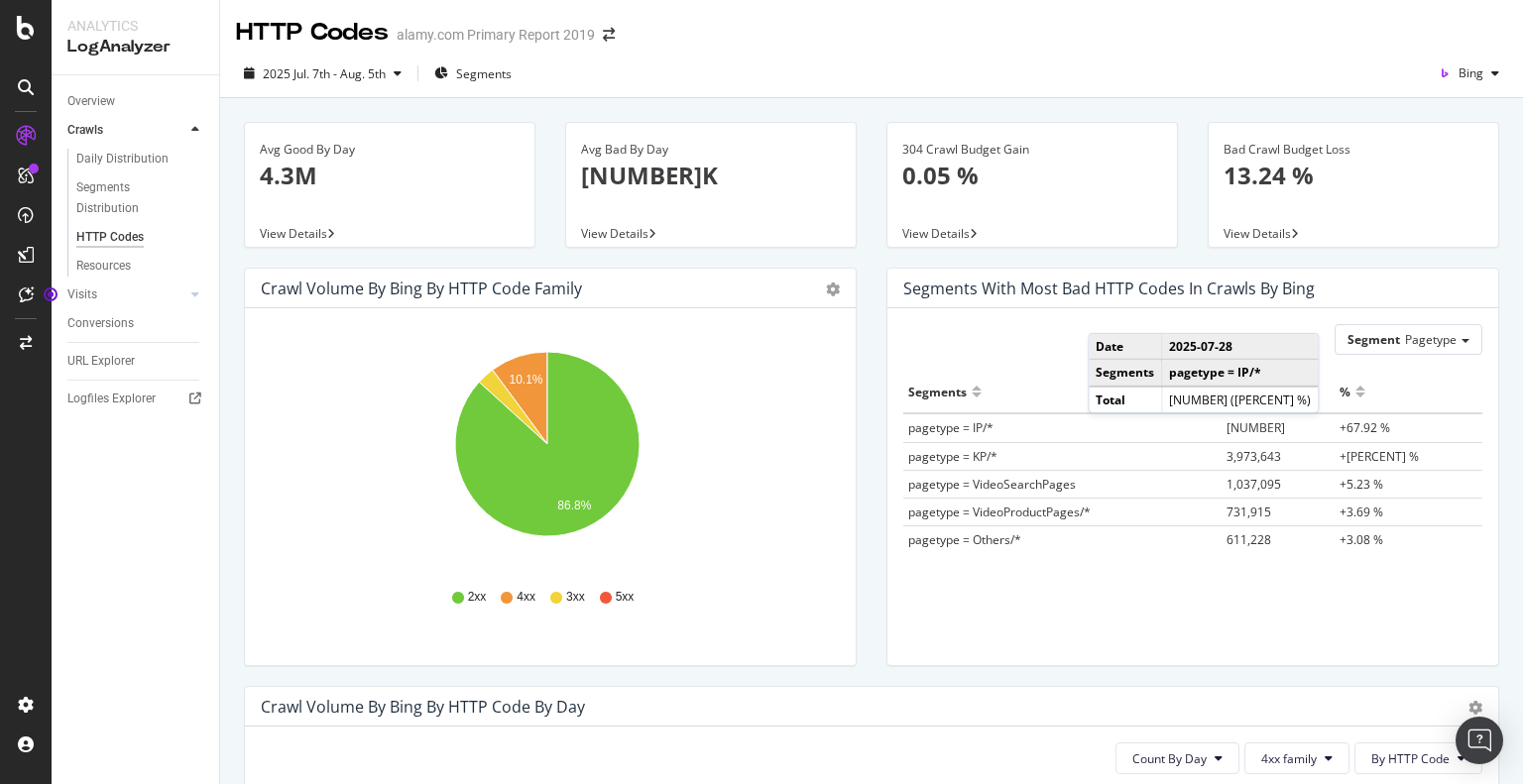 click on "Crawl Volume by bing by HTTP Code Family Pie Table" at bounding box center (550, 288) 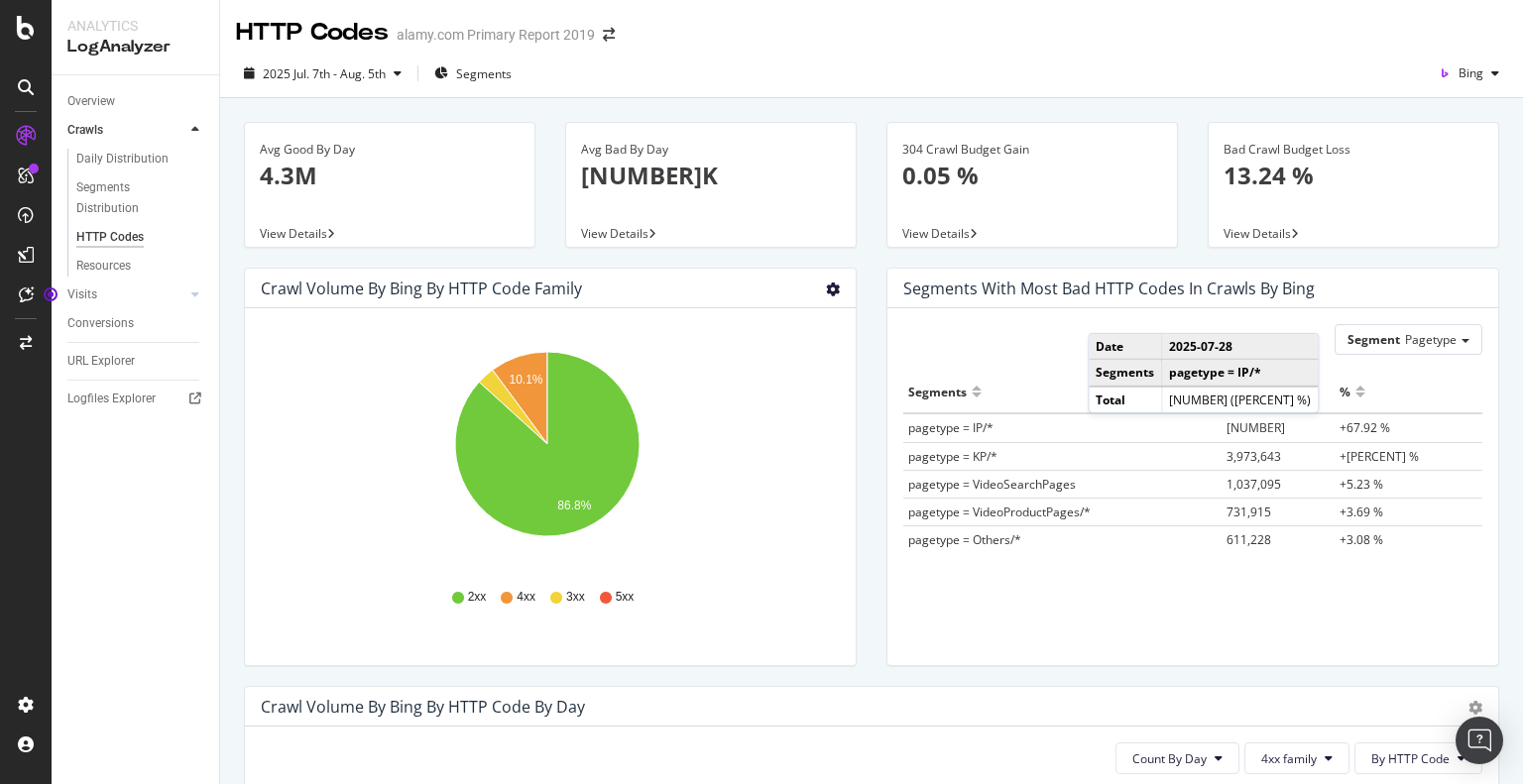 click at bounding box center [833, 289] 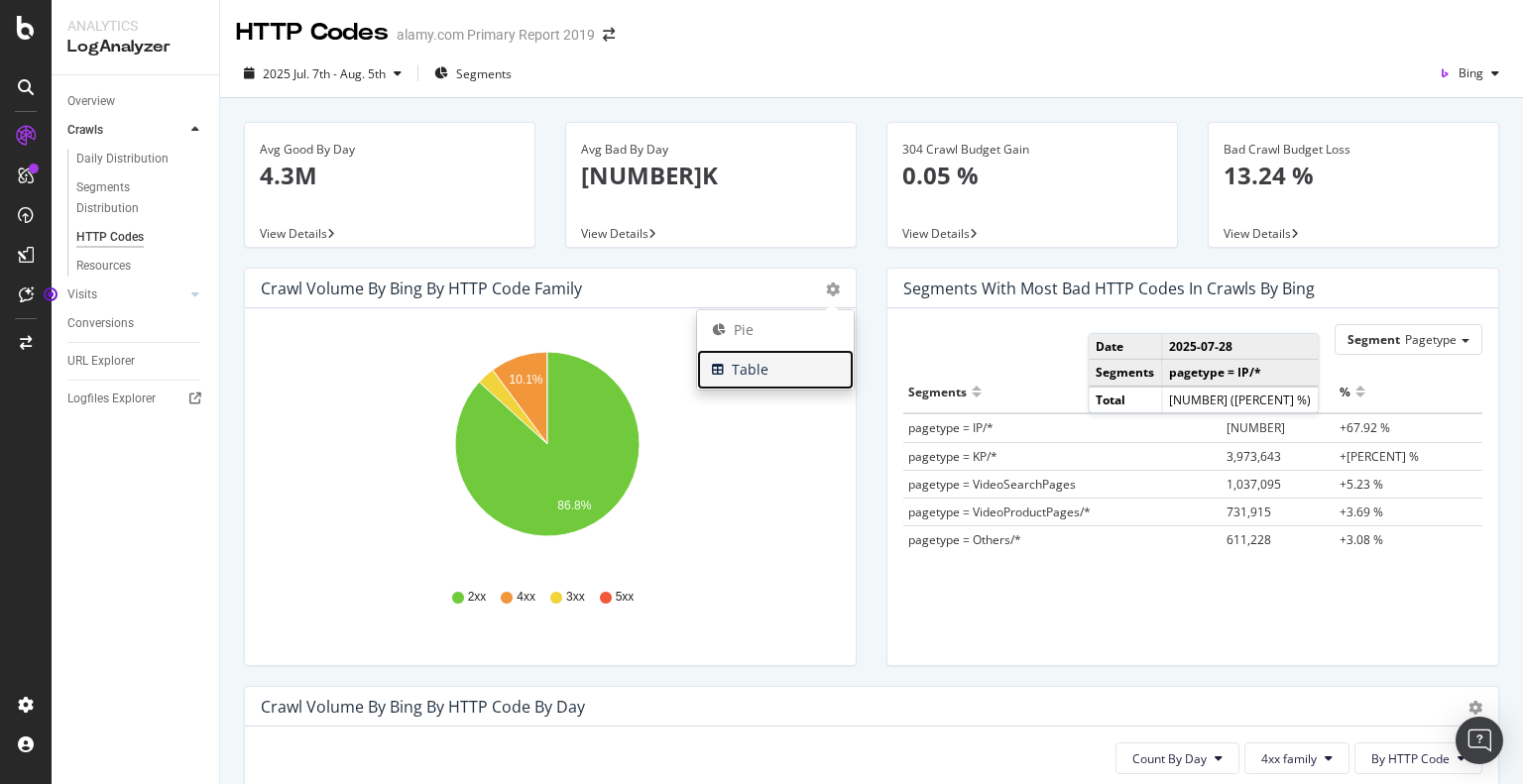 click on "Table" at bounding box center [775, 370] 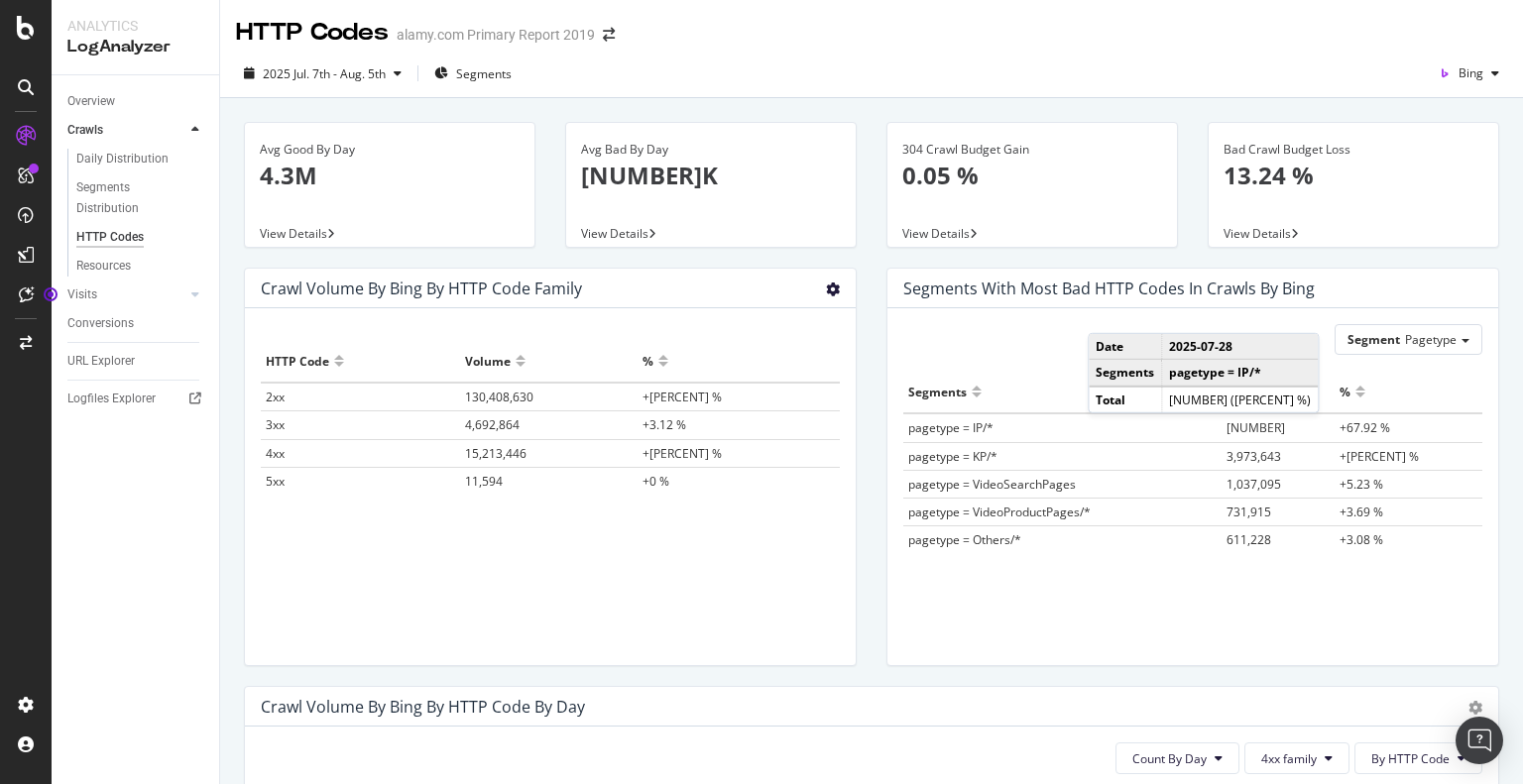 click at bounding box center [833, 289] 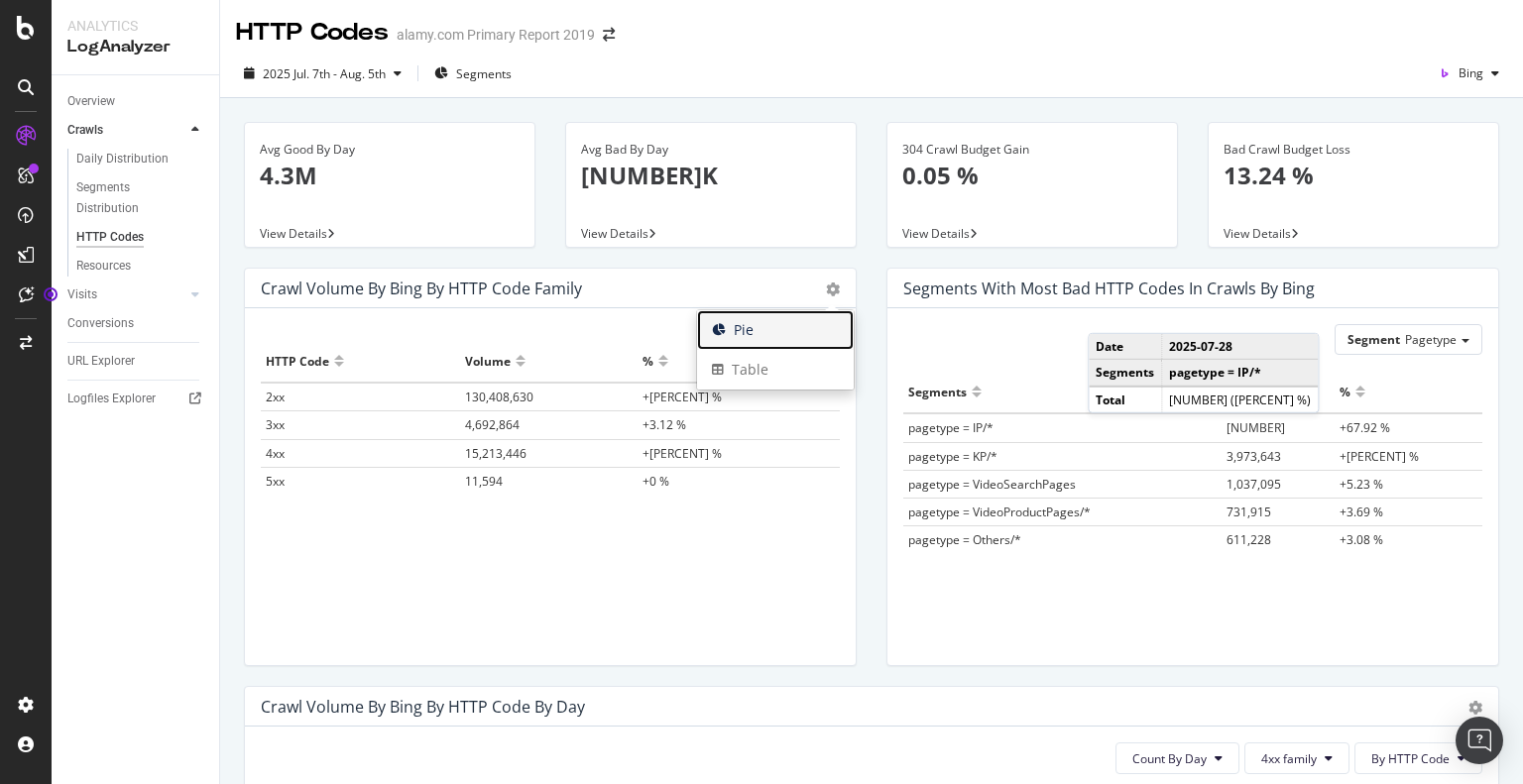 click on "Pie" at bounding box center [775, 330] 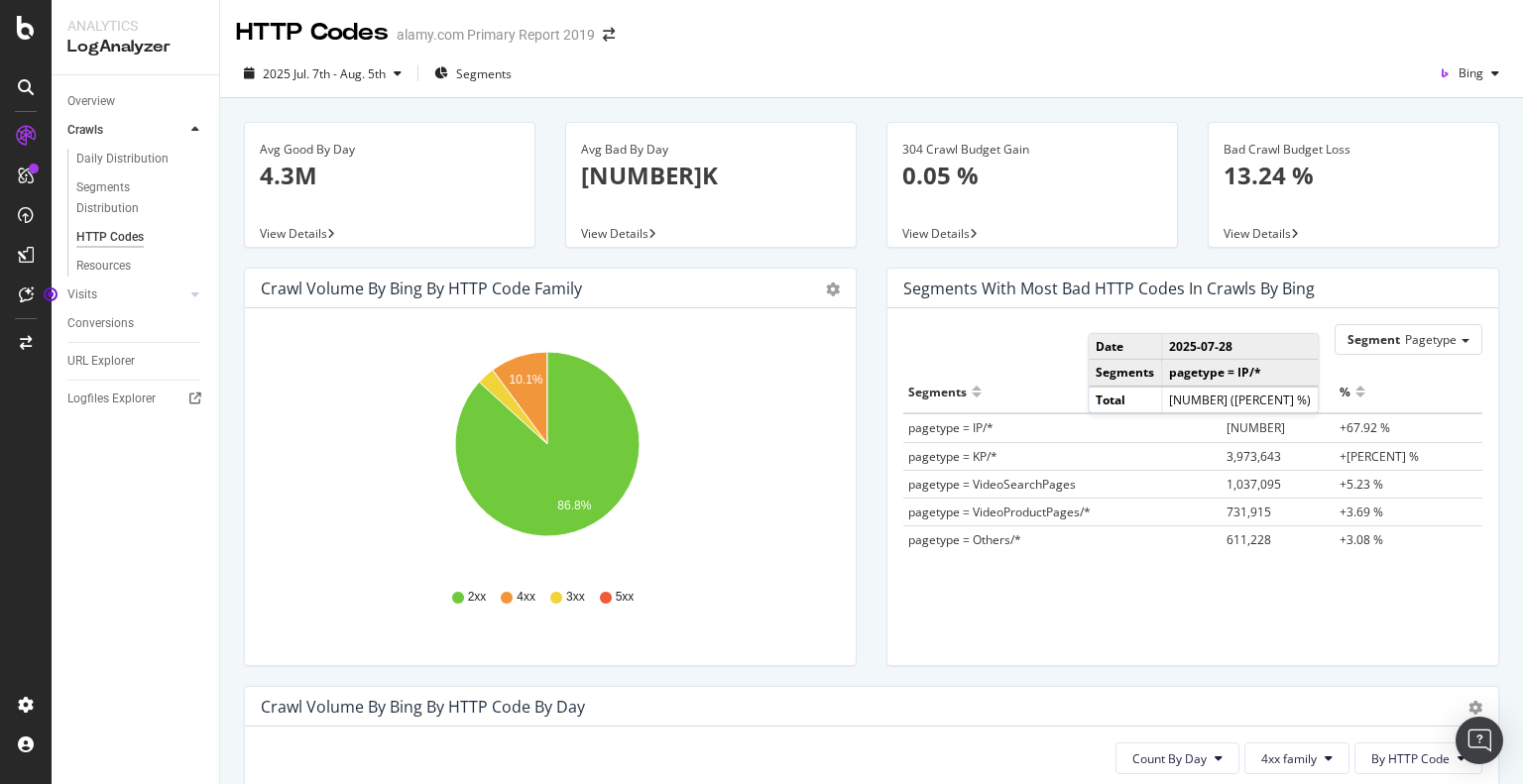 click on "Segments Count % pagetype = IP/* 13,458,349 +67.92 % pagetype = KP/* 3,973,643 +20.05 % pagetype = VideoSearchPages 1,037,095 +5.23 % pagetype = VideoProductPages/* 731,915 +3.69 % pagetype = Others/* 611,228 +3.08 %" at bounding box center (1193, 493) 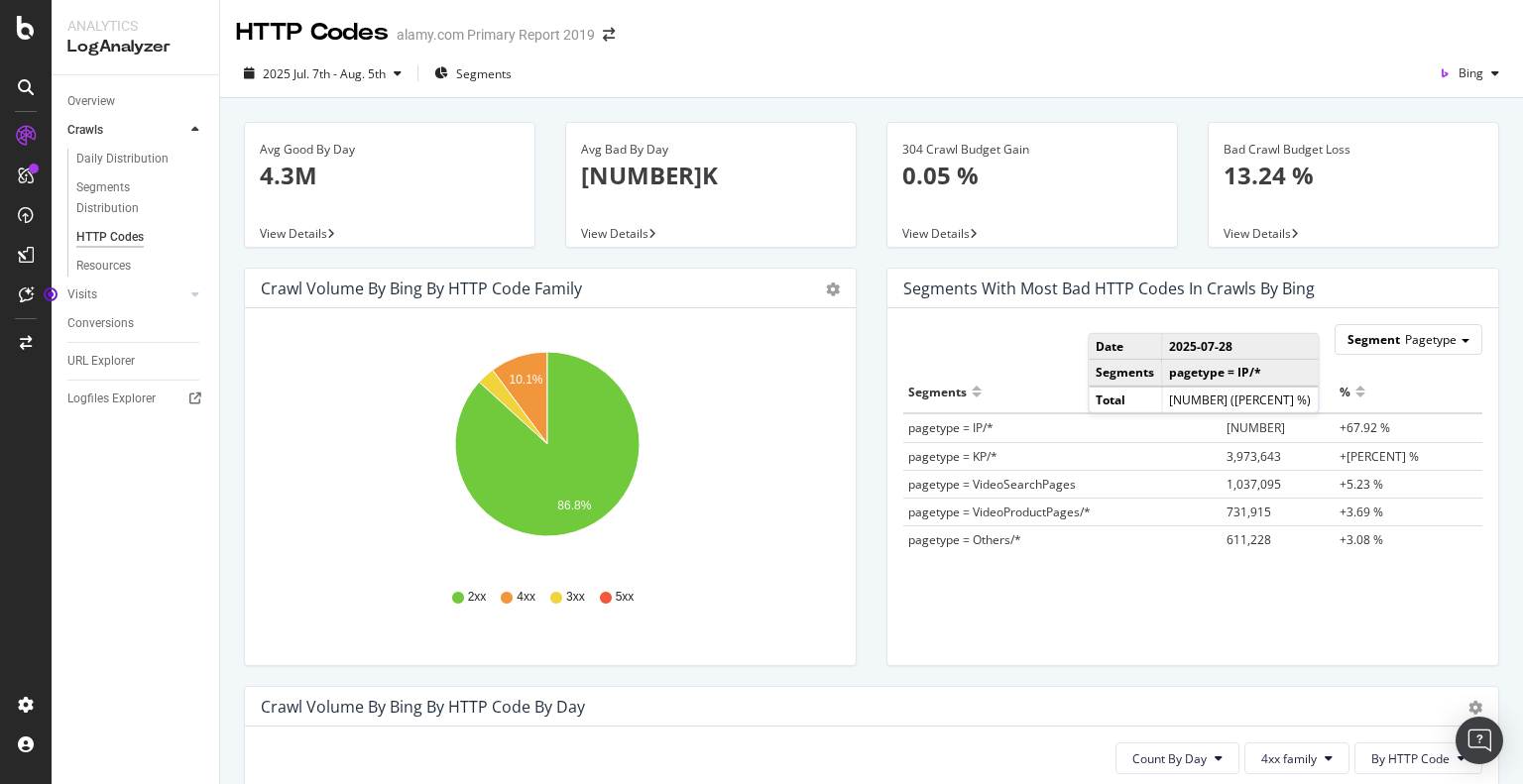 click on "Pagetype" at bounding box center (1431, 339) 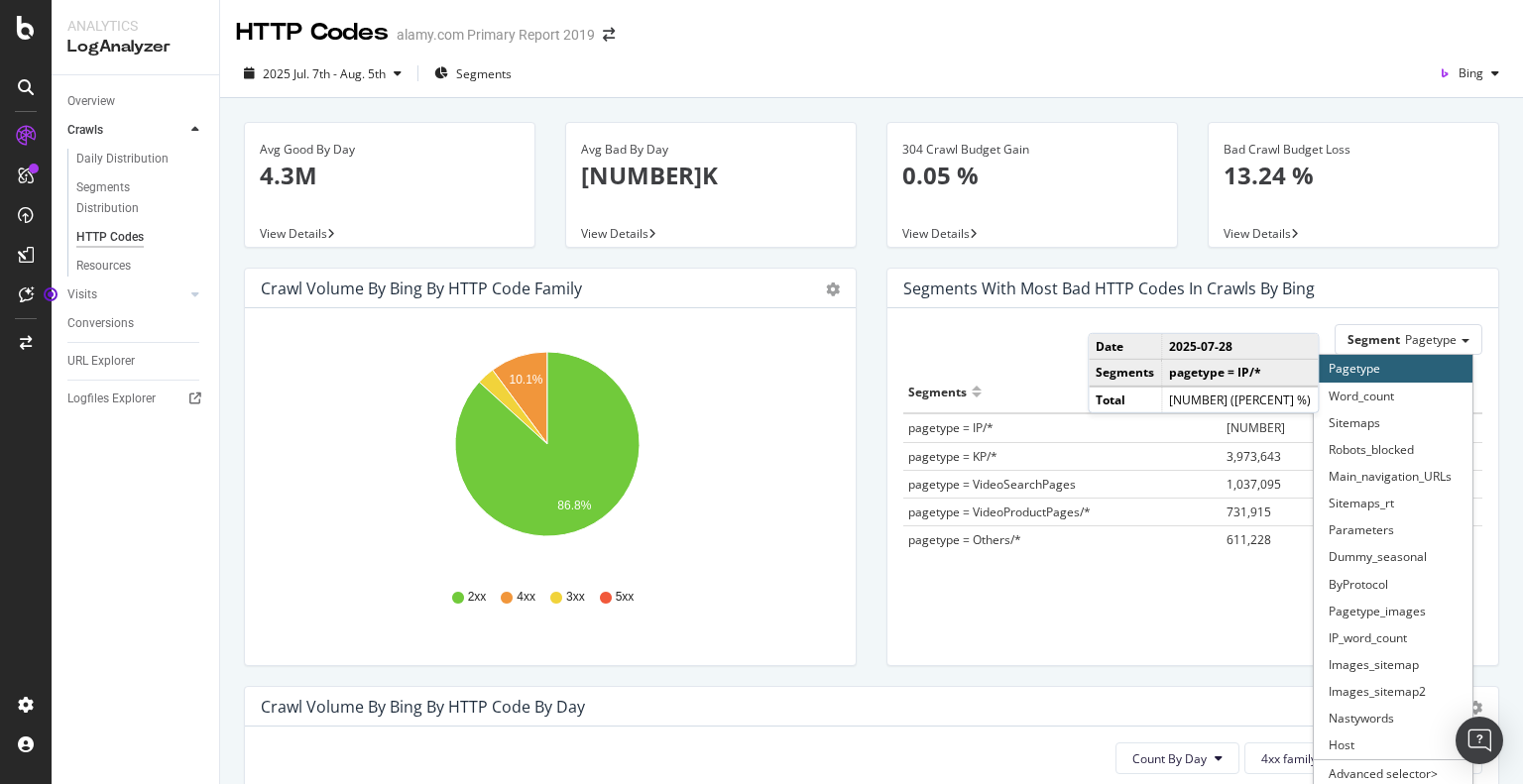 click on "Segments with most bad HTTP codes in Crawls by bing Segment Pagetype Pagetype Word_count Sitemaps Robots_blocked Main_navigation_URLs Sitemaps_rt Parameters Dummy_seasonal ByProtocol Pagetype_images IP_word_count Images_sitemap Images_sitemap2 Nastywords Host Advanced selector  > Hold CTRL while clicking to filter the report. Segments Count % pagetype = IP/* 13,458,349 +67.92 % pagetype = KP/* 3,973,643 +20.05 % pagetype = VideoSearchPages 1,037,095 +5.23 % pagetype = VideoProductPages/* 731,915 +3.69 % pagetype = Others/* 611,228 +3.08 %" at bounding box center [1193, 467] 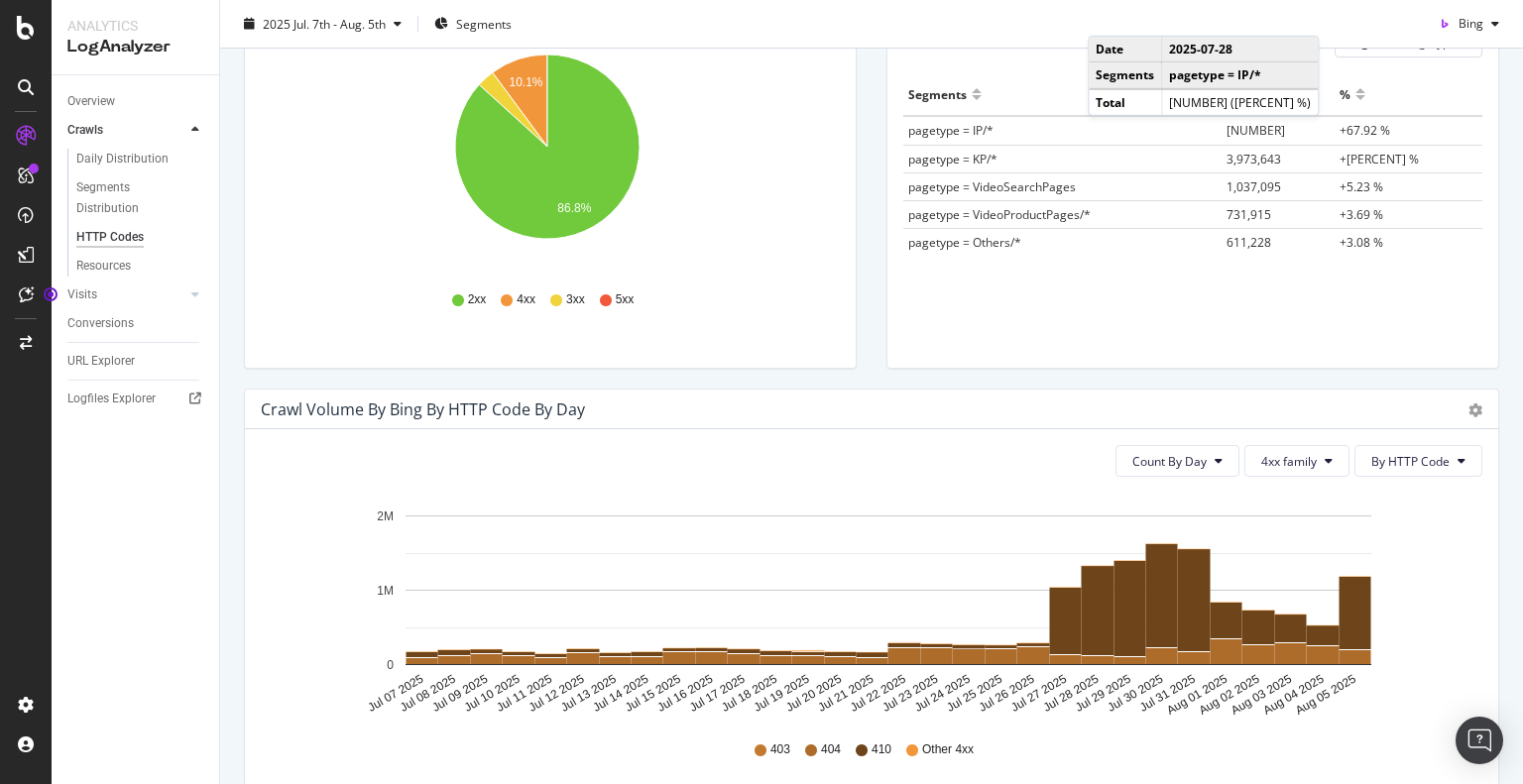 scroll, scrollTop: 0, scrollLeft: 0, axis: both 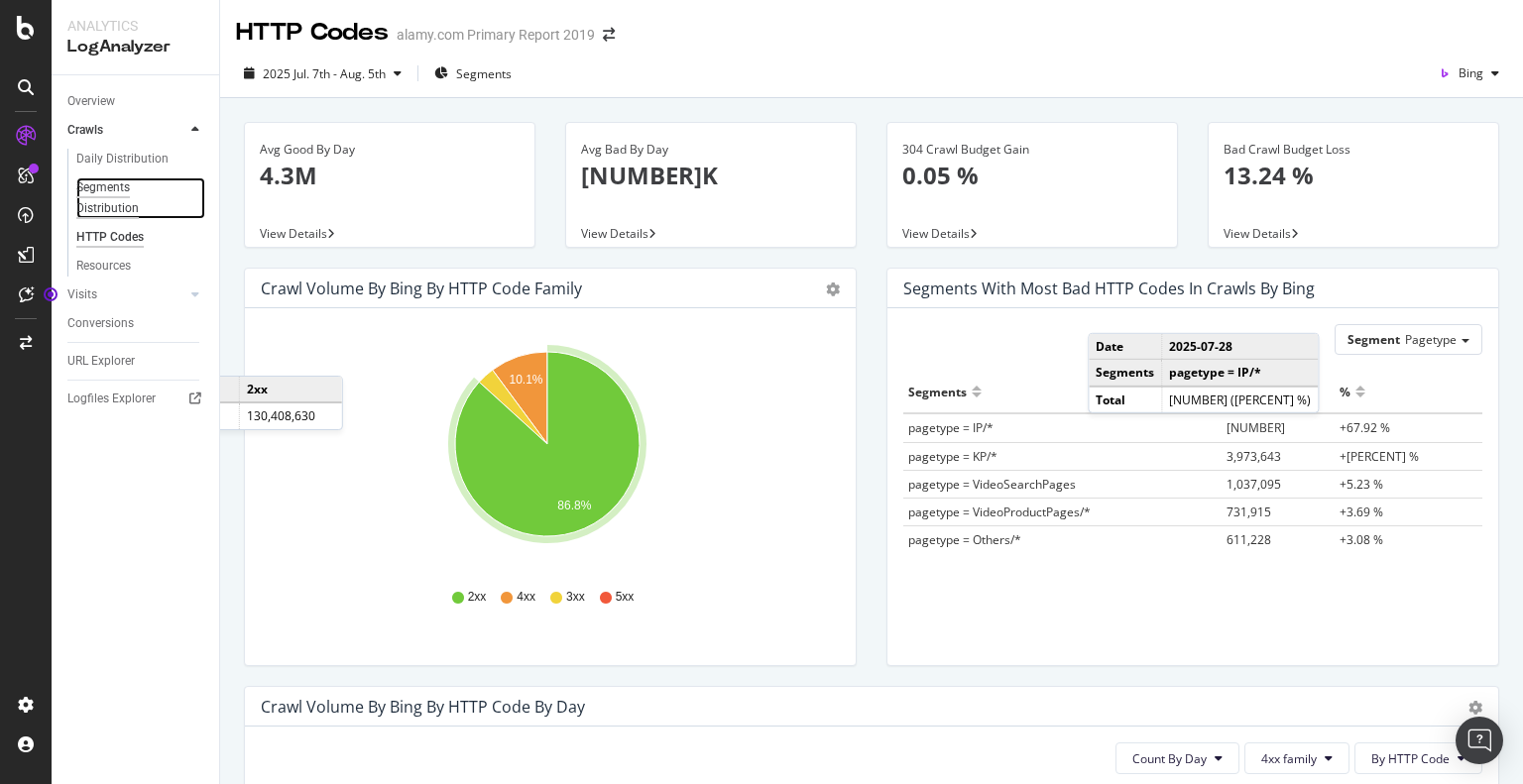 click on "Segments Distribution" at bounding box center [131, 198] 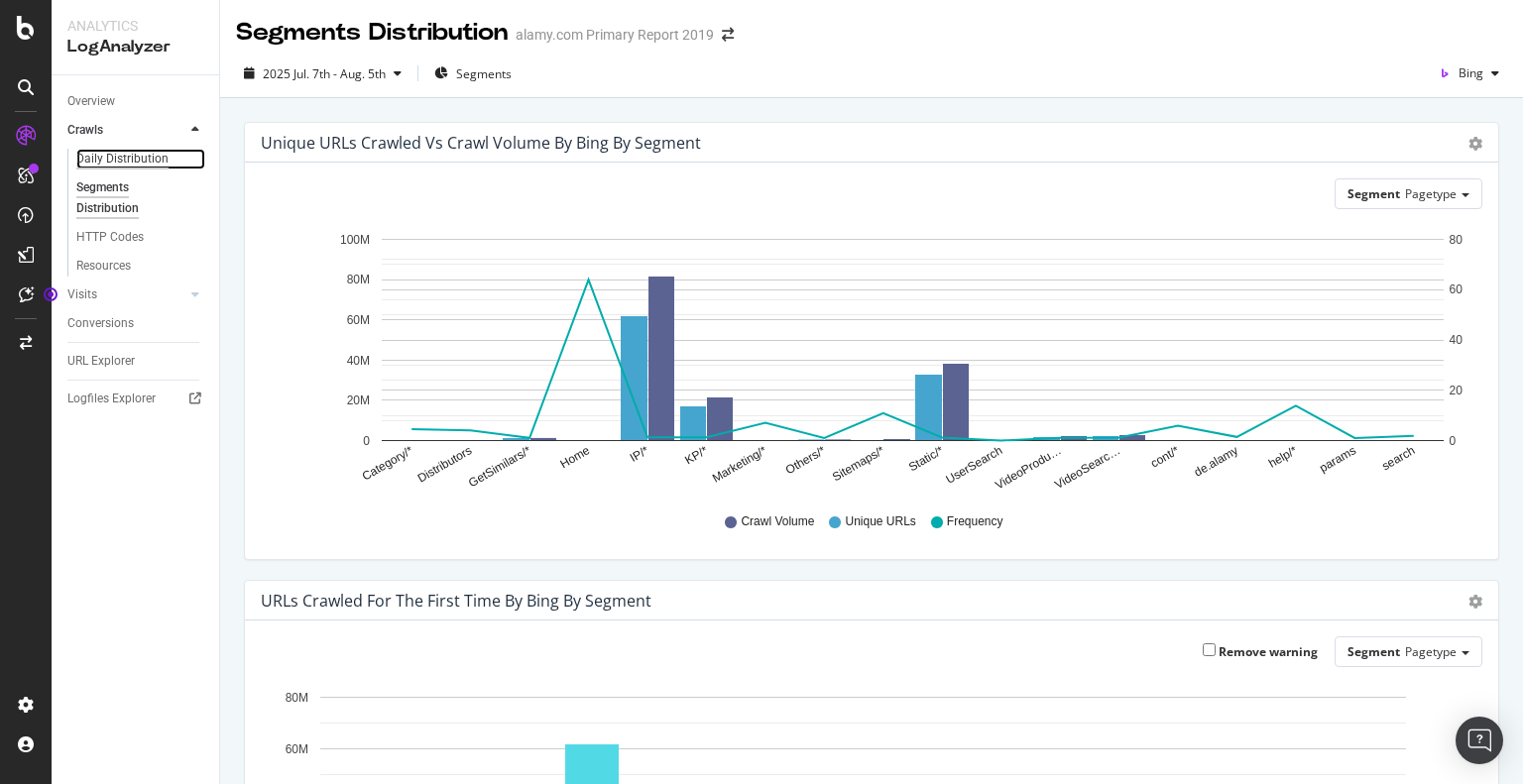 click on "Daily Distribution" at bounding box center [122, 159] 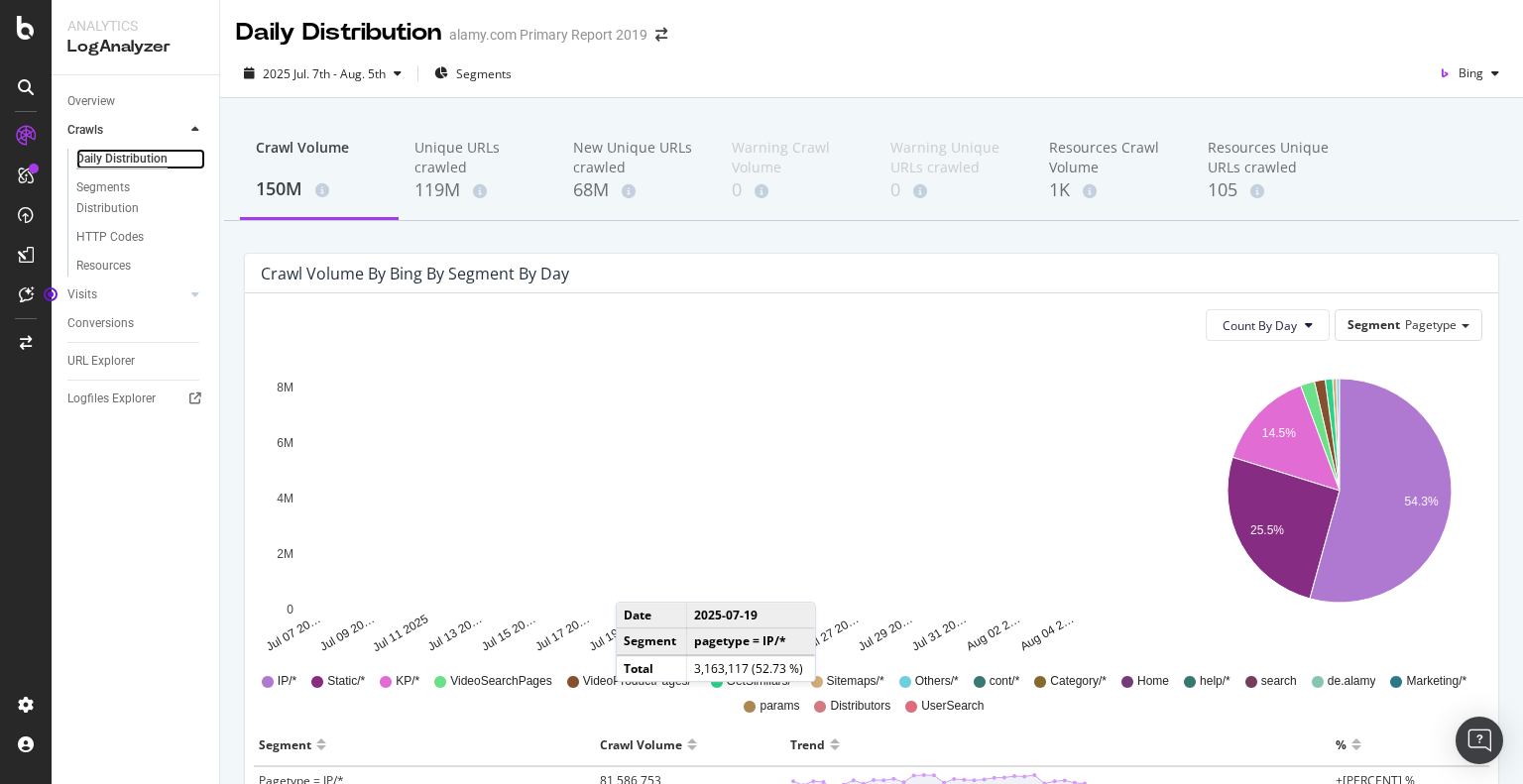 scroll, scrollTop: 297, scrollLeft: 0, axis: vertical 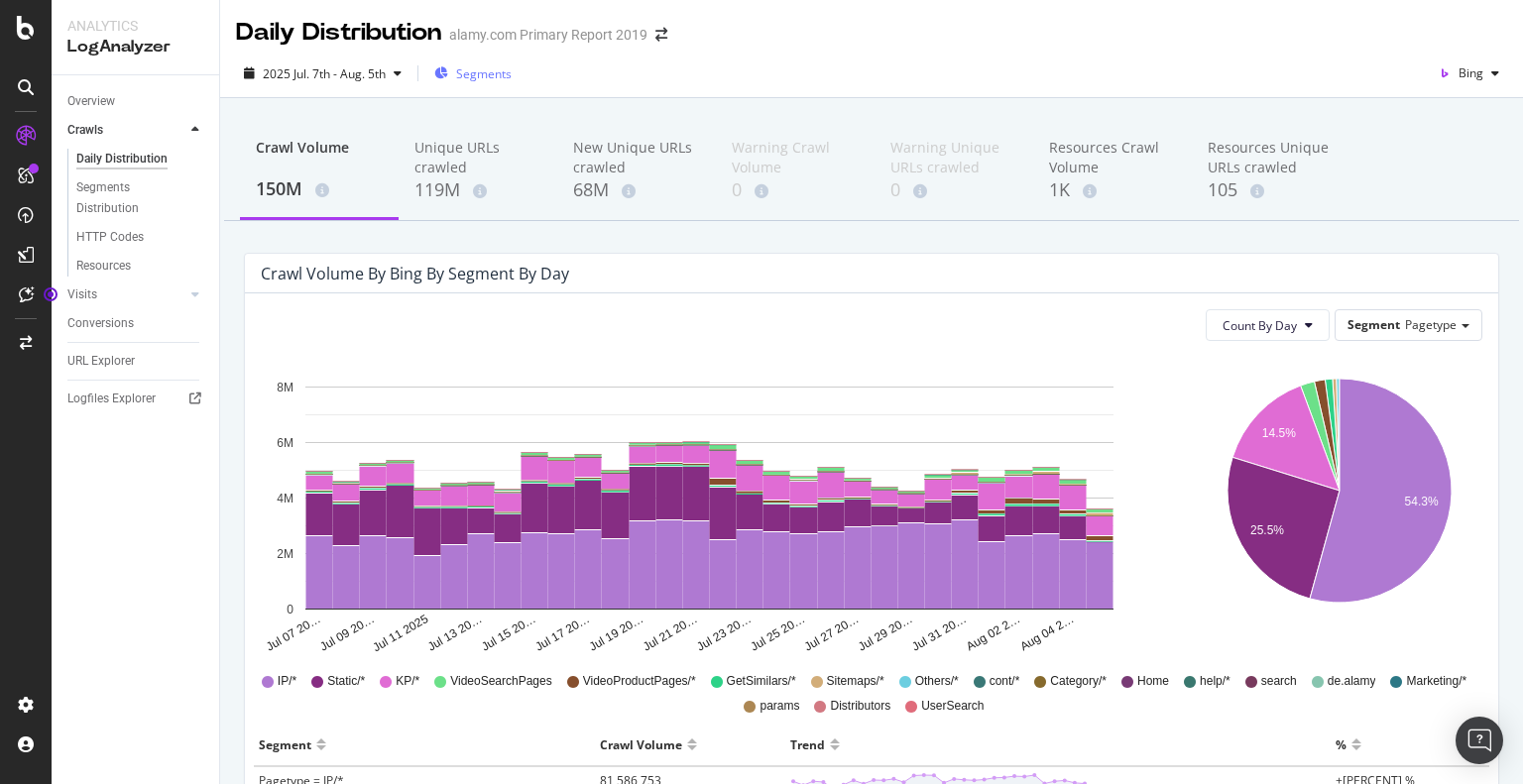 click on "Segments" at bounding box center (484, 73) 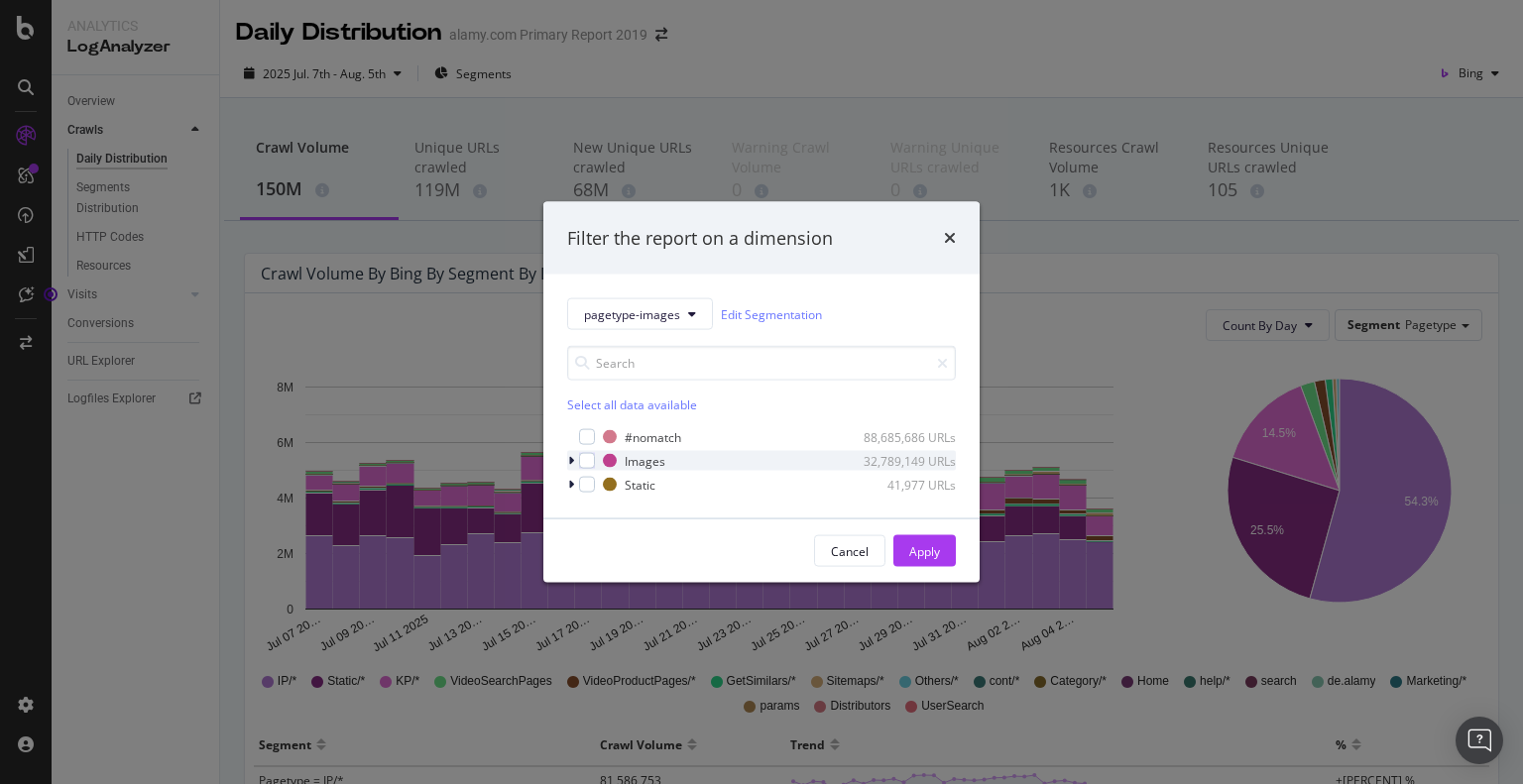 click at bounding box center (571, 461) 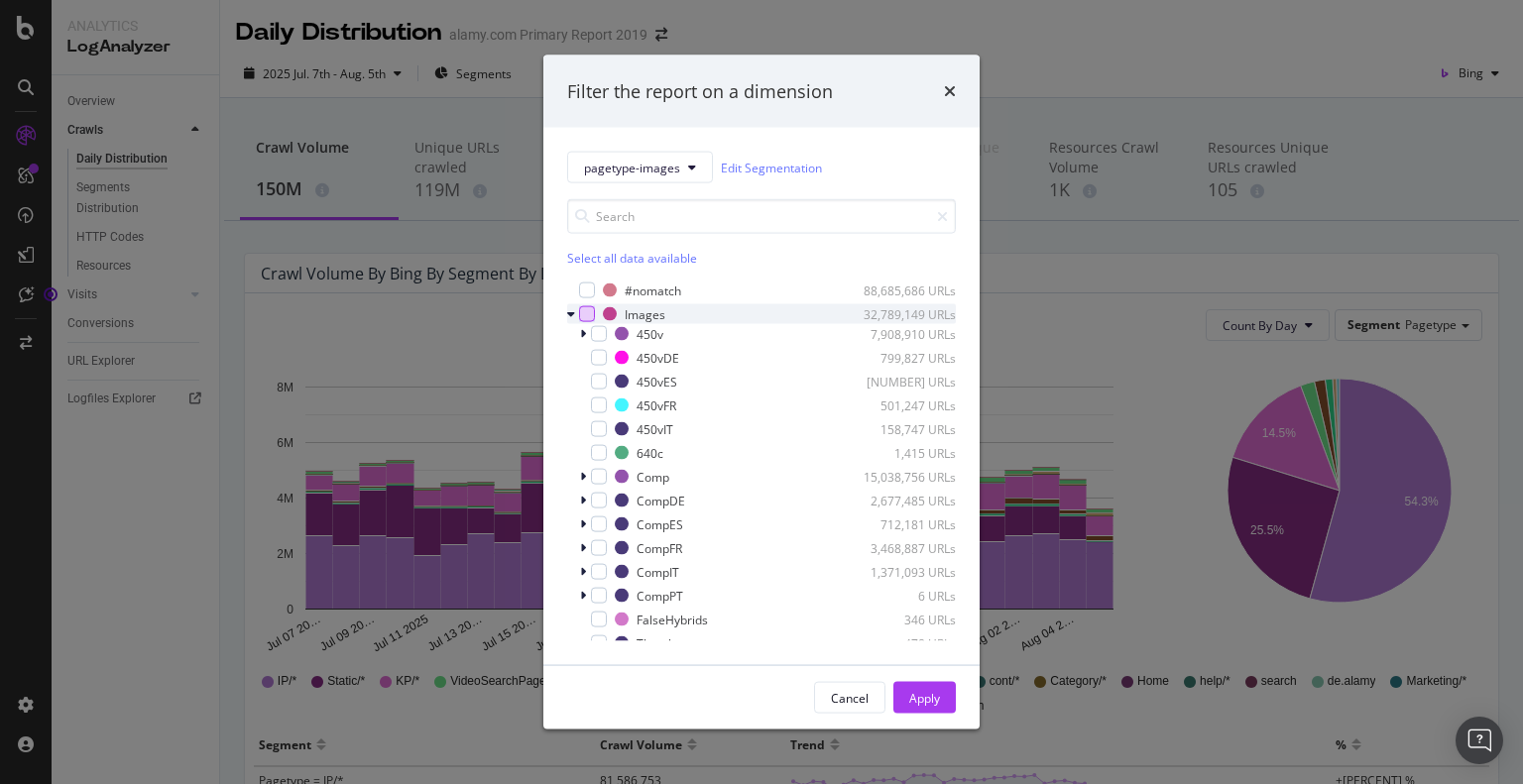 click at bounding box center [587, 314] 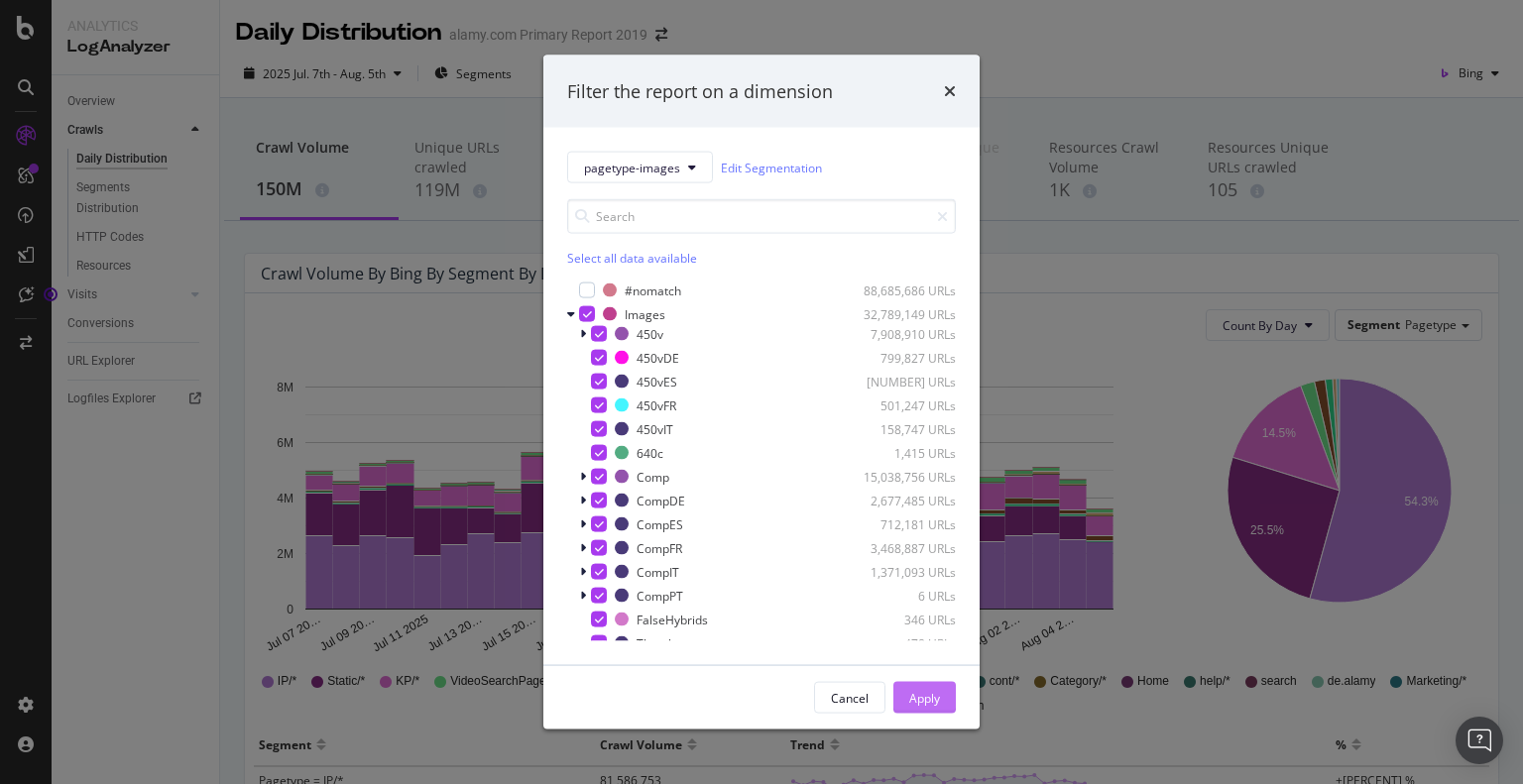 click on "Apply" at bounding box center (924, 697) 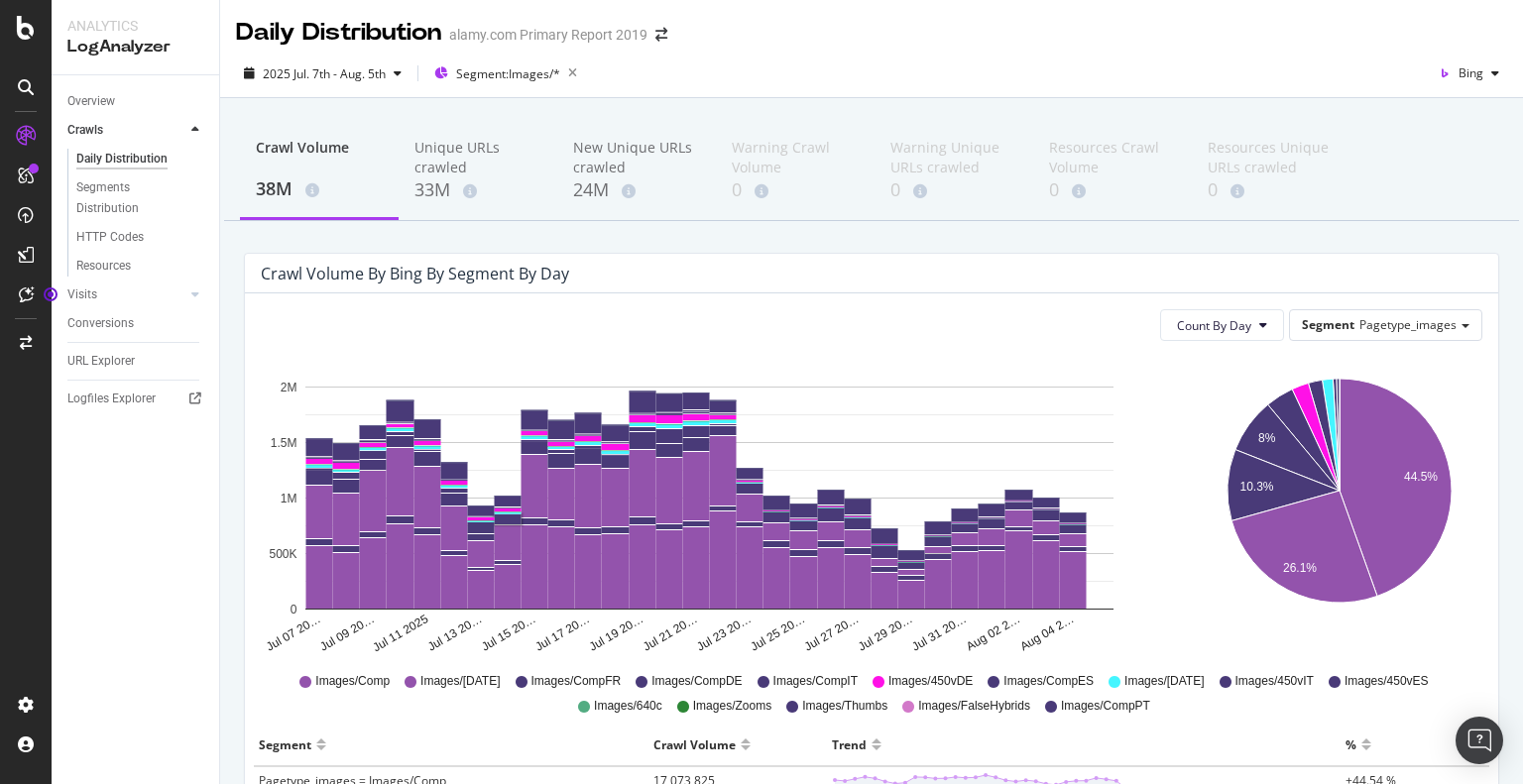 scroll, scrollTop: 297, scrollLeft: 0, axis: vertical 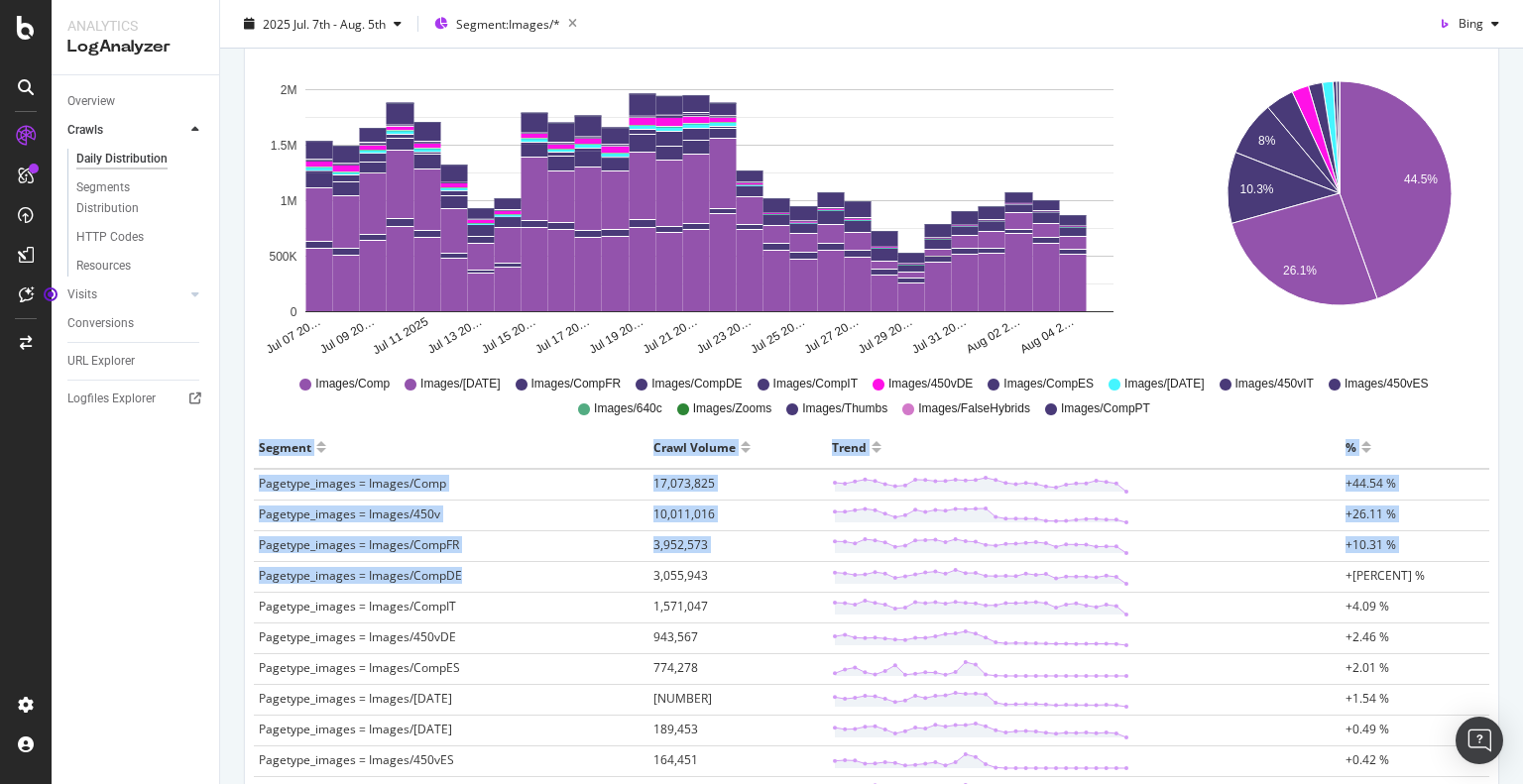 drag, startPoint x: 251, startPoint y: 545, endPoint x: 475, endPoint y: 560, distance: 224.50167 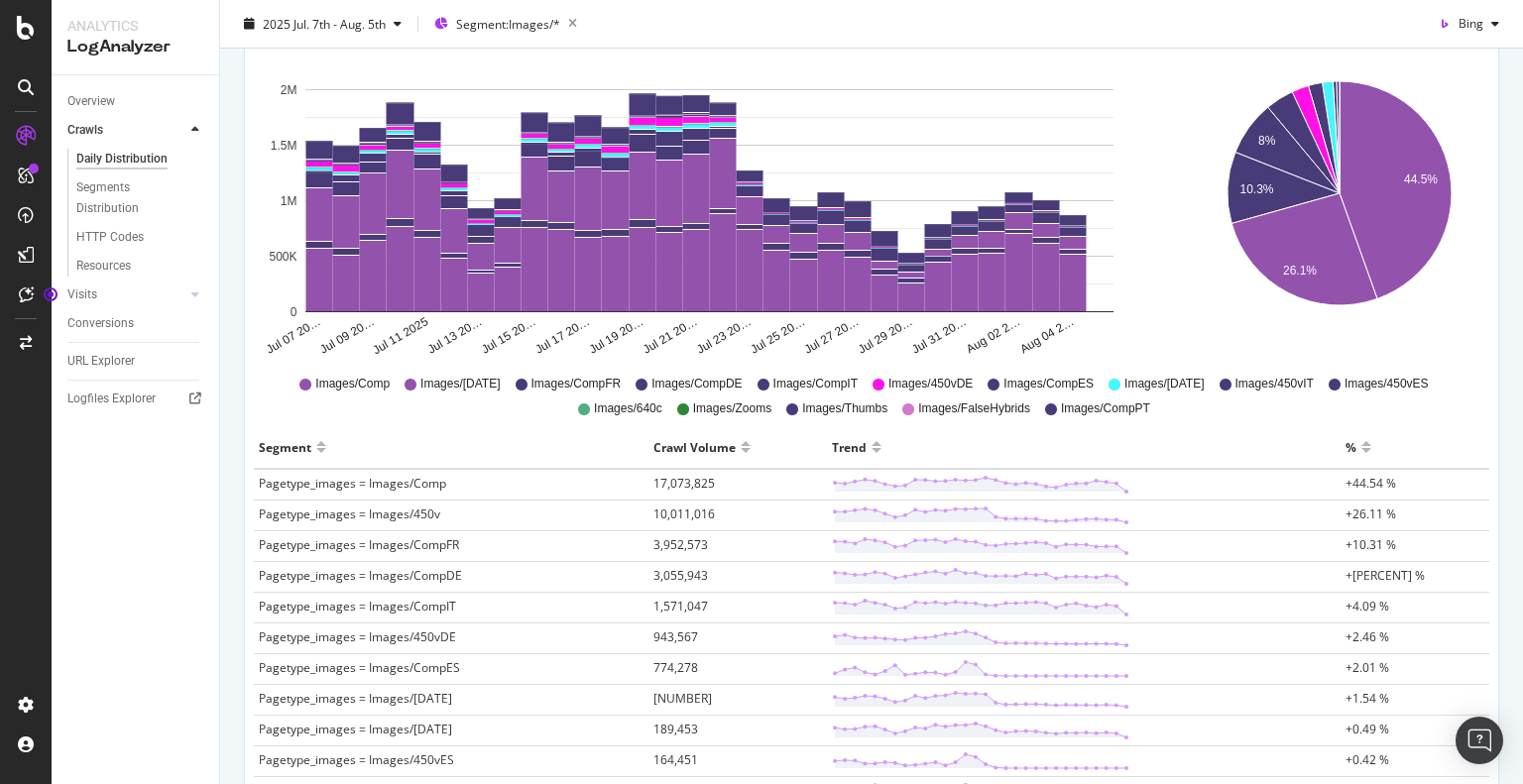 click on "Overview Crawls Daily Distribution Segments Distribution HTTP Codes Resources Visits Daily Distribution Segments Distribution HTTP Codes Conversions URL Explorer Logfiles Explorer" at bounding box center (135, 429) 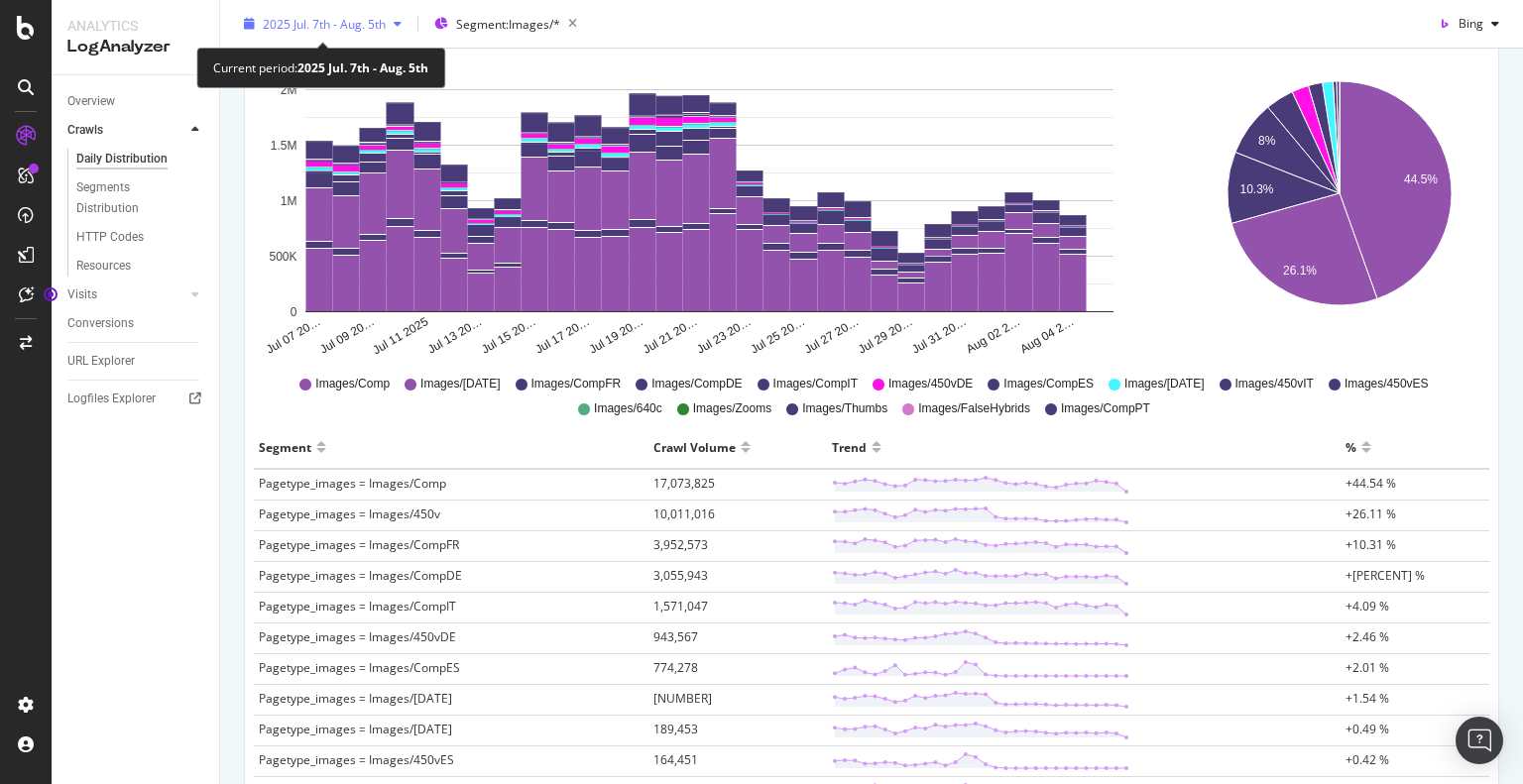 click on "2025 Jul. 7th - Aug. 5th" at bounding box center (324, 23) 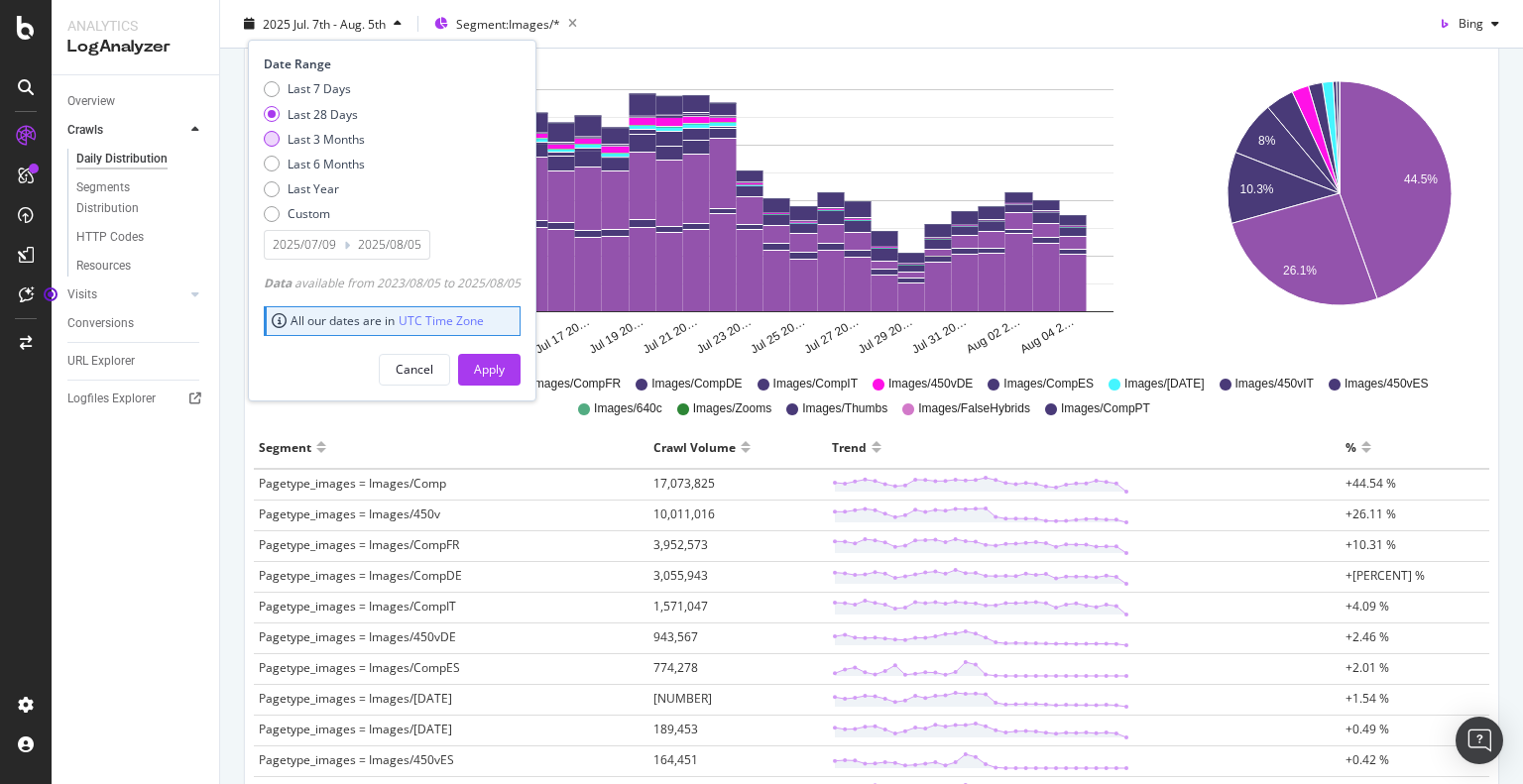 click at bounding box center (272, 139) 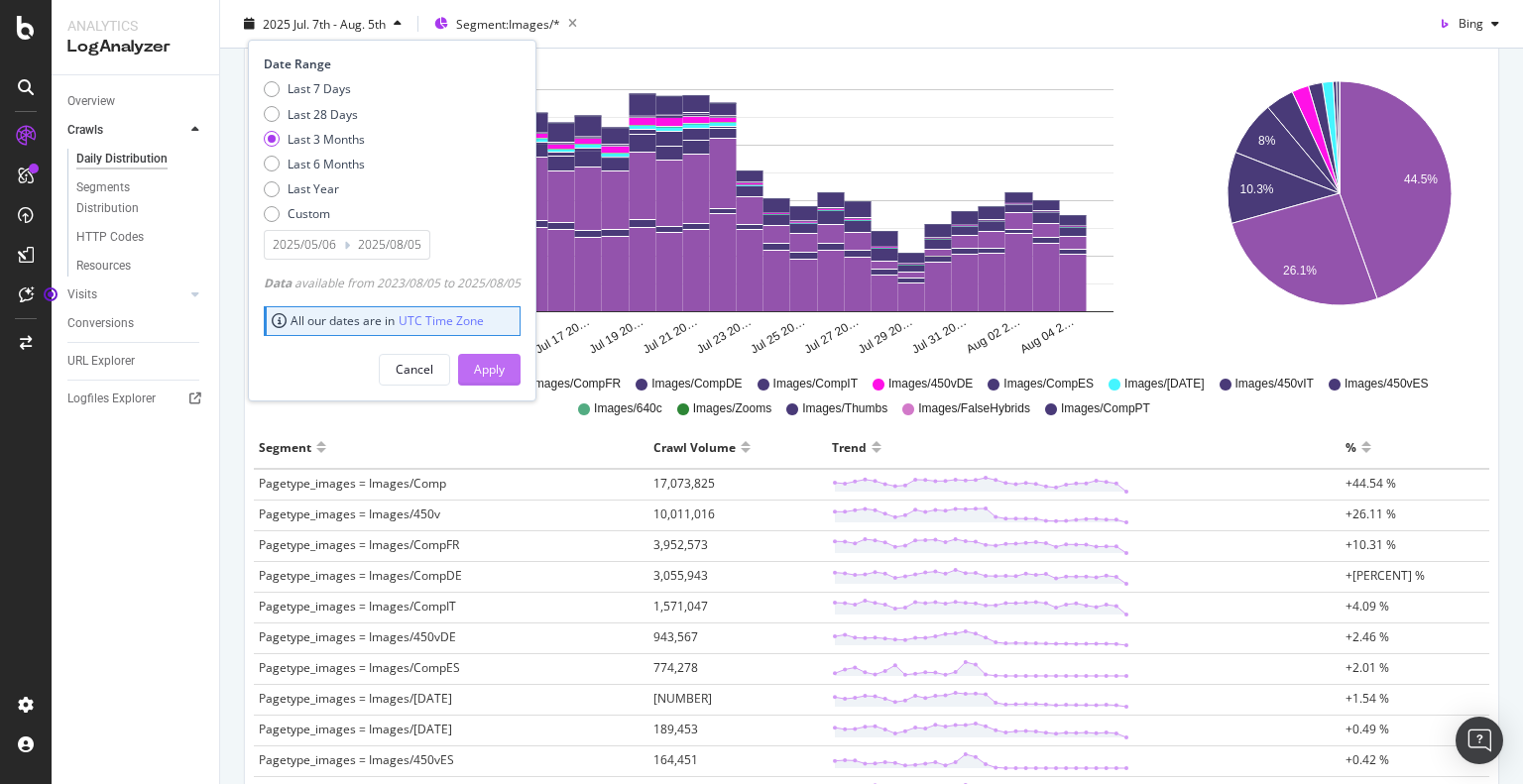click on "Apply" at bounding box center (489, 369) 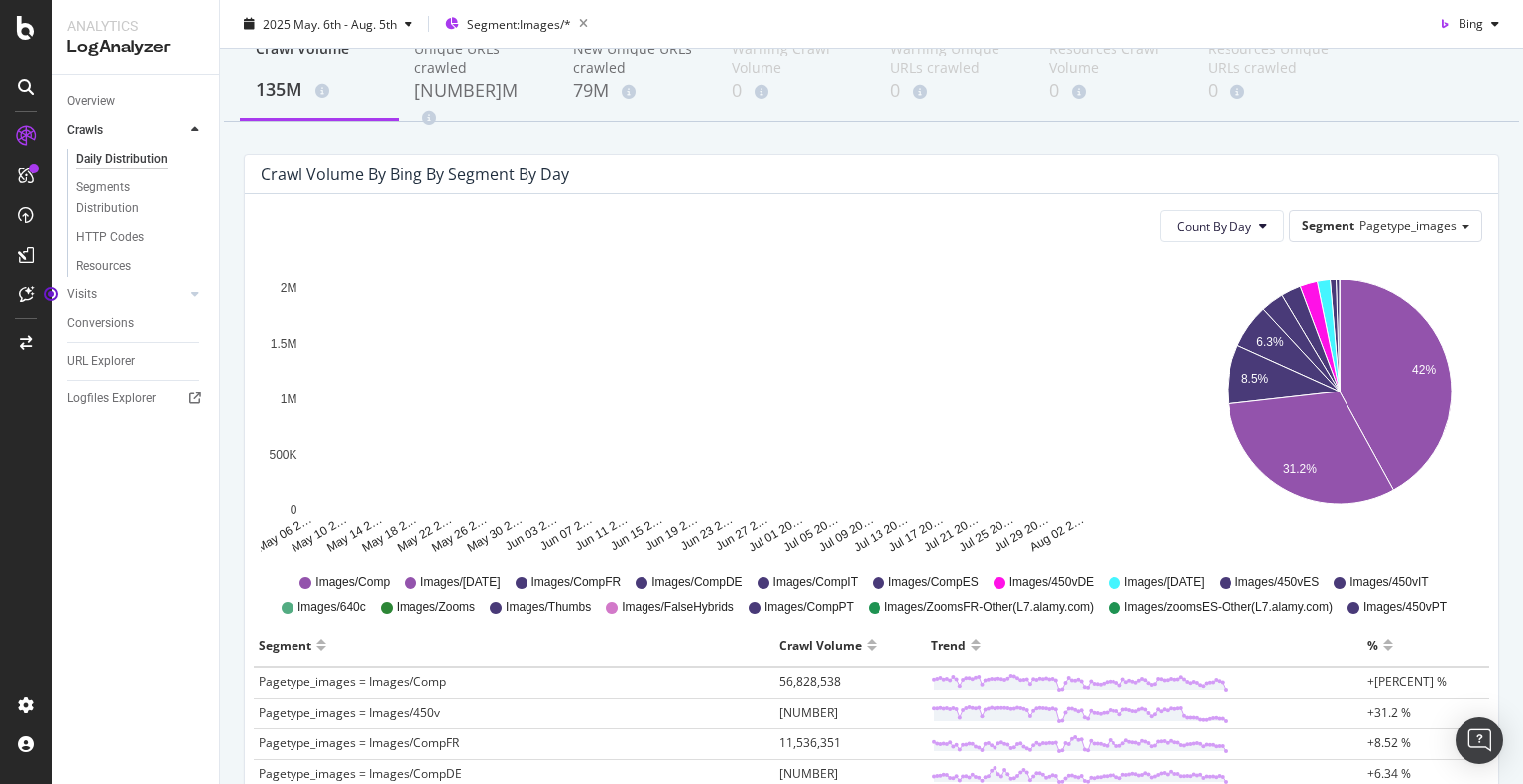 scroll, scrollTop: 297, scrollLeft: 0, axis: vertical 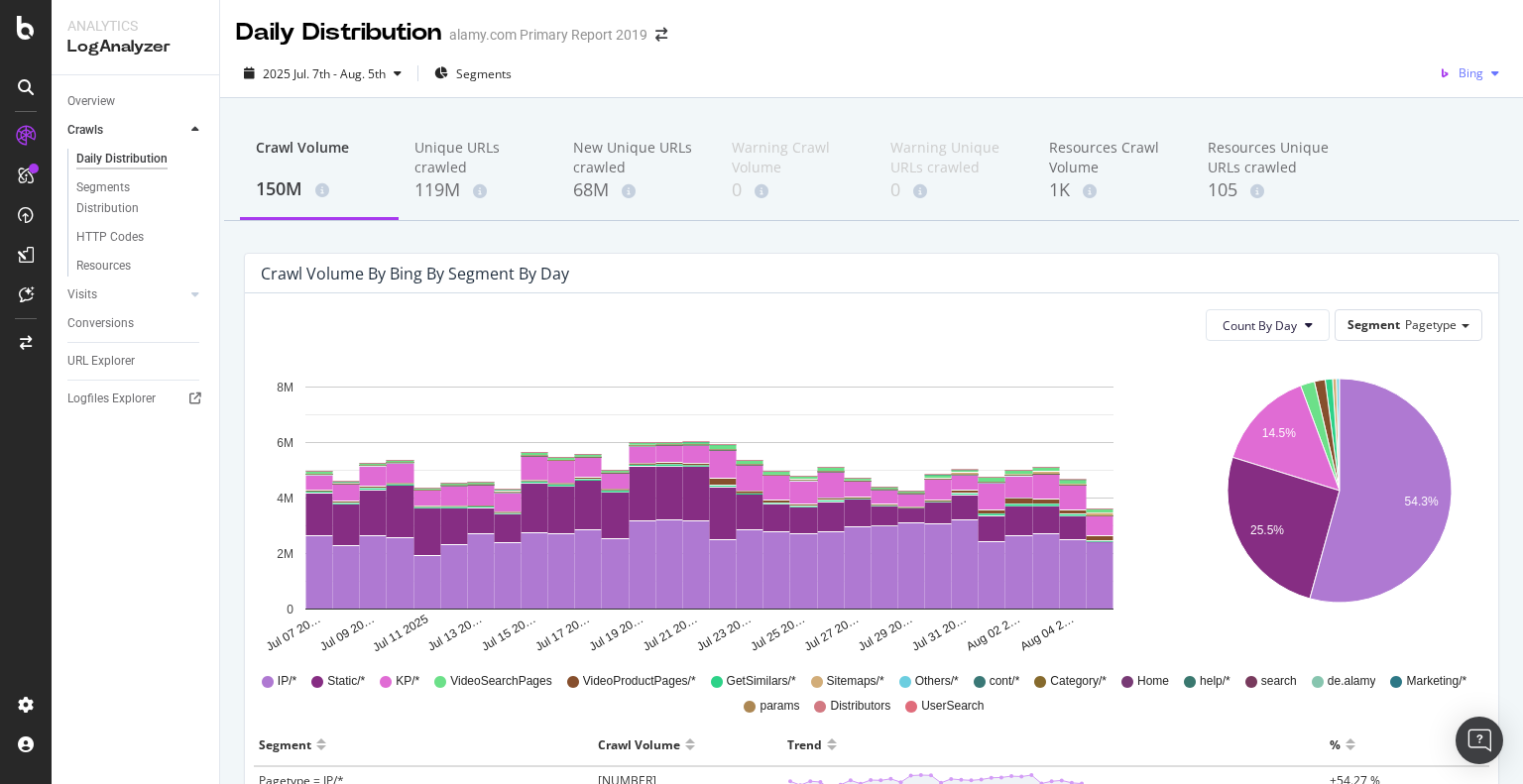 click on "Bing" at bounding box center (1470, 72) 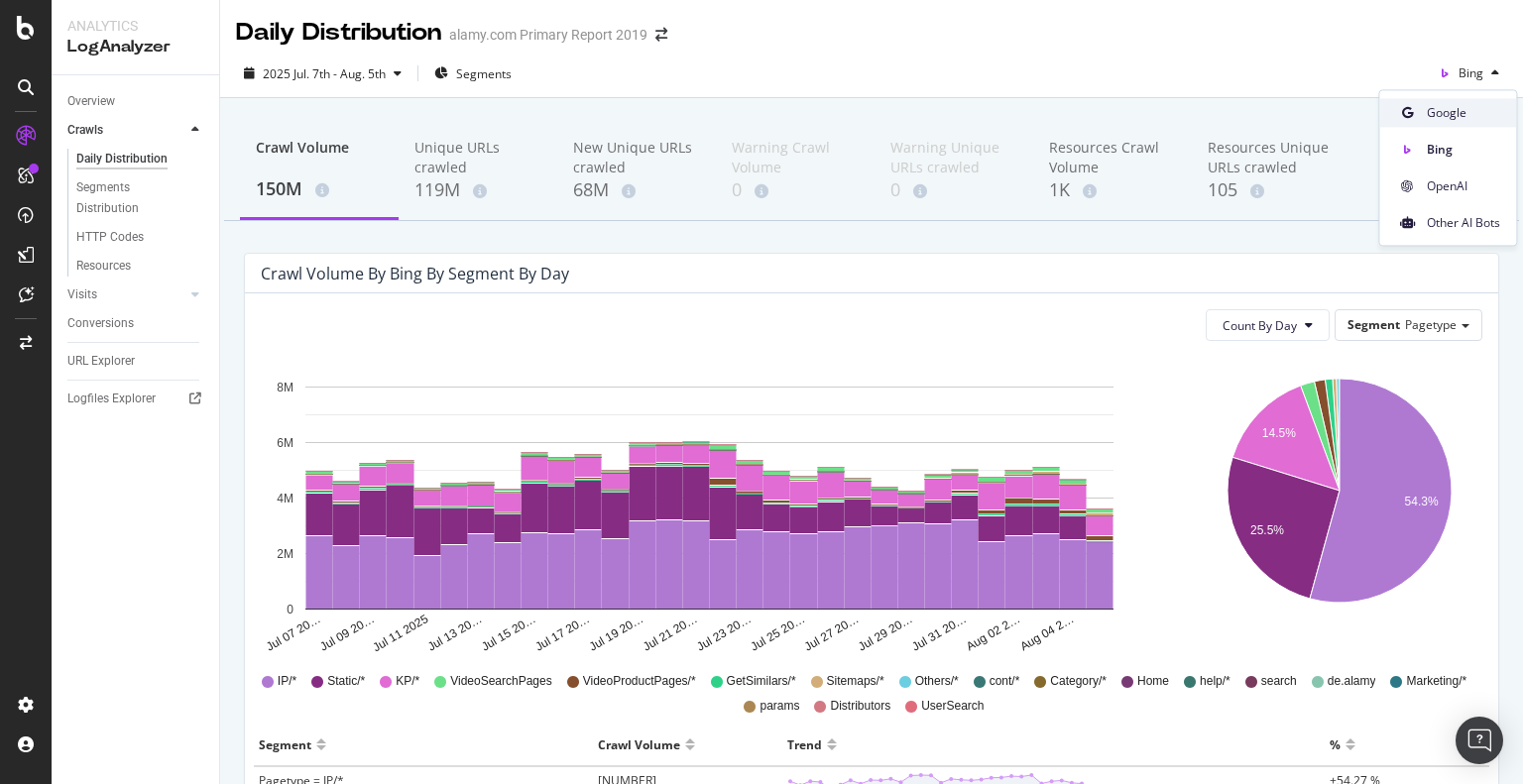 click on "Google" at bounding box center [1464, 113] 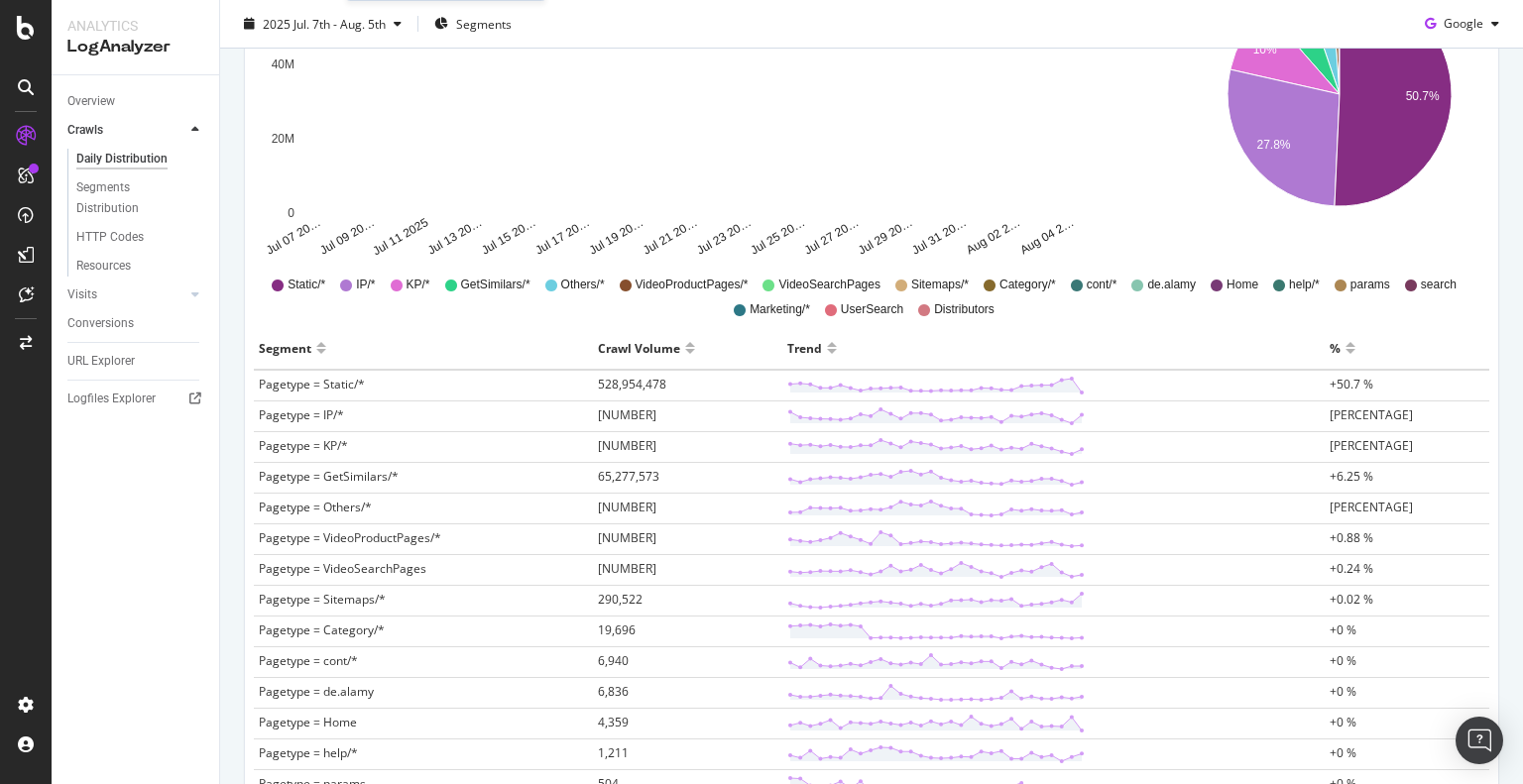 scroll, scrollTop: 0, scrollLeft: 0, axis: both 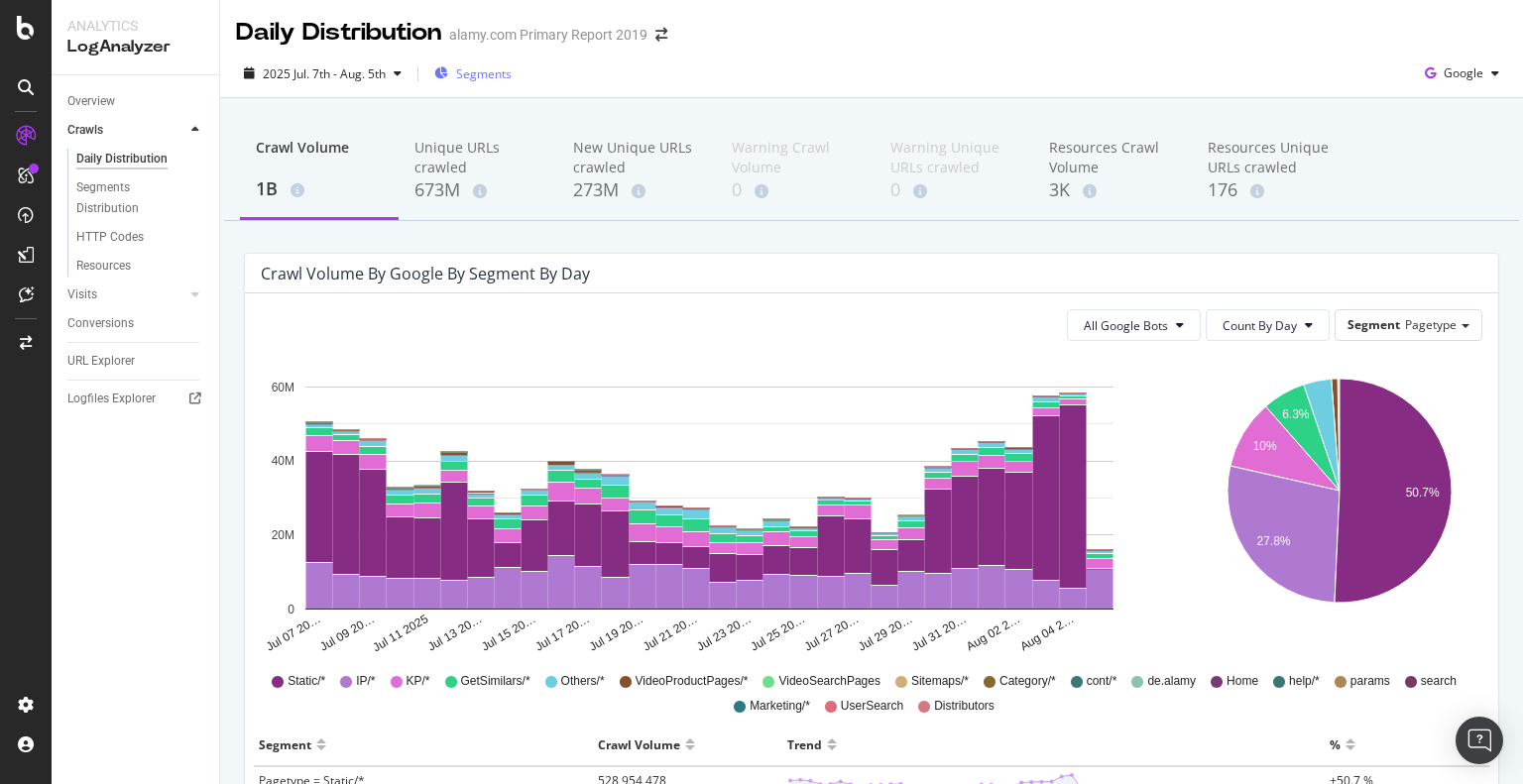 click on "Segments" at bounding box center (484, 73) 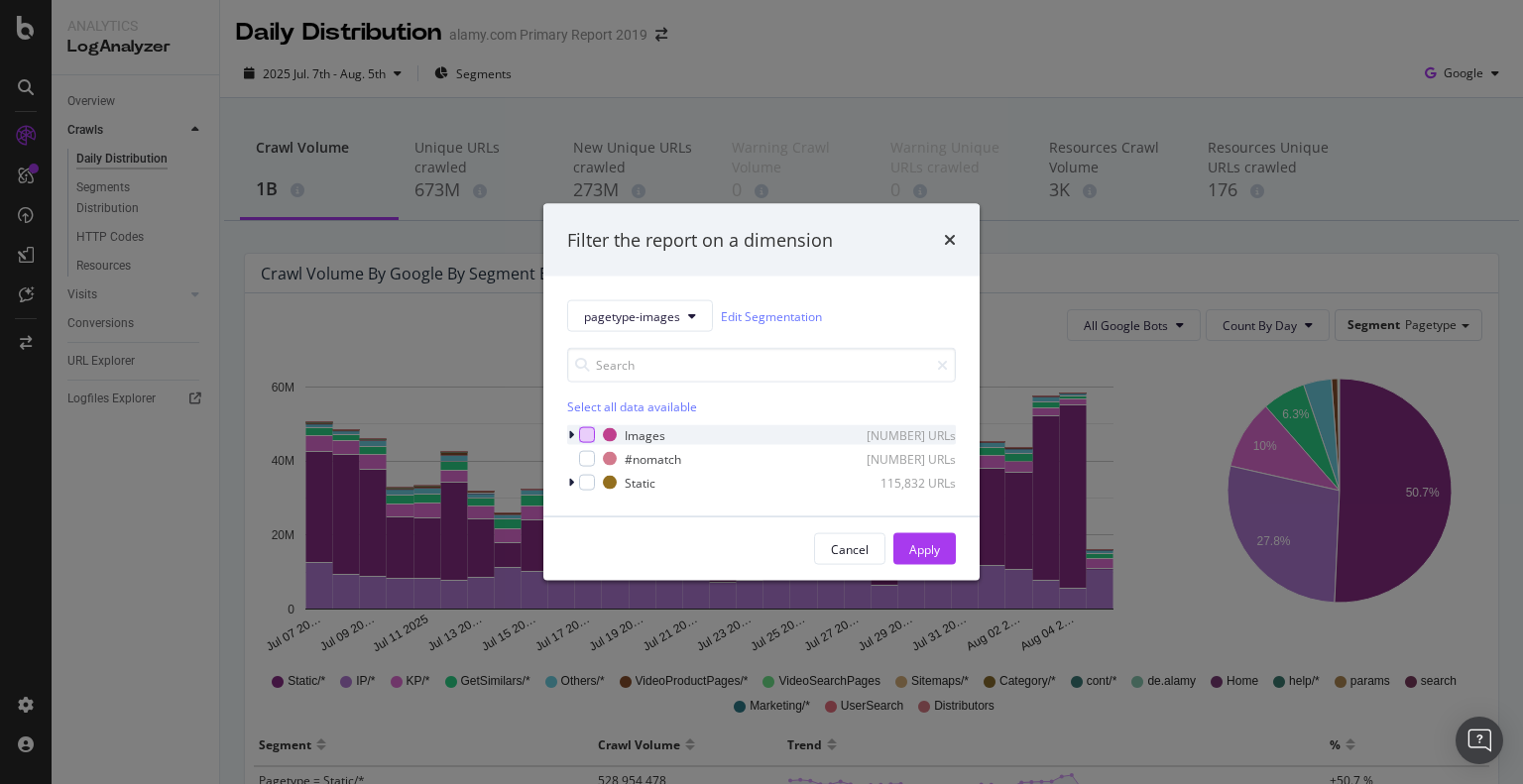 click at bounding box center [587, 435] 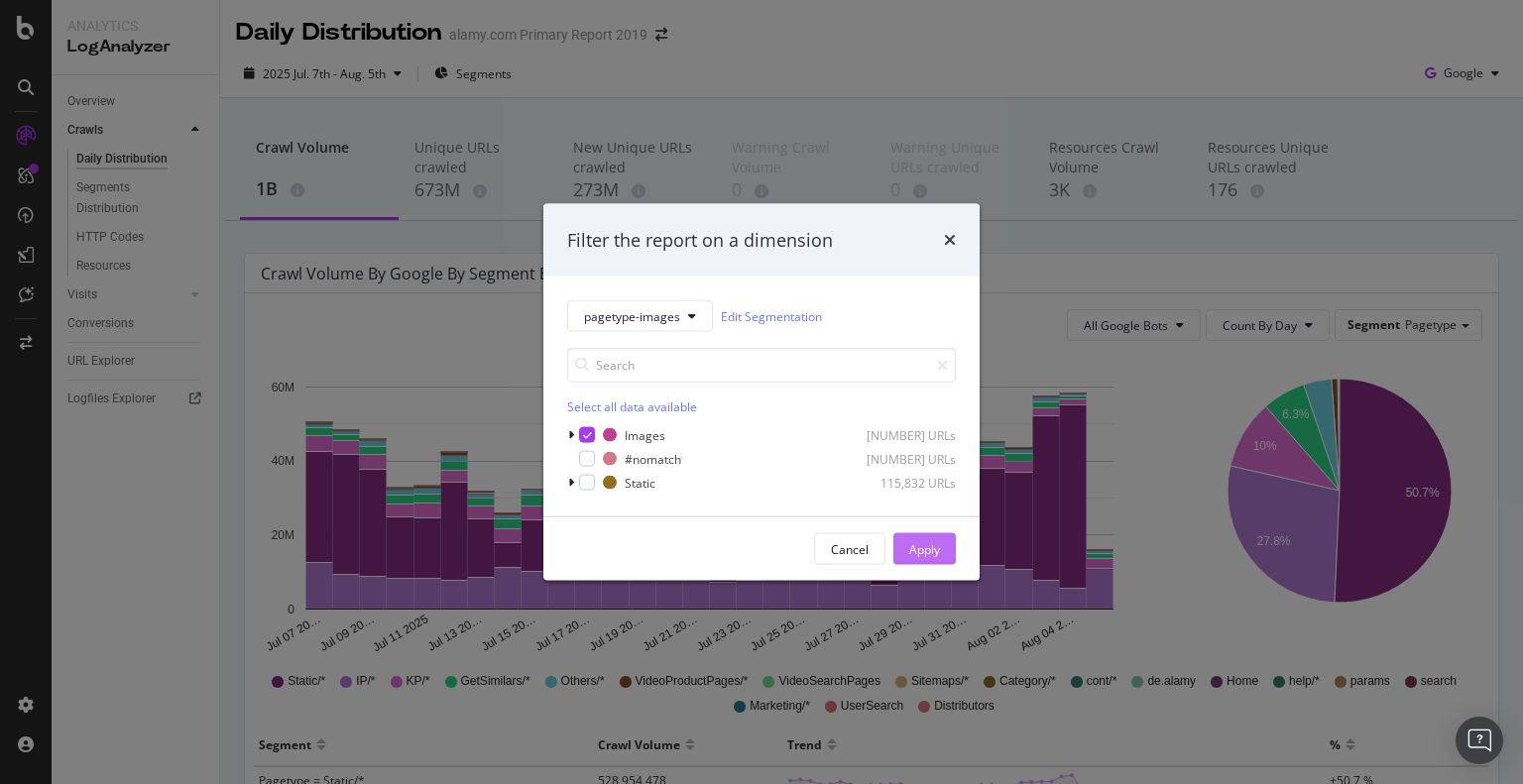 click on "Apply" at bounding box center (924, 548) 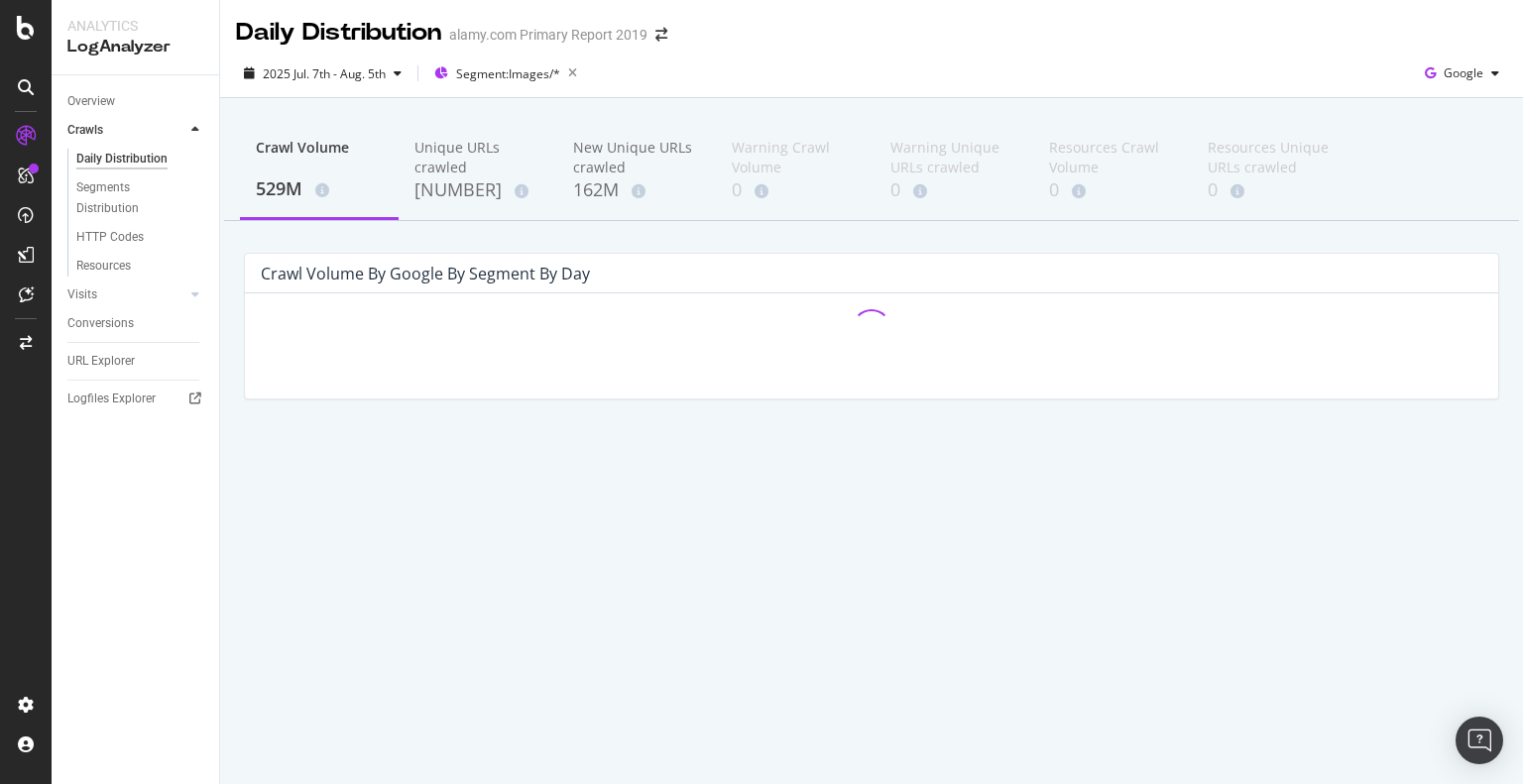 click on "2025 Jul. 7th - Aug. 5th Segment:  Images/* Google" at bounding box center [872, 77] 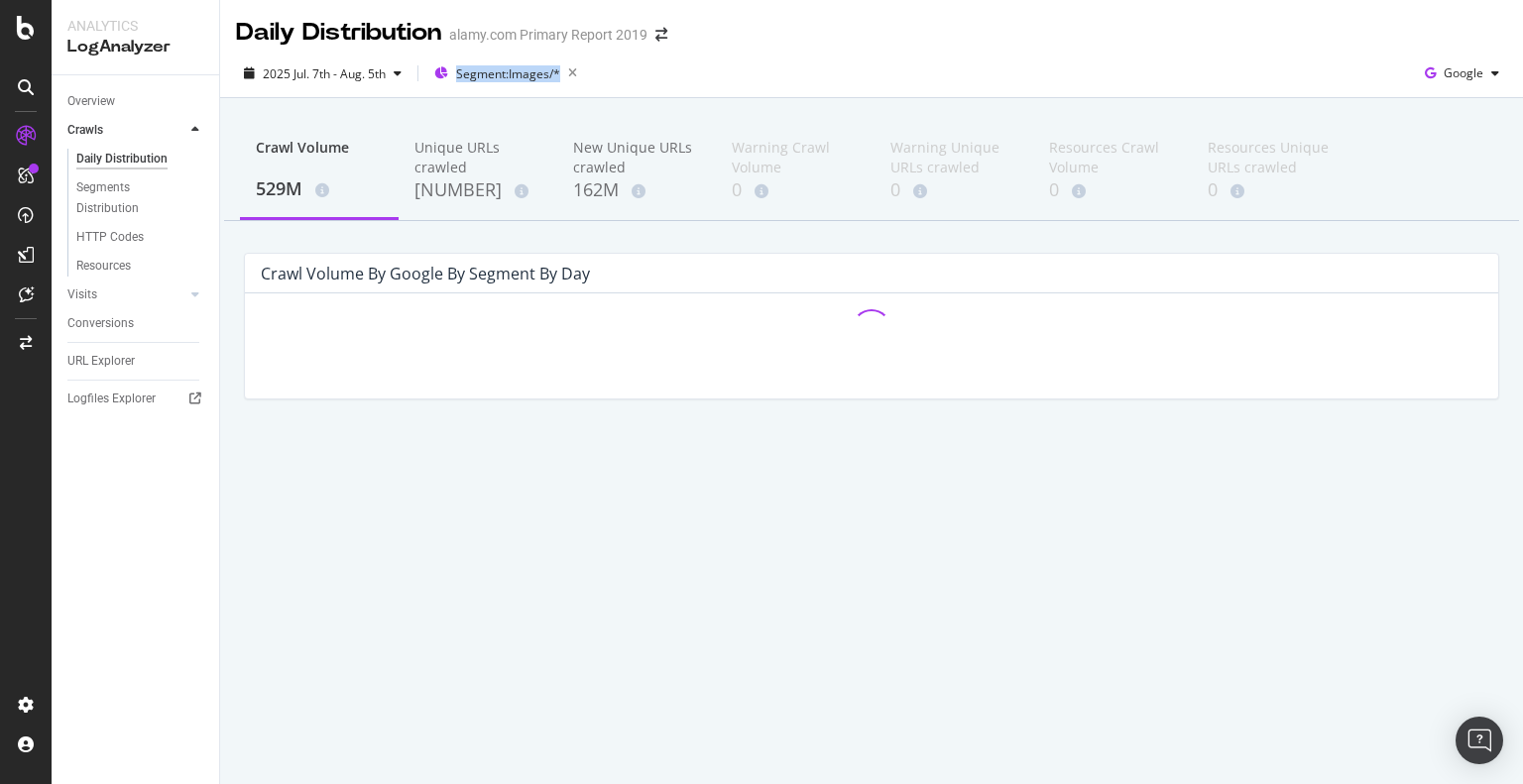 click on "2025 Jul. 7th - Aug. 5th Segment:  Images/* Google" at bounding box center [872, 77] 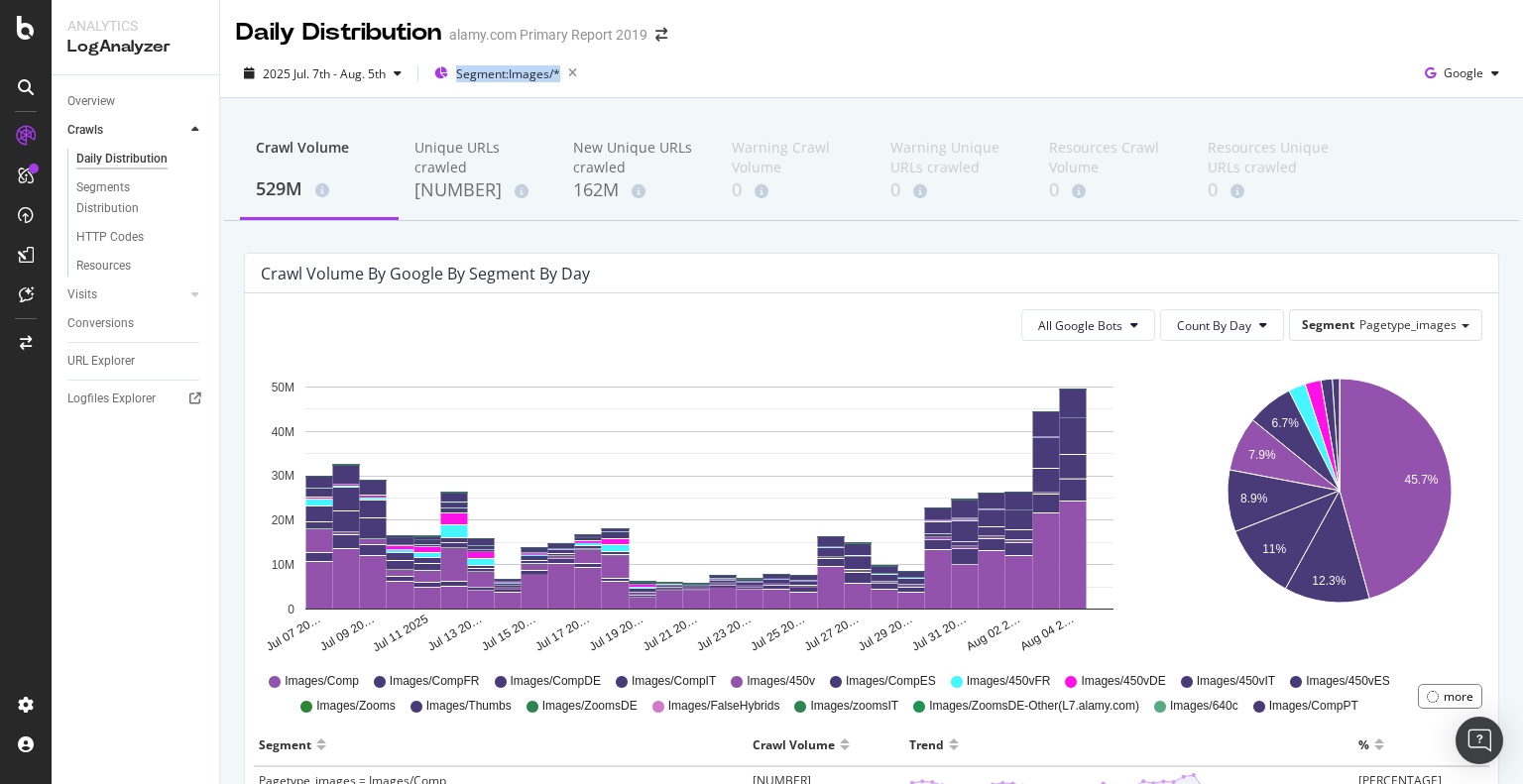 click on "2025 Jul. 7th - Aug. 5th Segment:  Images/* Google" at bounding box center (872, 77) 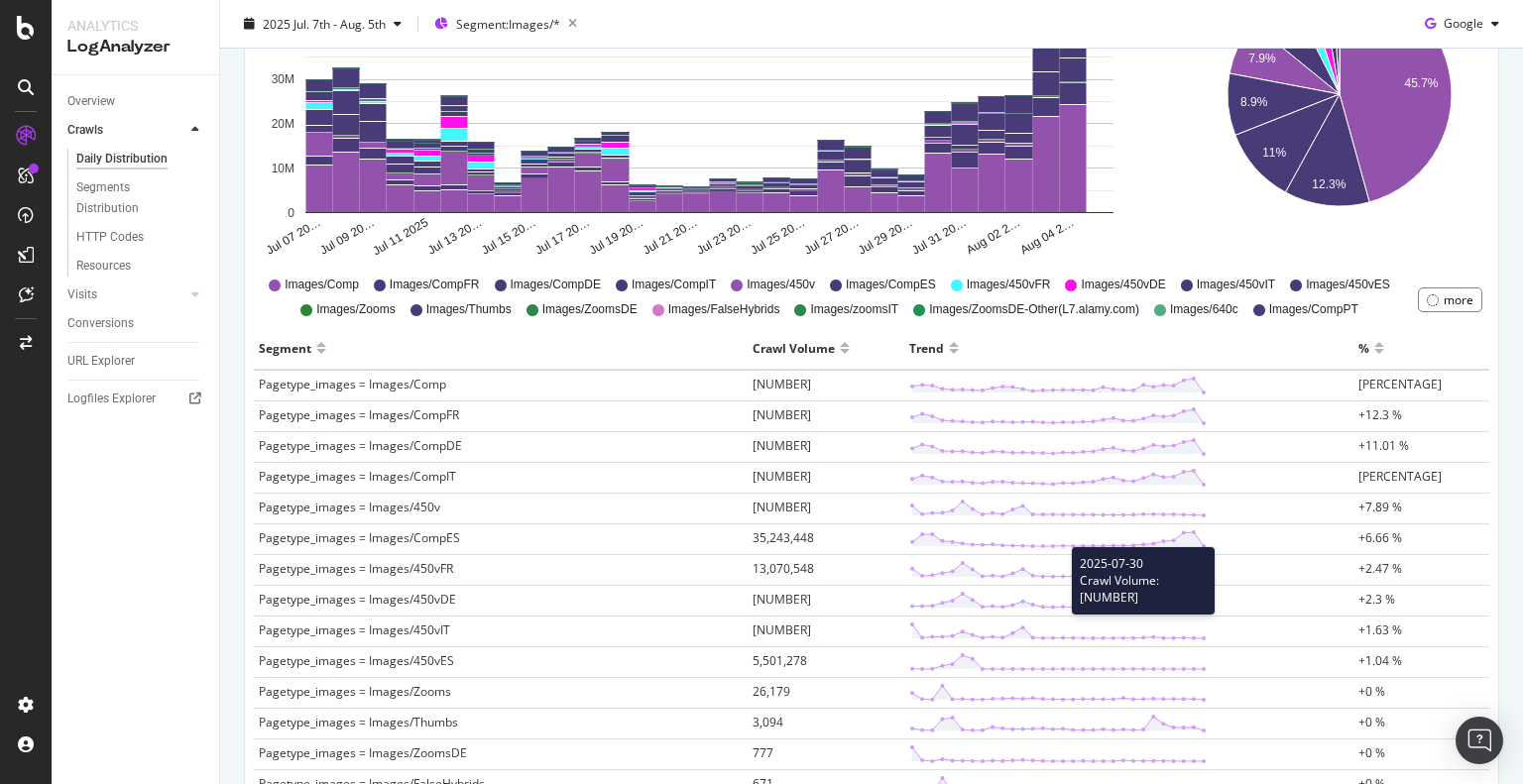 scroll, scrollTop: 595, scrollLeft: 0, axis: vertical 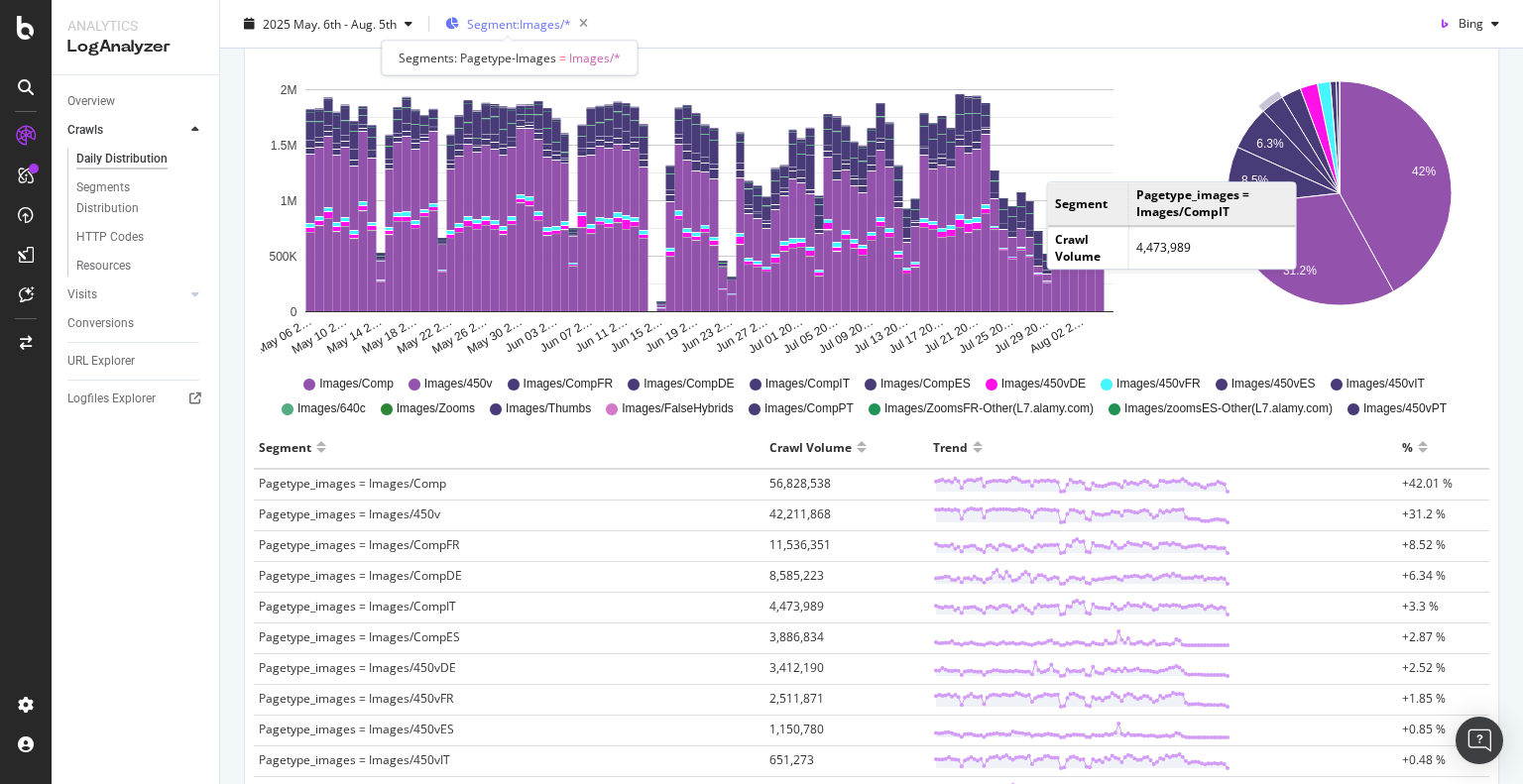 click on "Segment:  Images/*" at bounding box center (519, 23) 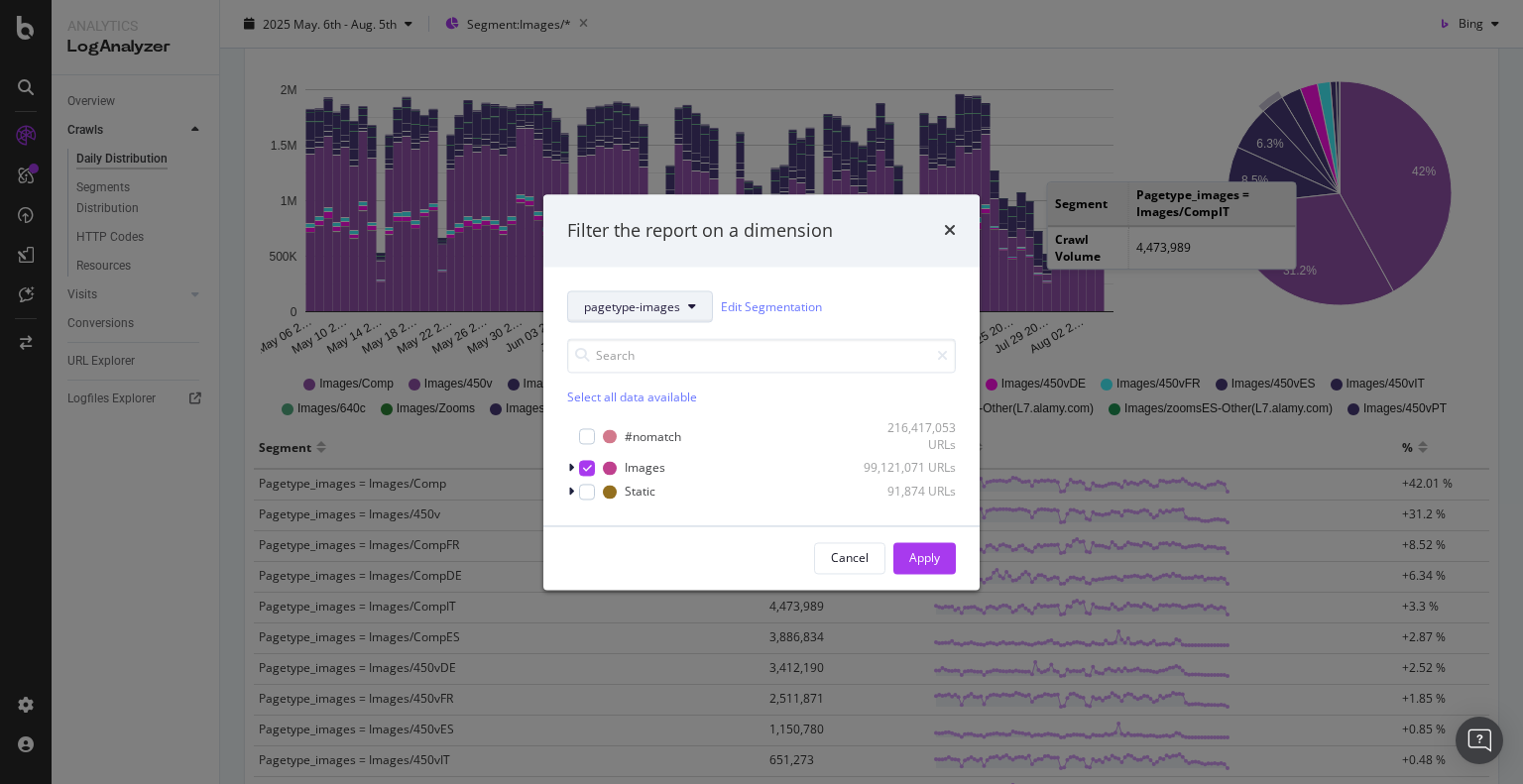 click at bounding box center [692, 307] 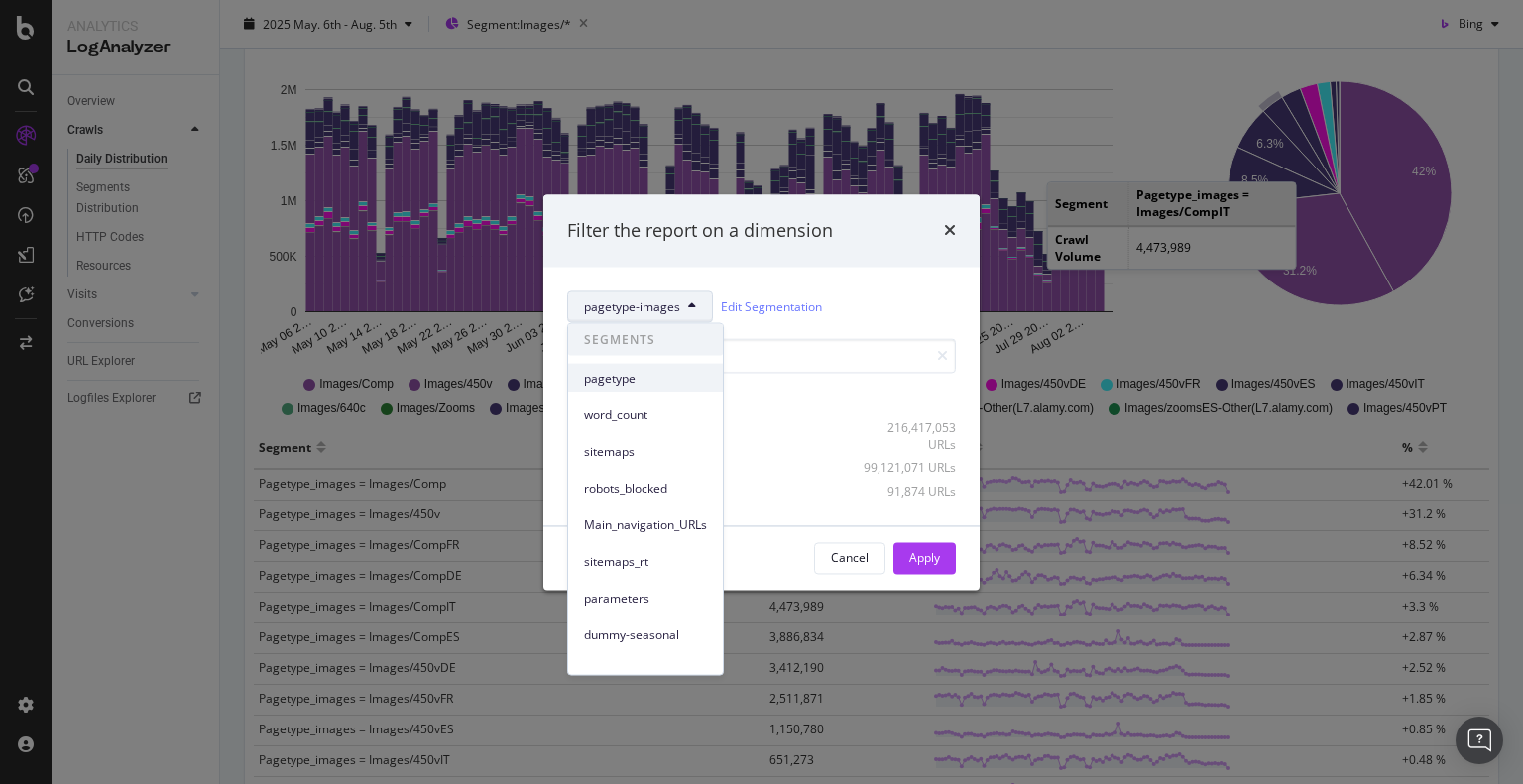 click on "pagetype" at bounding box center (645, 378) 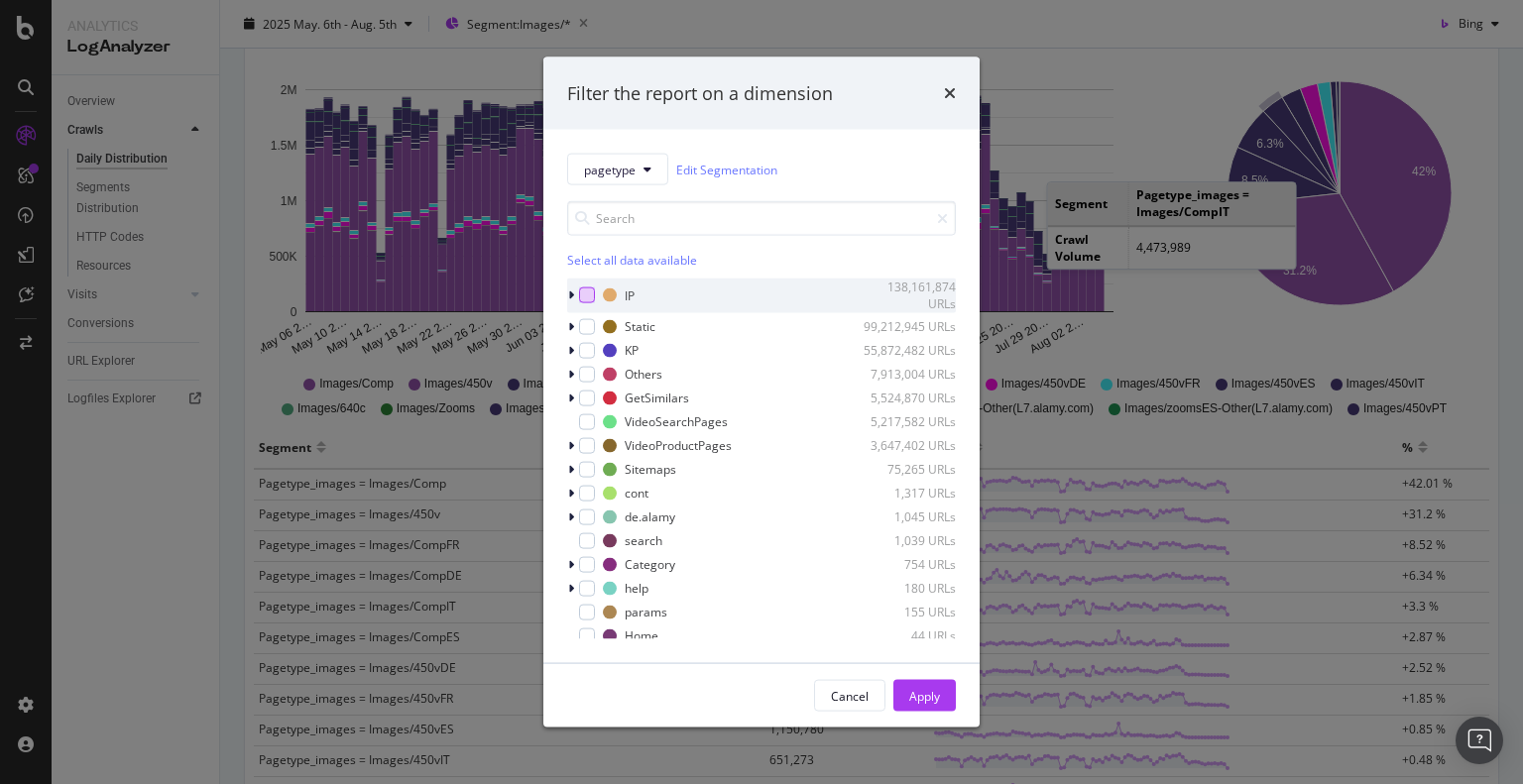 click at bounding box center [587, 295] 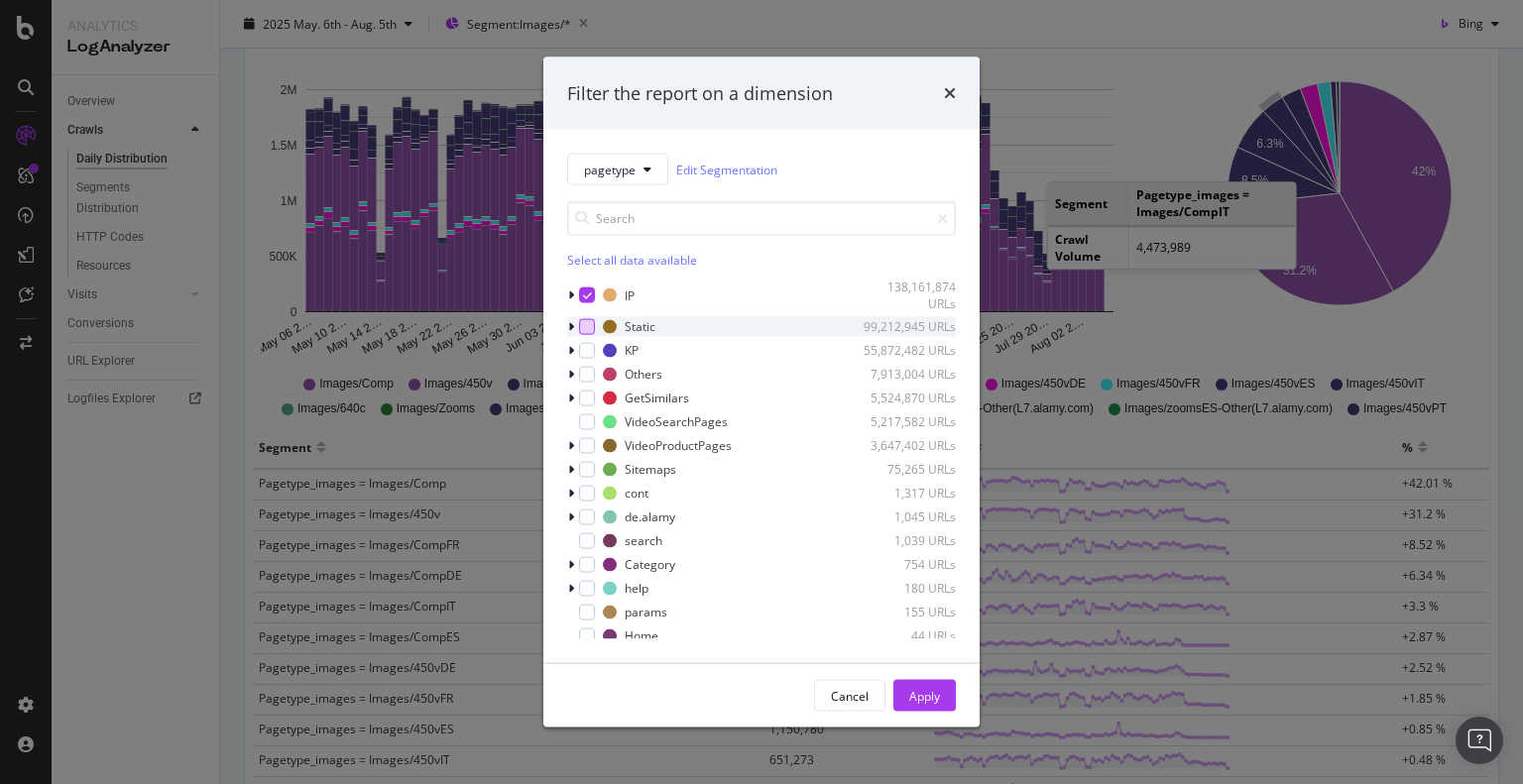 click at bounding box center [587, 326] 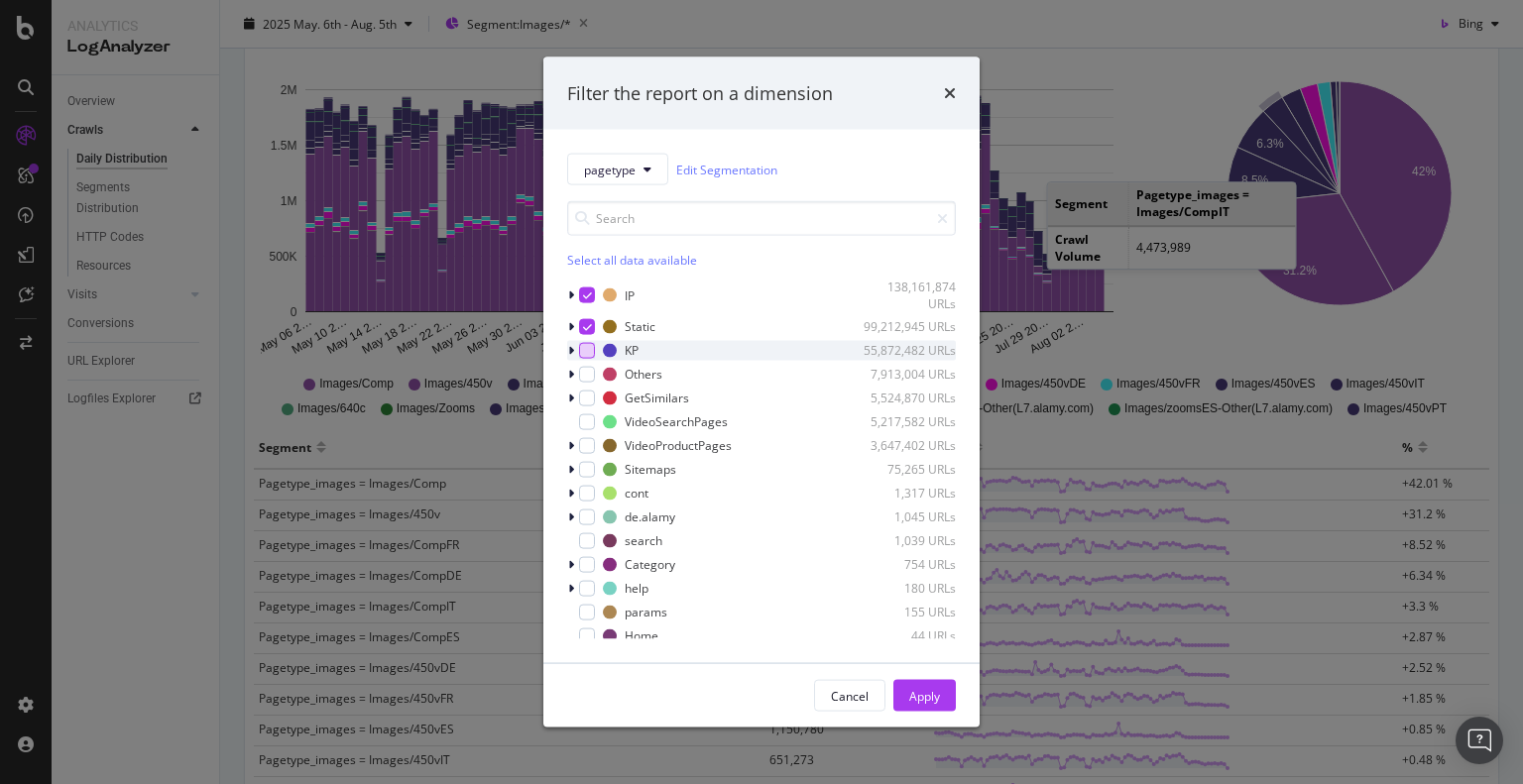 click at bounding box center (587, 350) 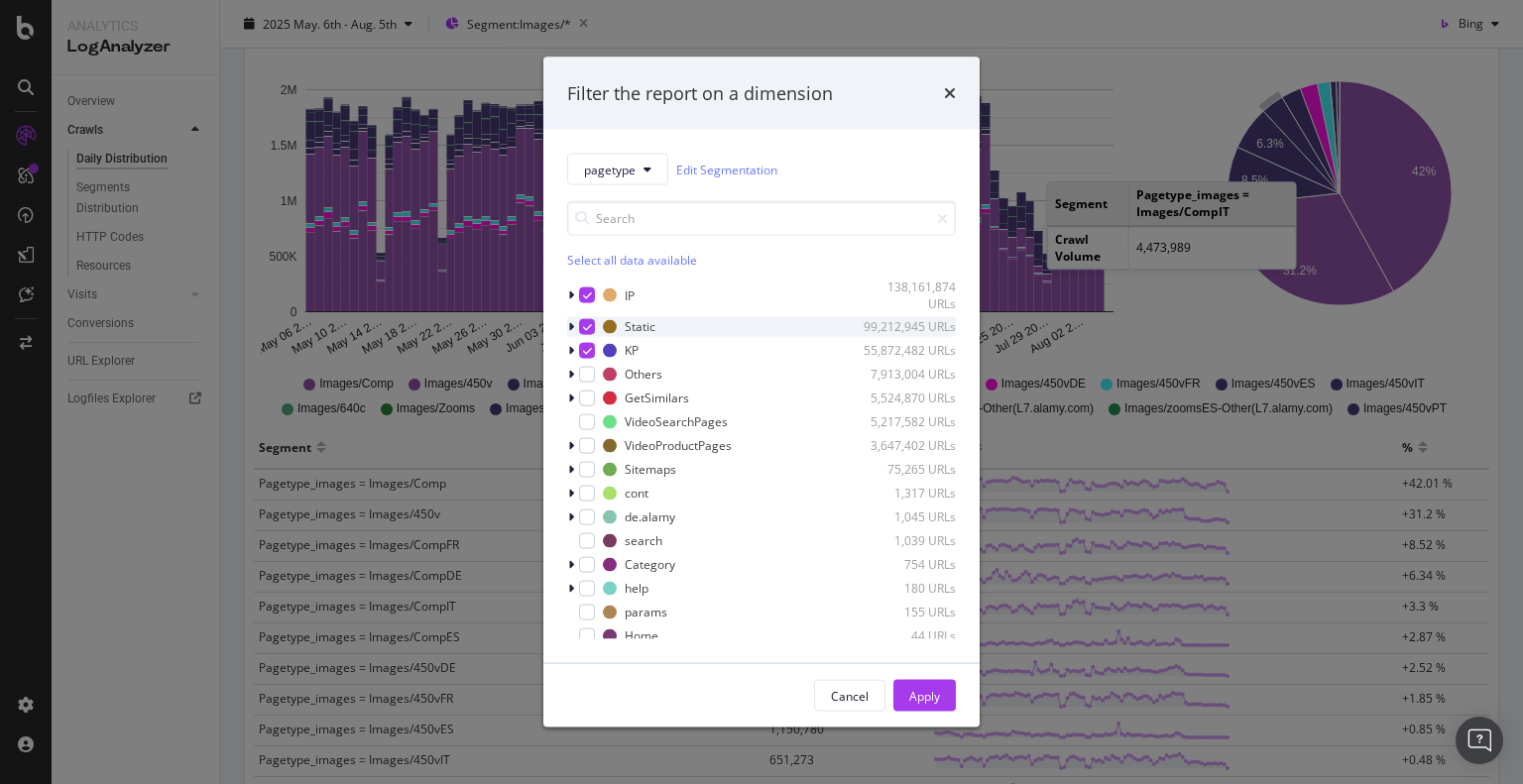 click on "Static 99,212,945   URLs" at bounding box center [762, 326] 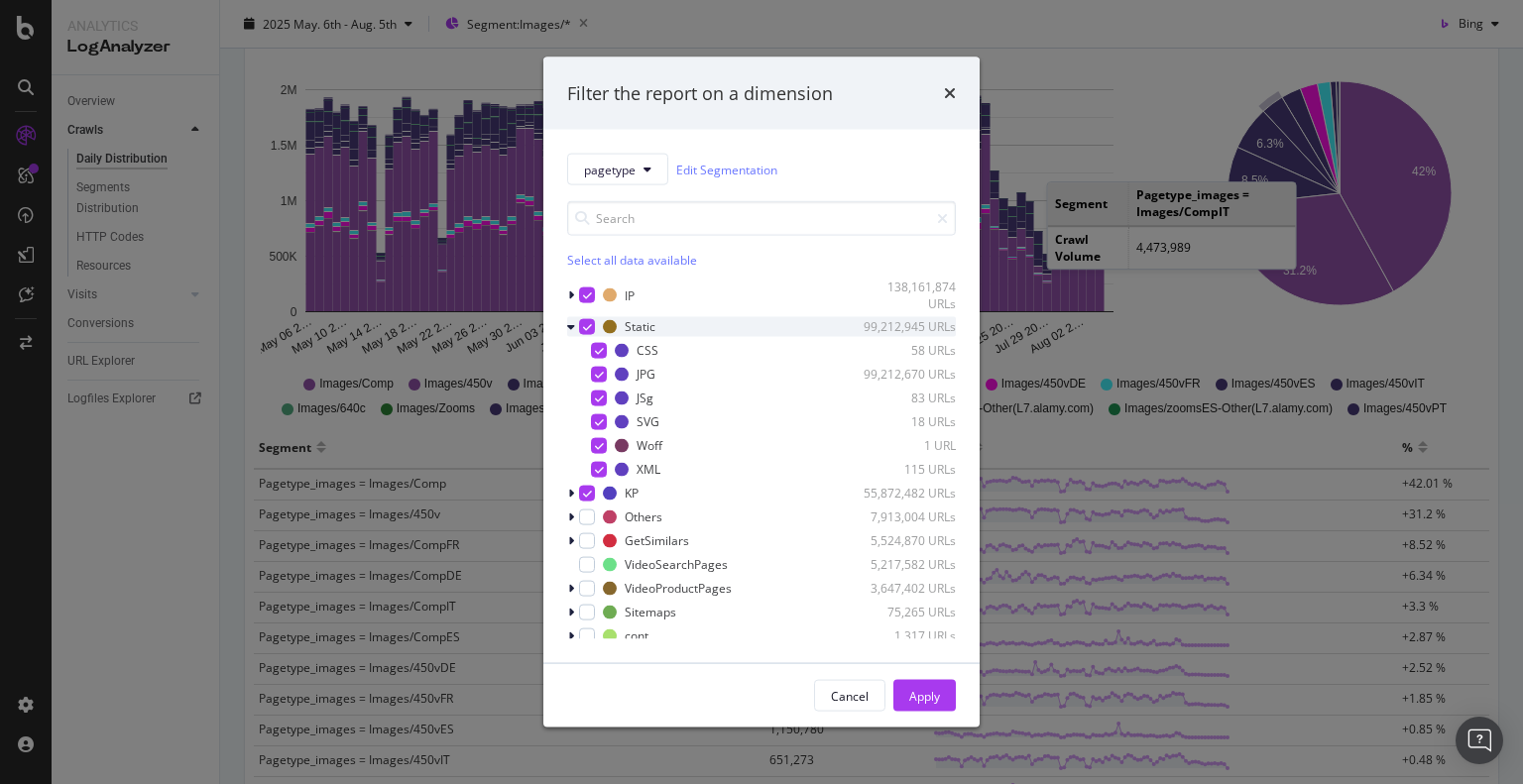 click at bounding box center [587, 326] 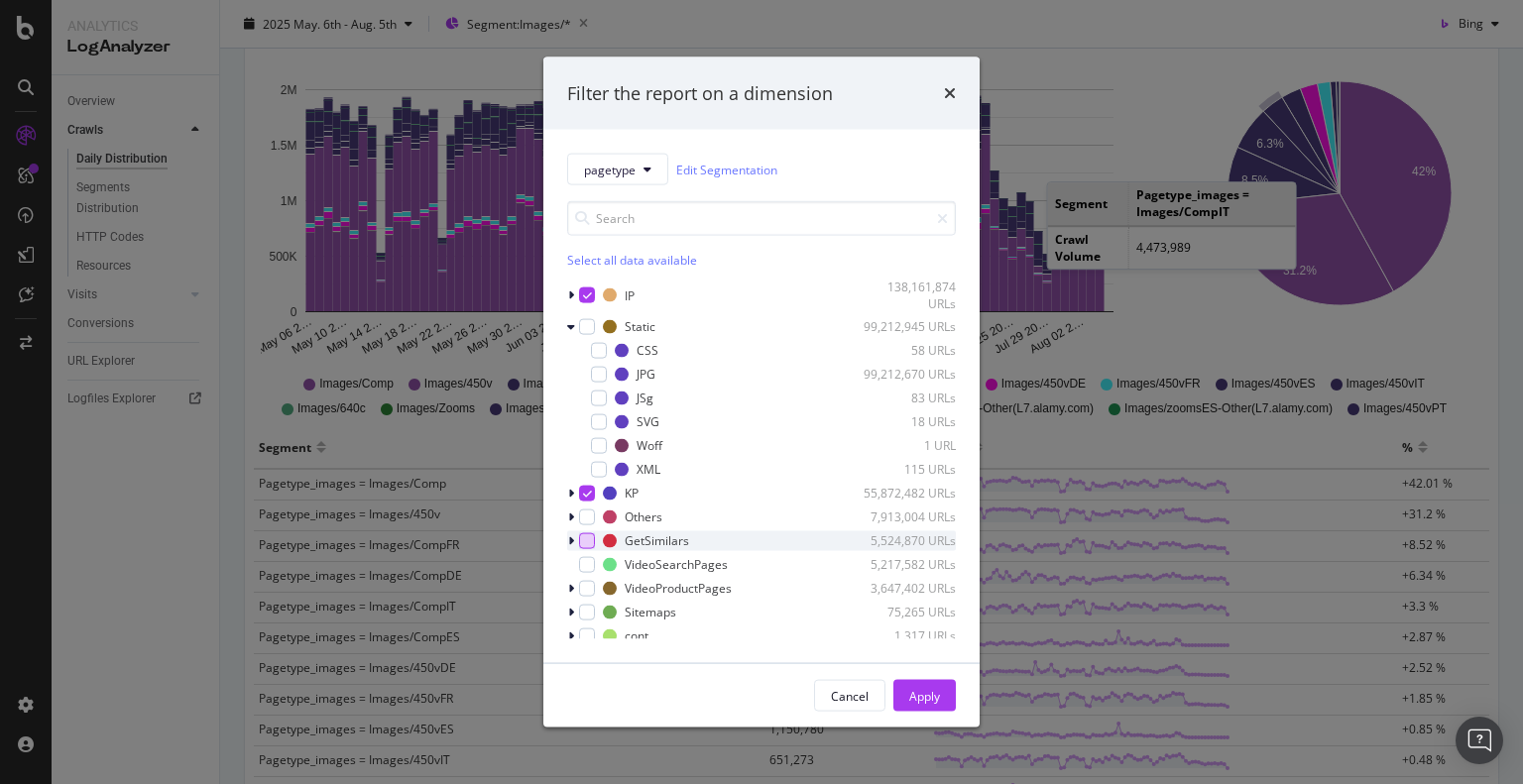 click at bounding box center (587, 540) 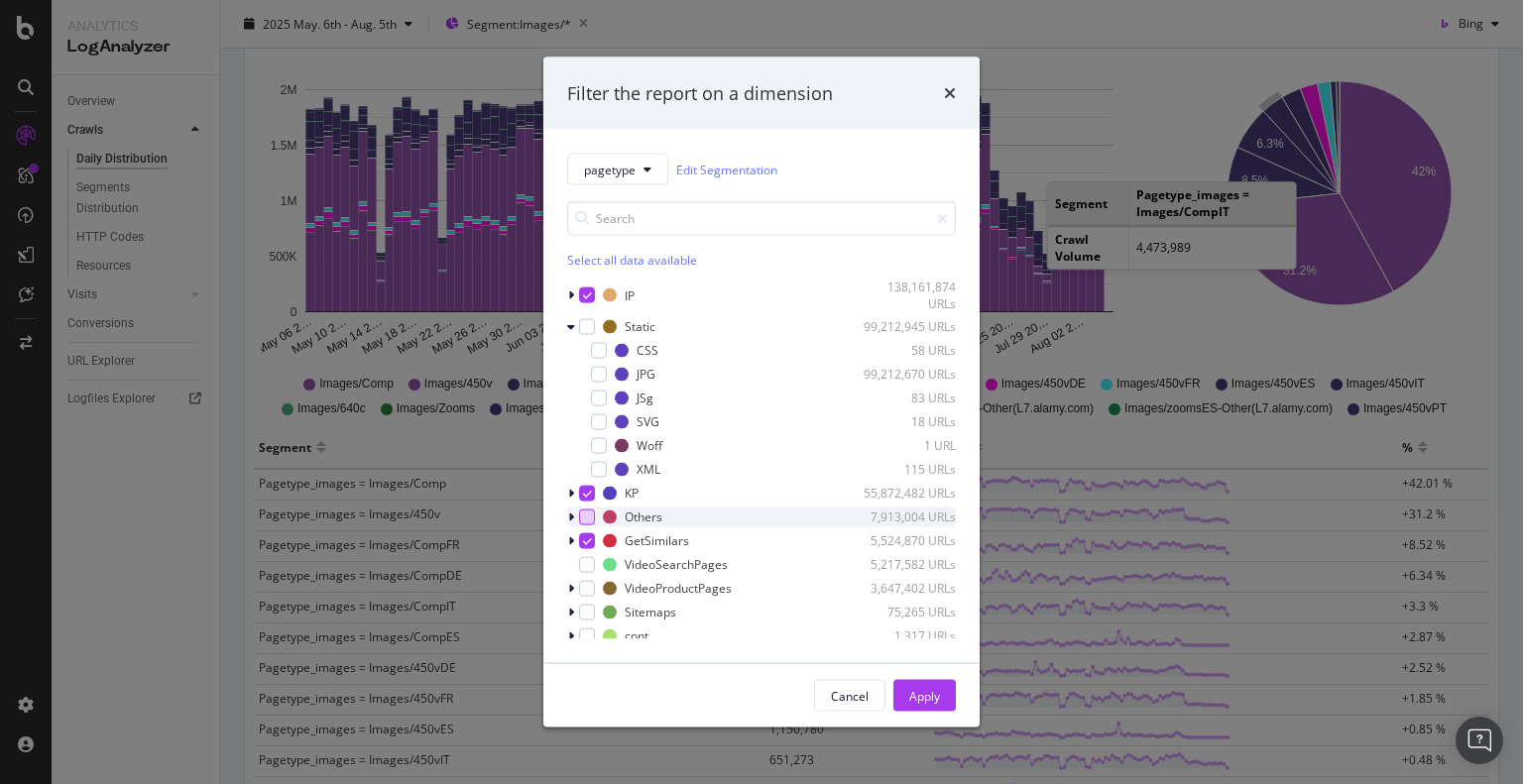click at bounding box center (587, 516) 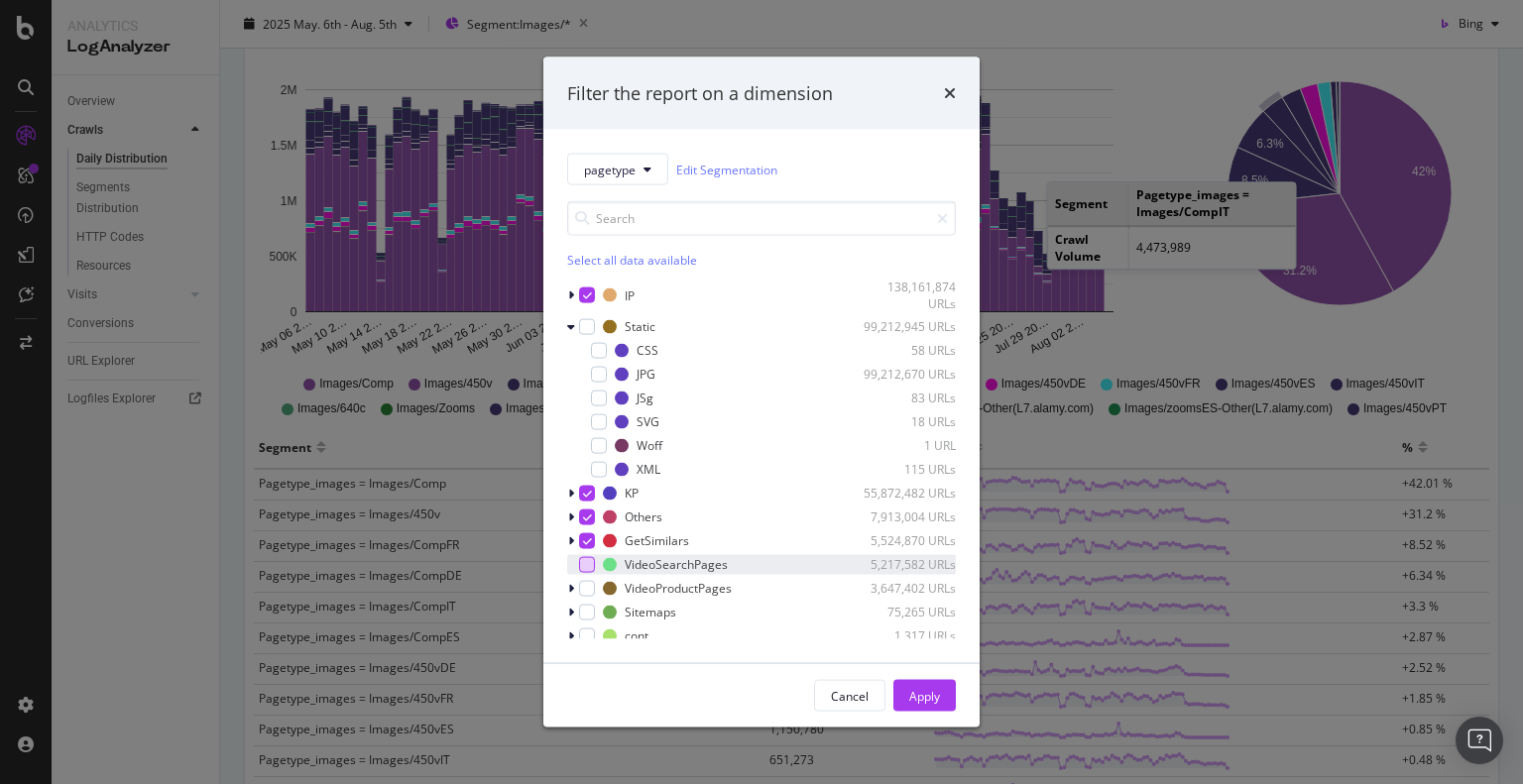 click at bounding box center [587, 564] 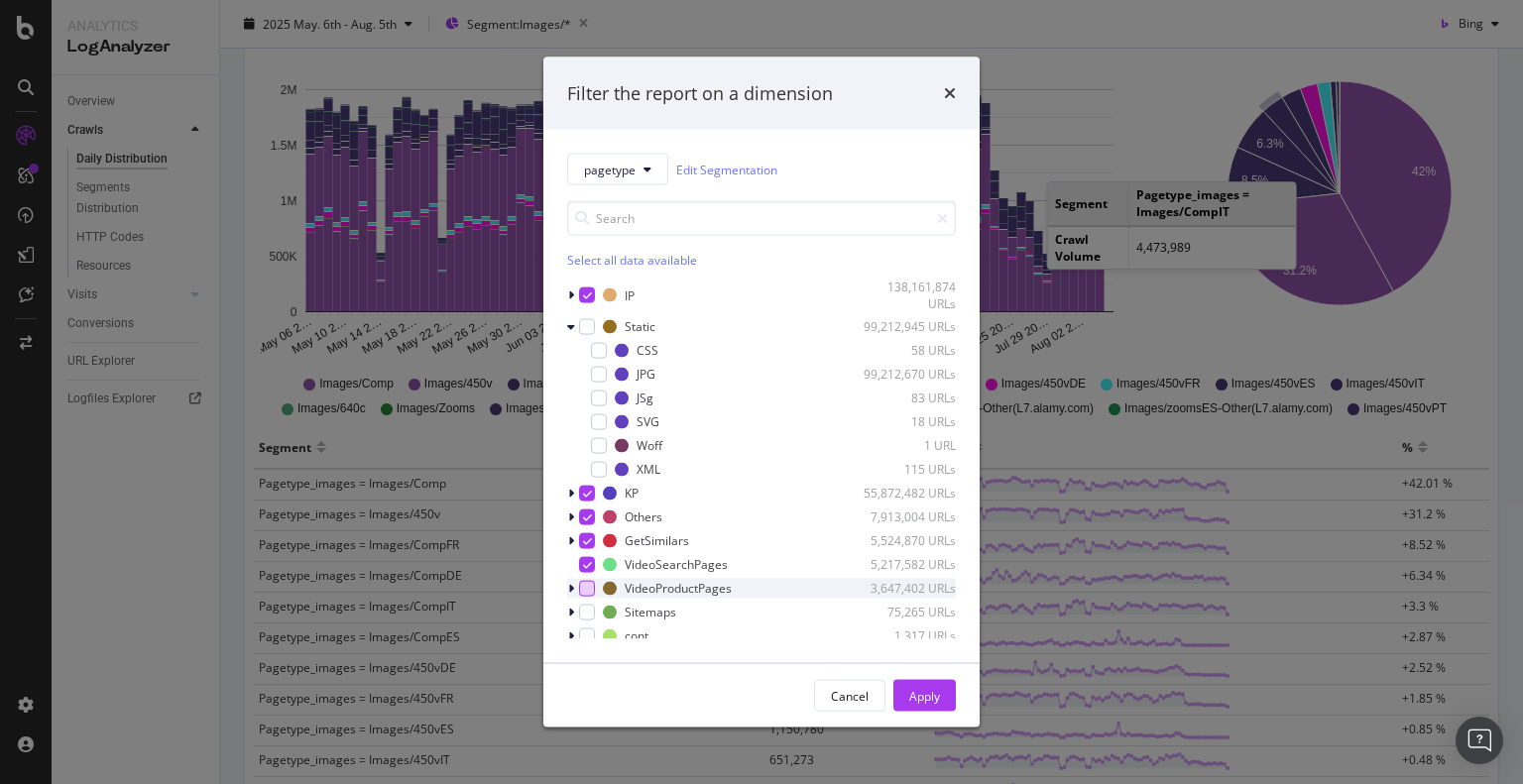 click at bounding box center (587, 588) 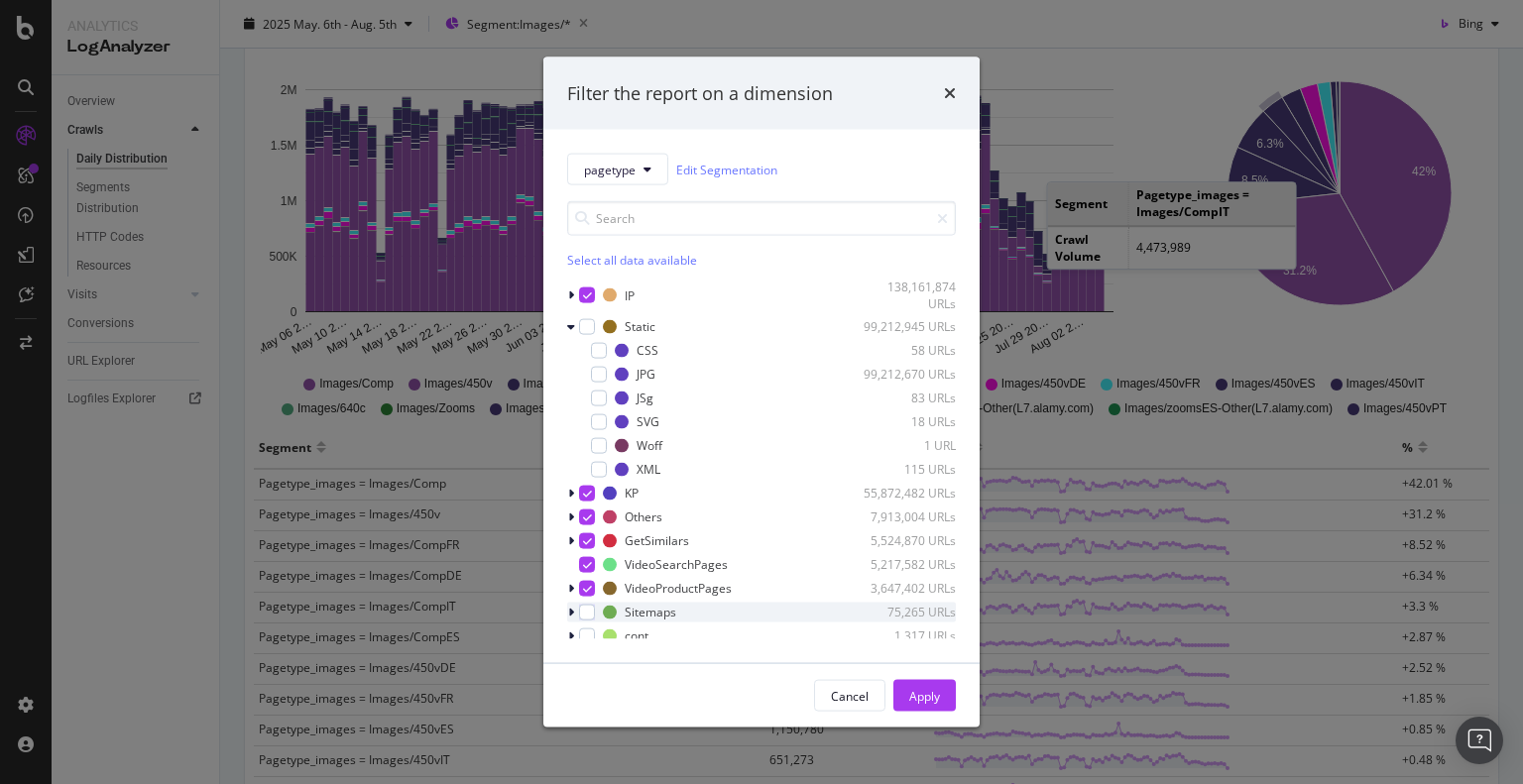 click on "Sitemaps 75,265   URLs" at bounding box center (762, 612) 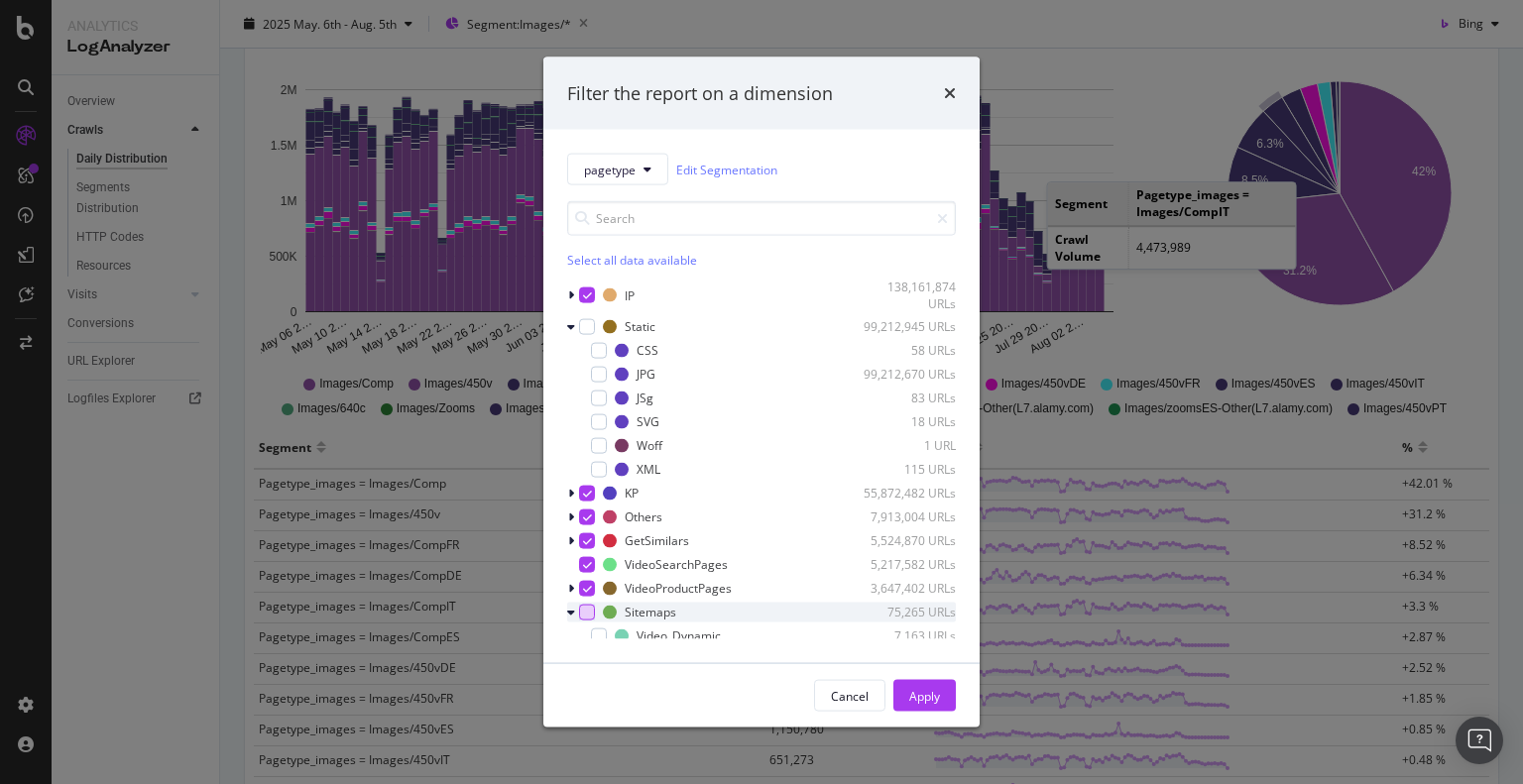 click at bounding box center (587, 612) 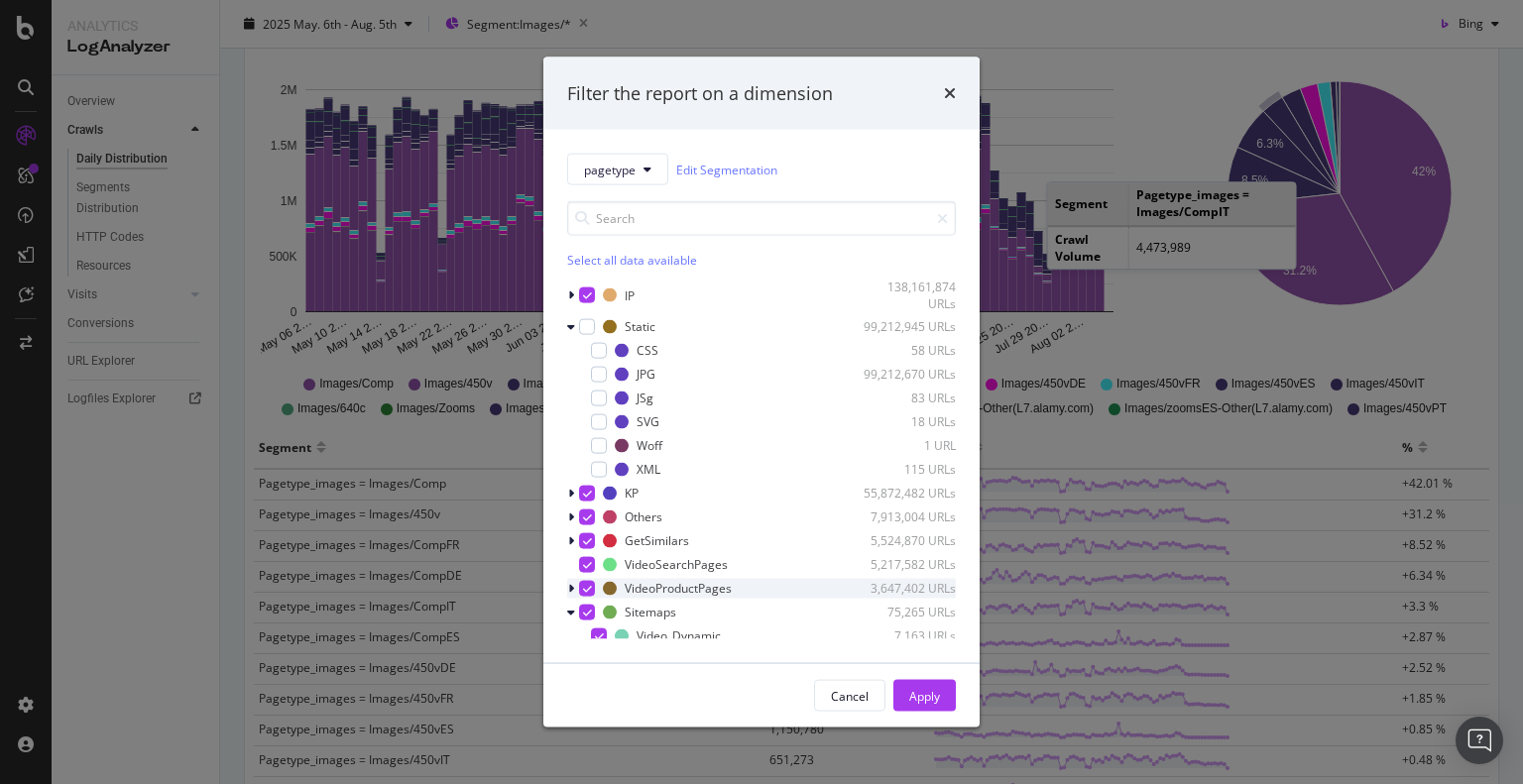 scroll, scrollTop: 268, scrollLeft: 0, axis: vertical 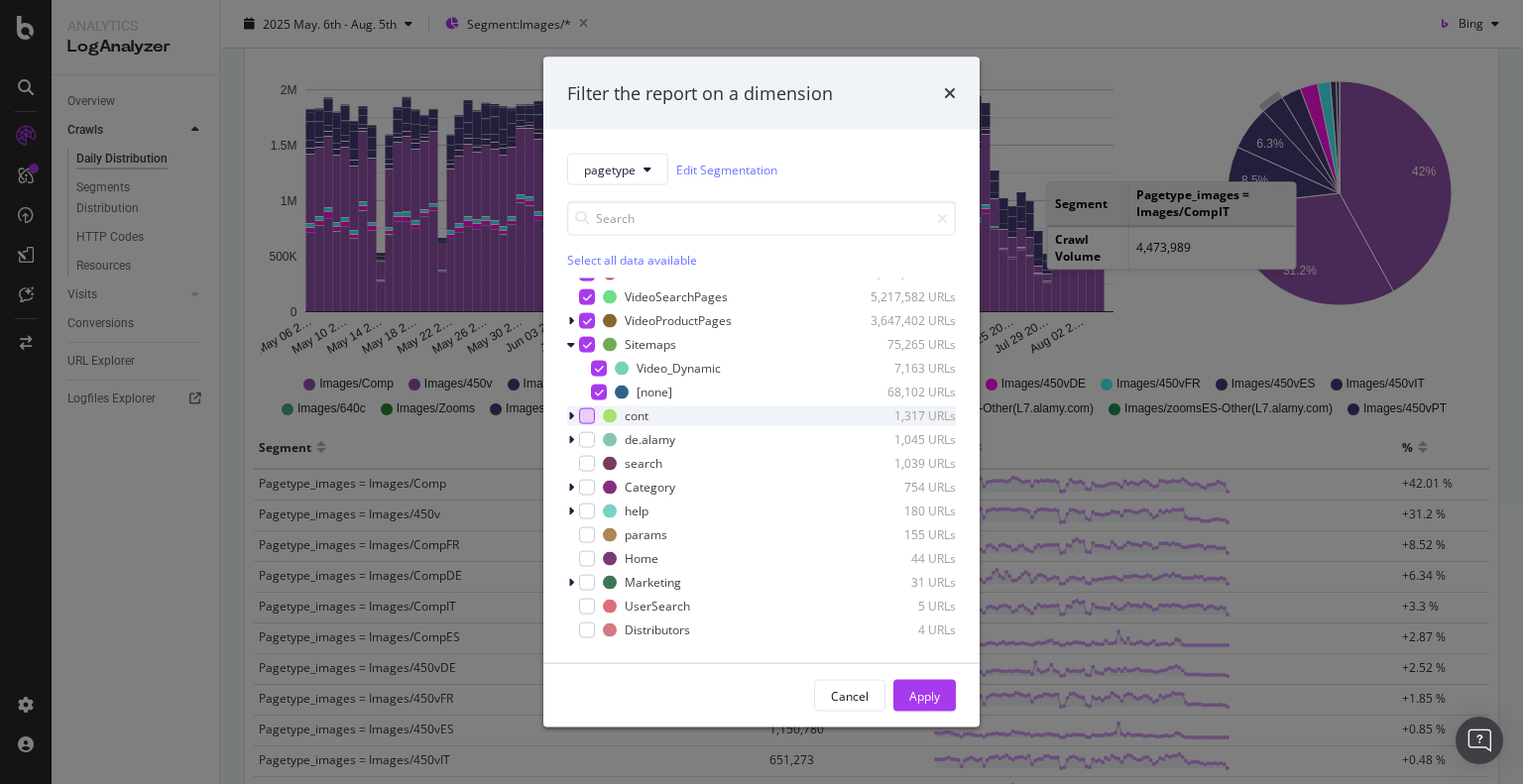 click at bounding box center (587, 415) 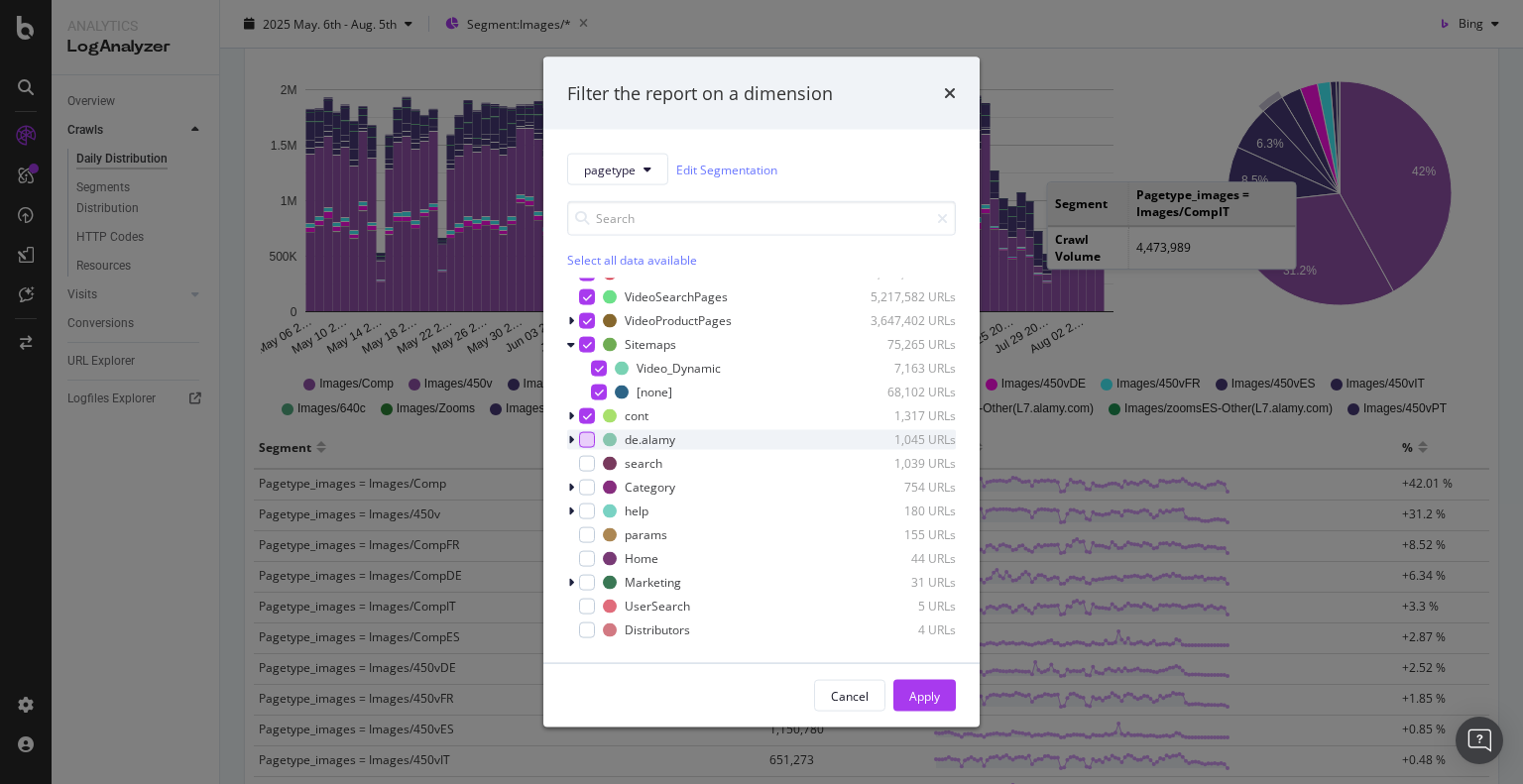 click at bounding box center (587, 439) 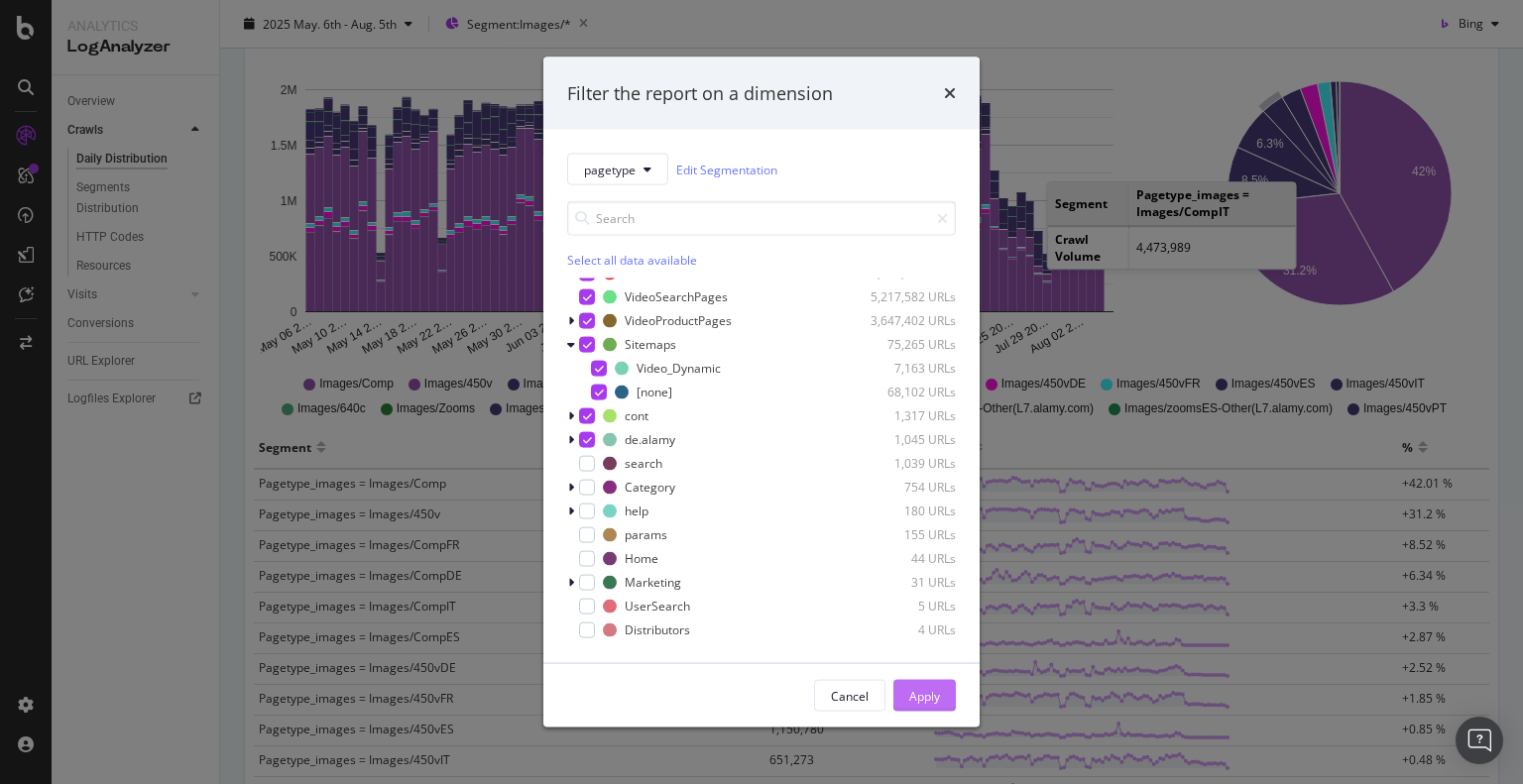 click on "Apply" at bounding box center [924, 695] 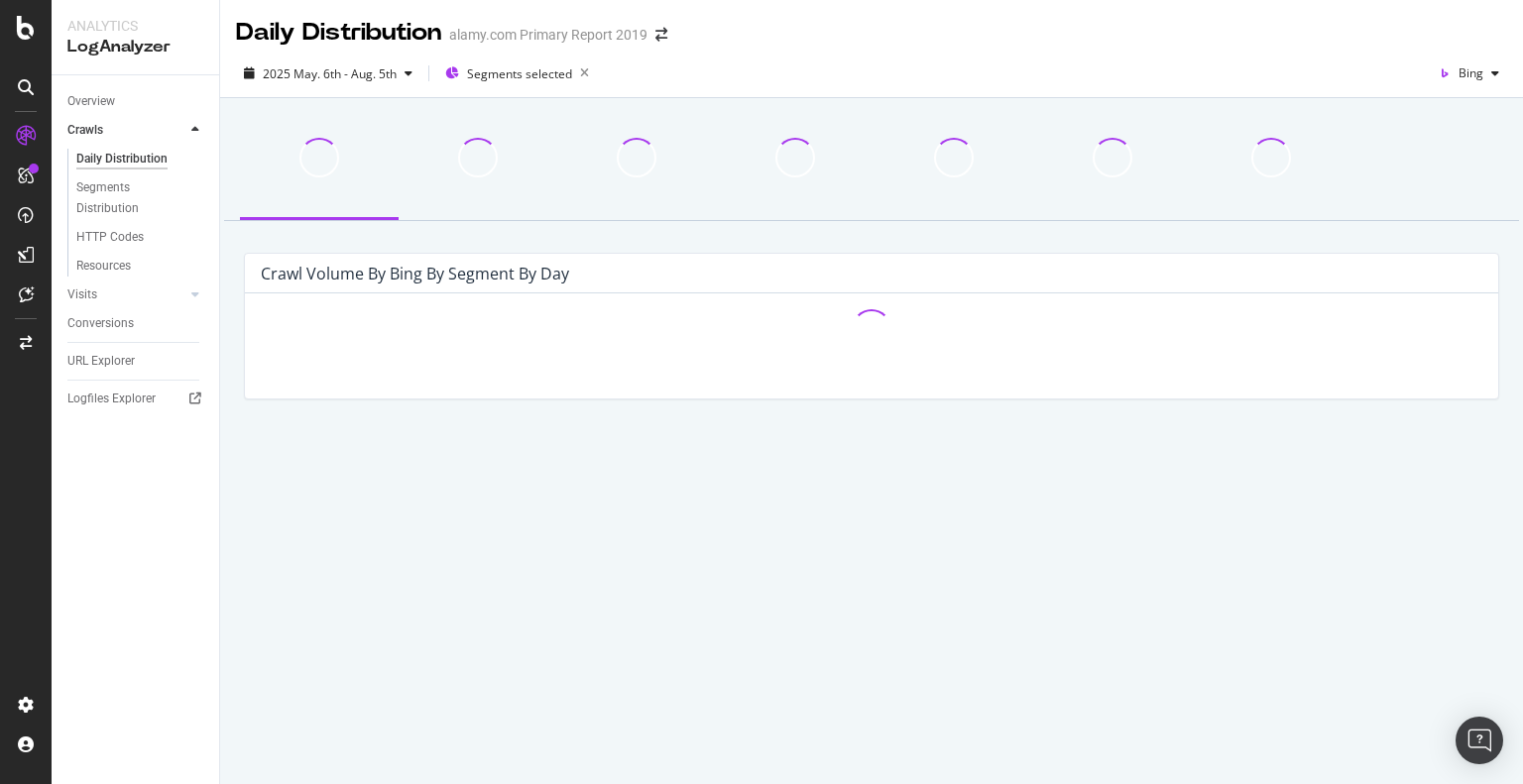 scroll, scrollTop: 0, scrollLeft: 0, axis: both 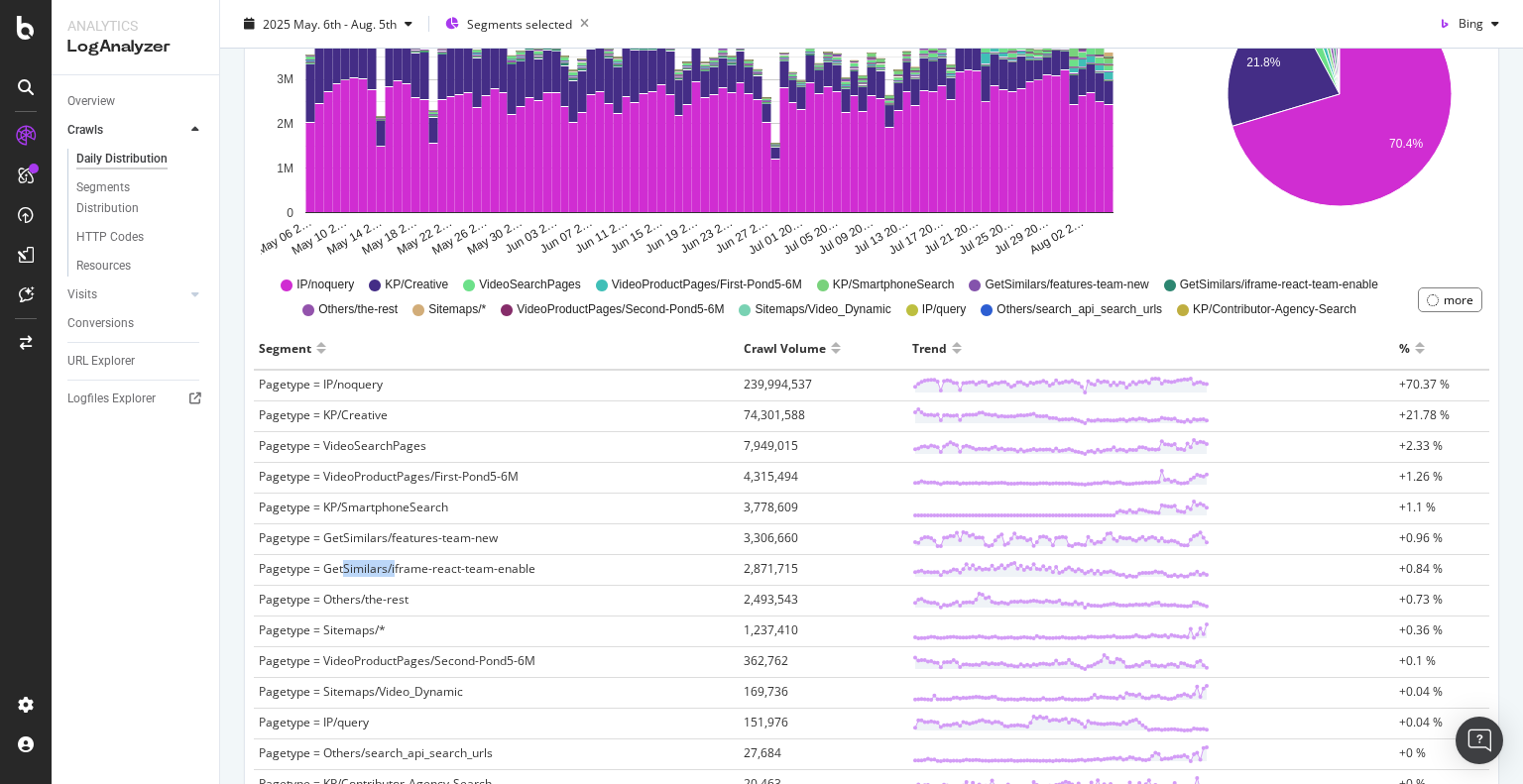 drag, startPoint x: 345, startPoint y: 568, endPoint x: 394, endPoint y: 562, distance: 49.36598 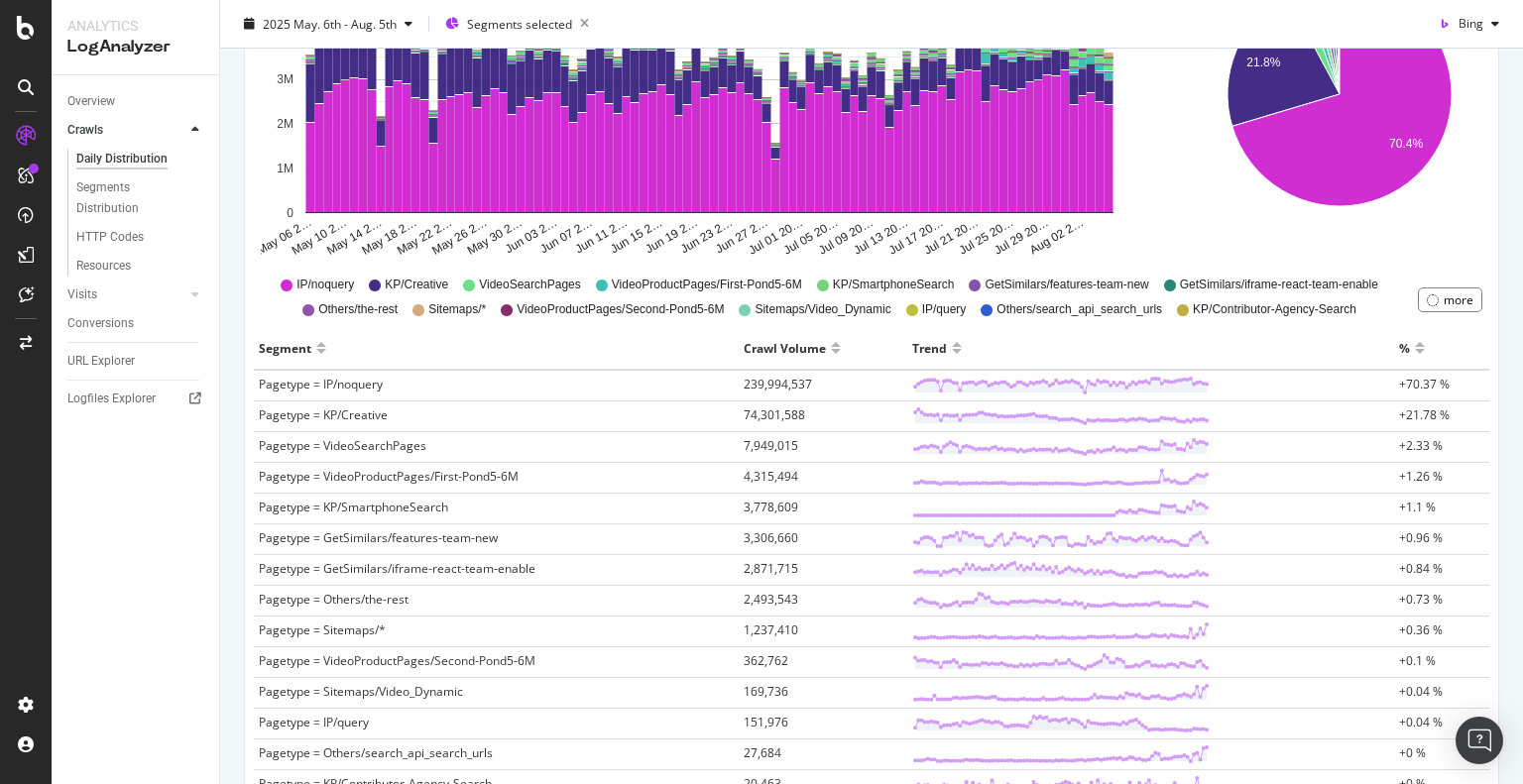 click on "Pagetype = GetSimilars/iframe-react-team-enable" at bounding box center (397, 568) 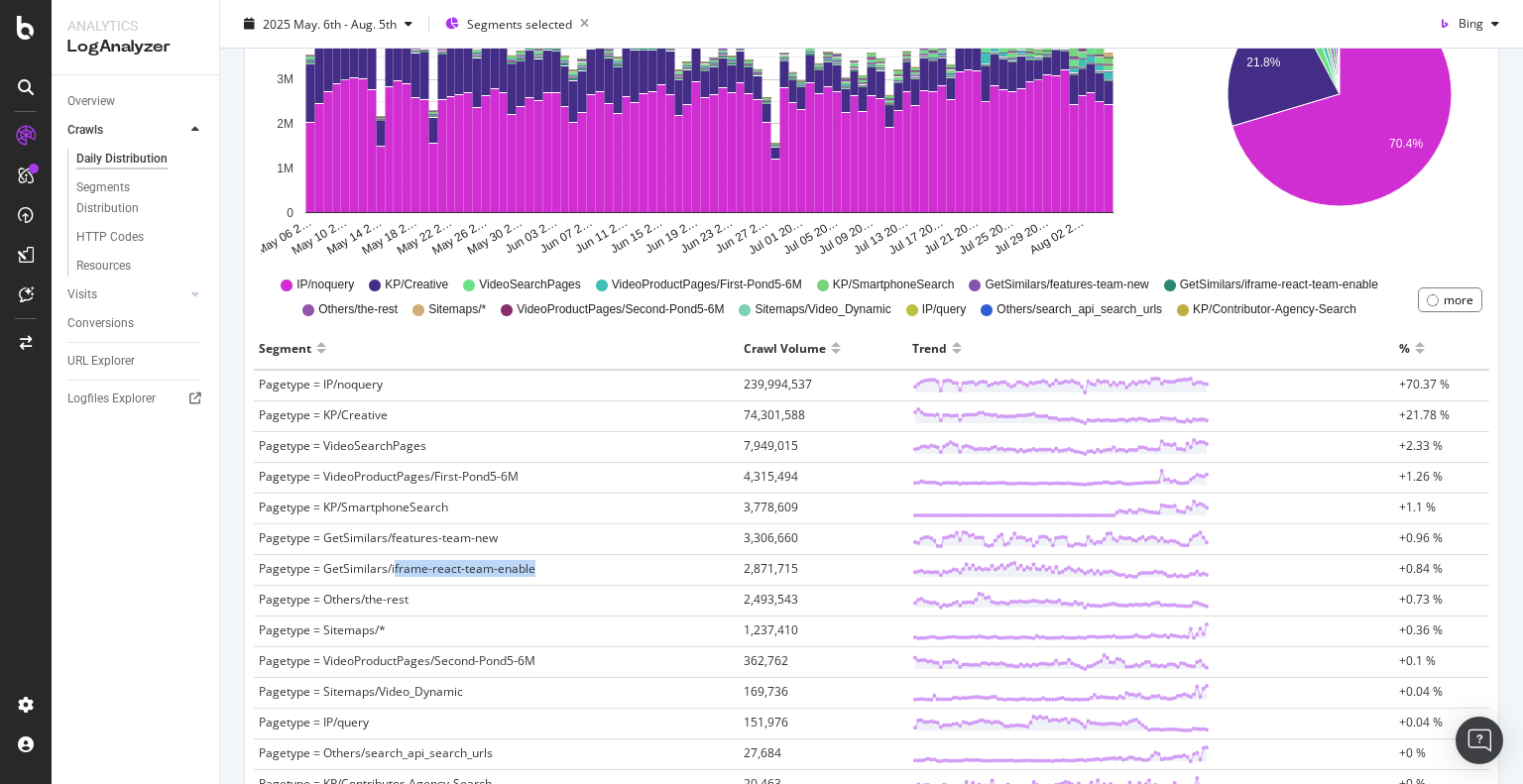 drag, startPoint x: 394, startPoint y: 567, endPoint x: 547, endPoint y: 569, distance: 153.01307 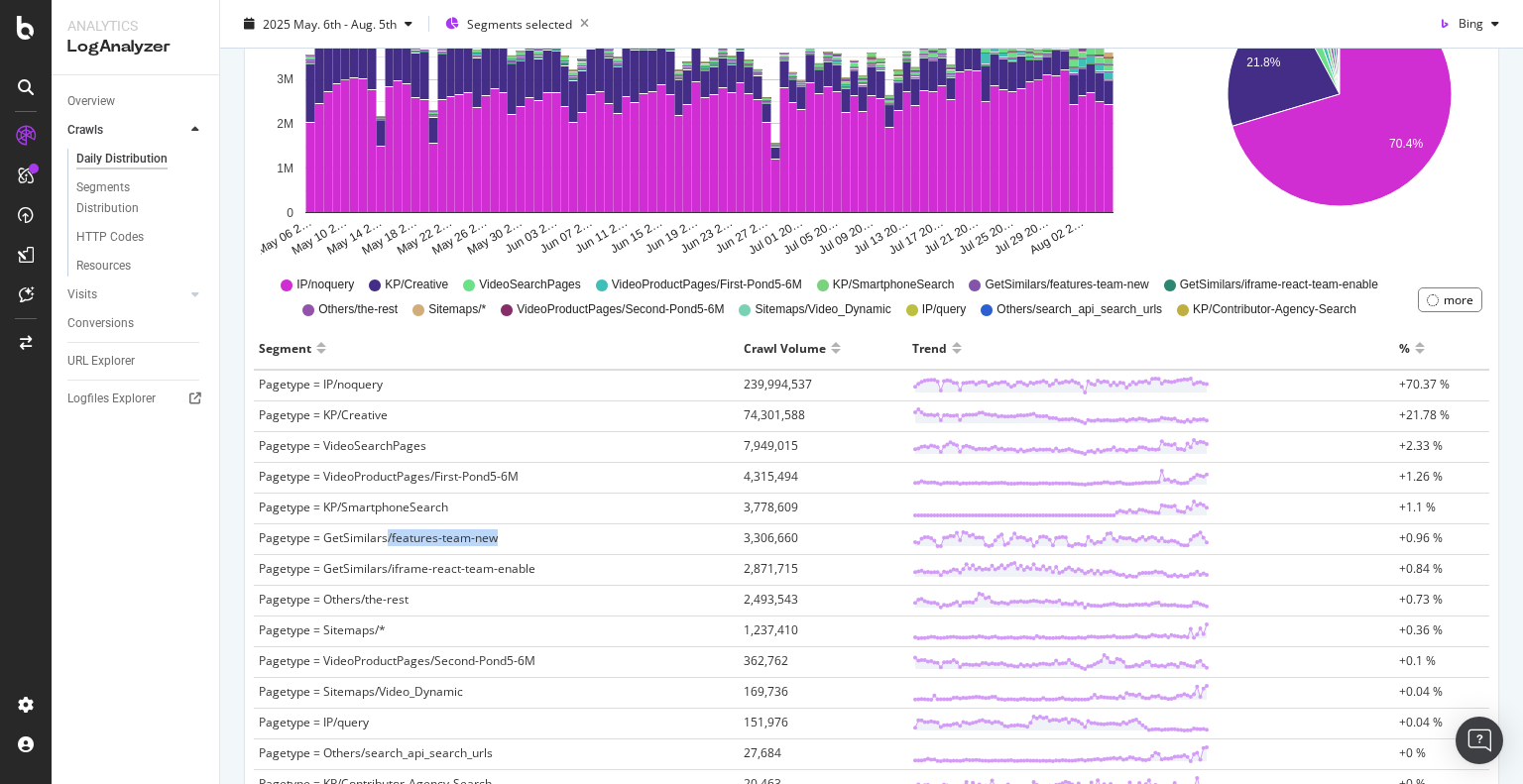 drag, startPoint x: 384, startPoint y: 539, endPoint x: 551, endPoint y: 539, distance: 167 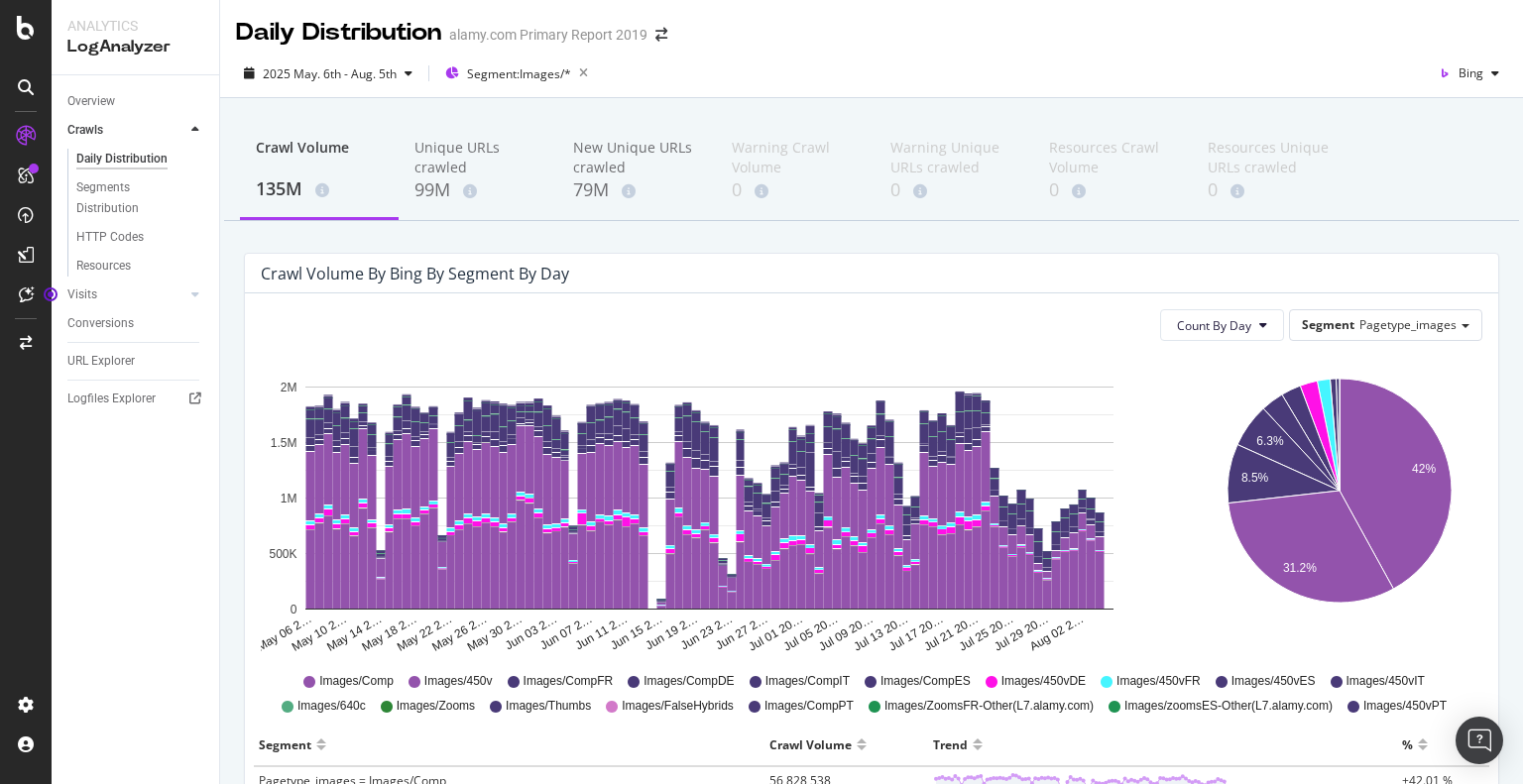 scroll, scrollTop: 0, scrollLeft: 0, axis: both 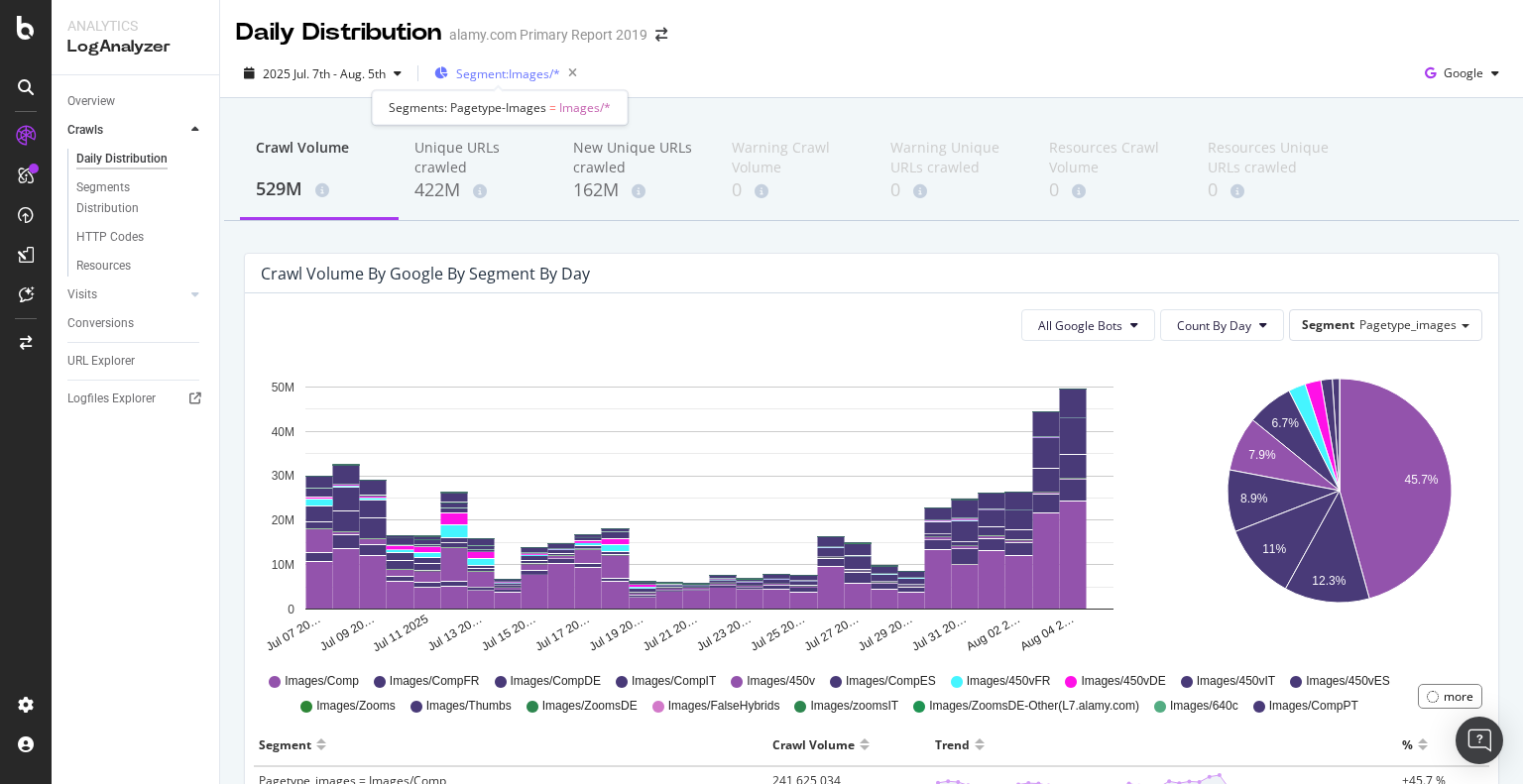 click on "Segment:  Images/*" at bounding box center (508, 73) 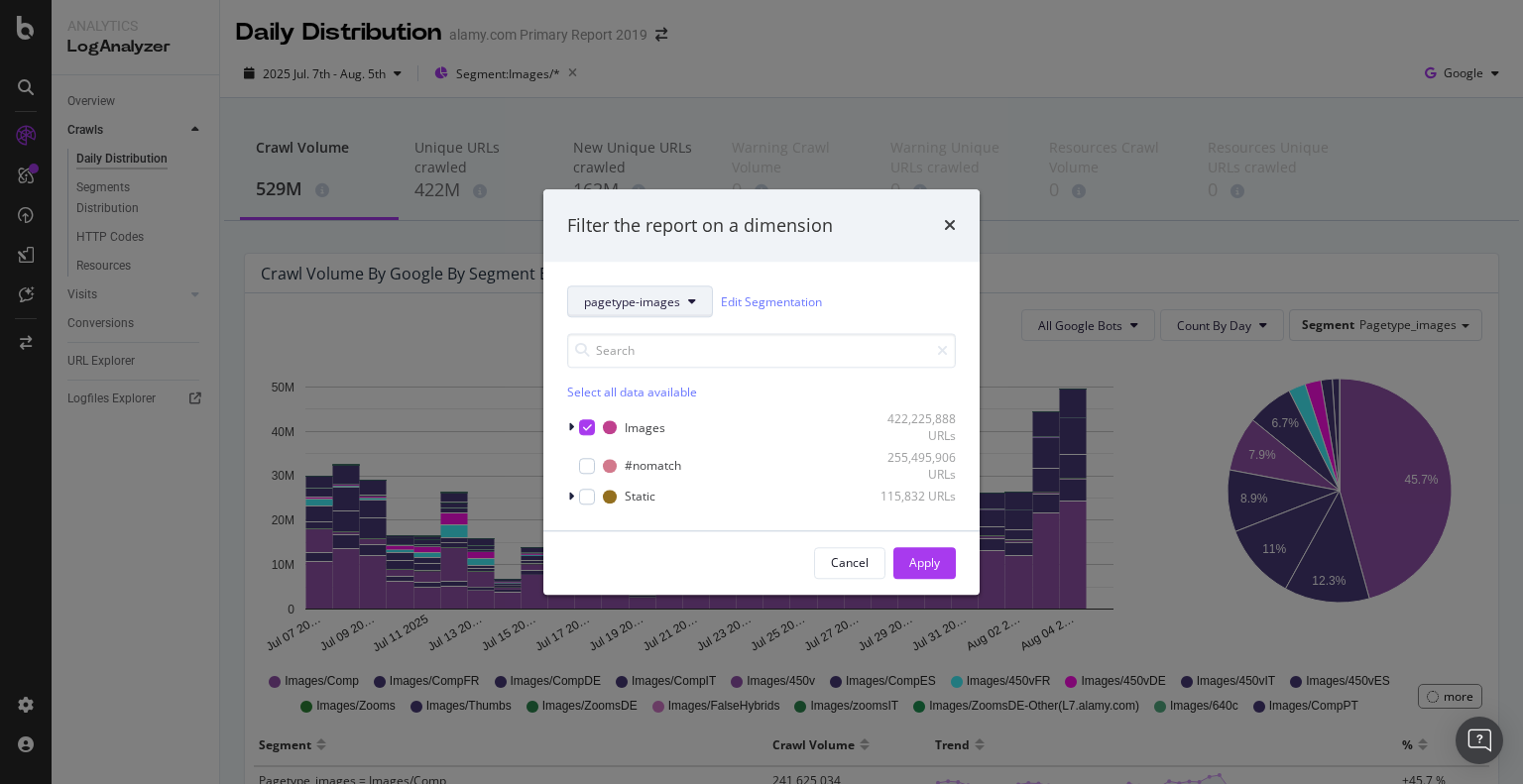 click on "pagetype-images" at bounding box center [632, 301] 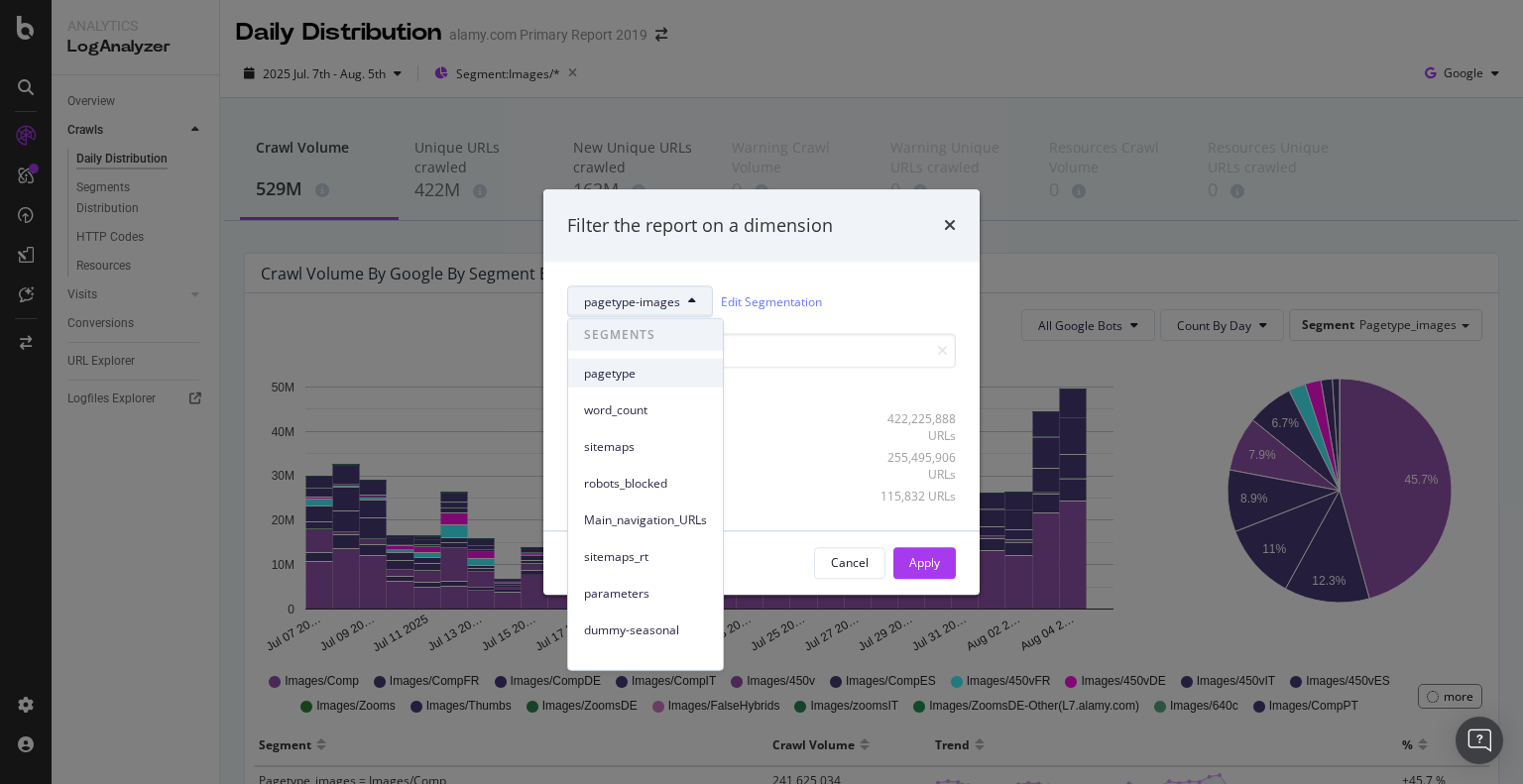 click on "pagetype" at bounding box center [645, 373] 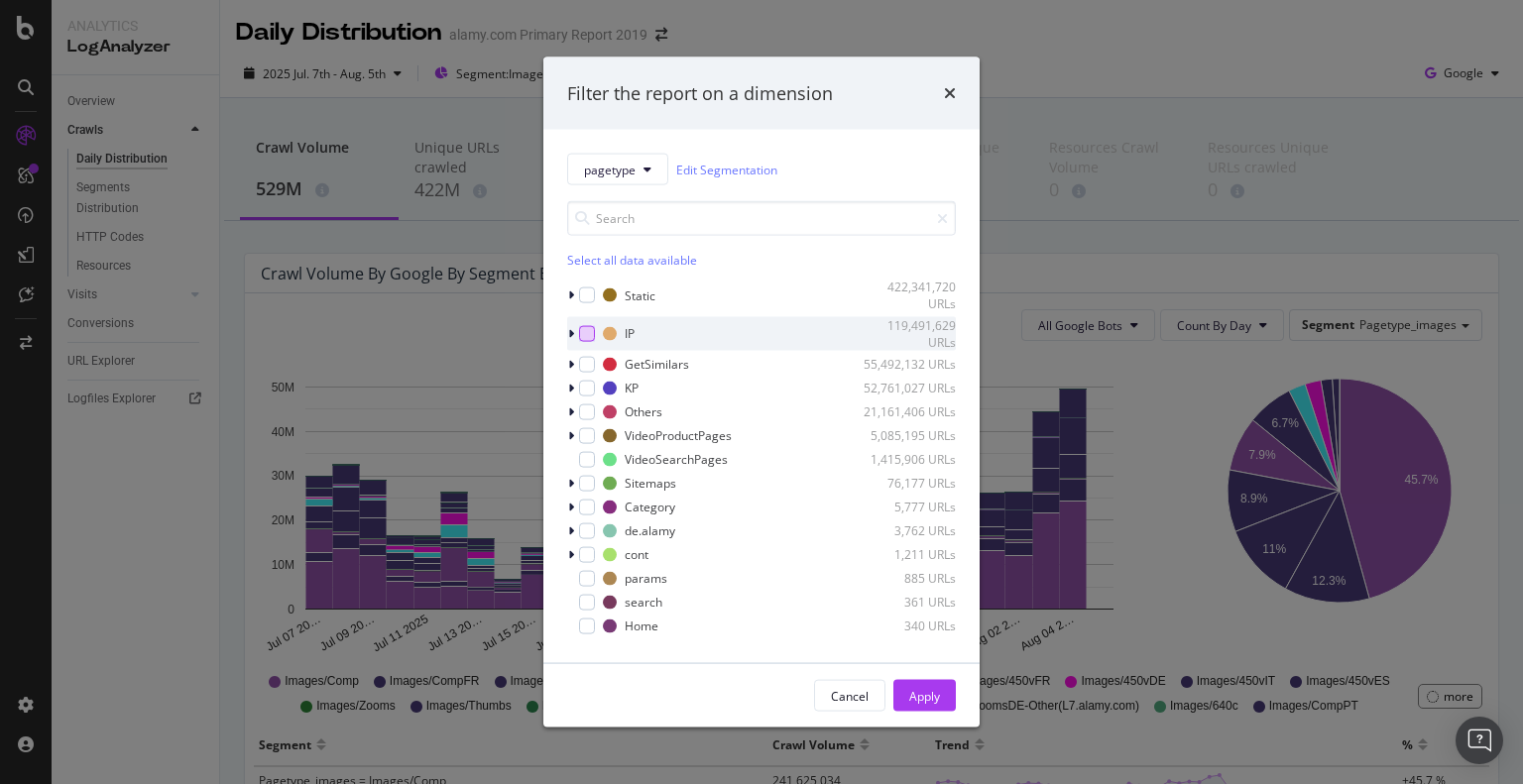 click at bounding box center [587, 333] 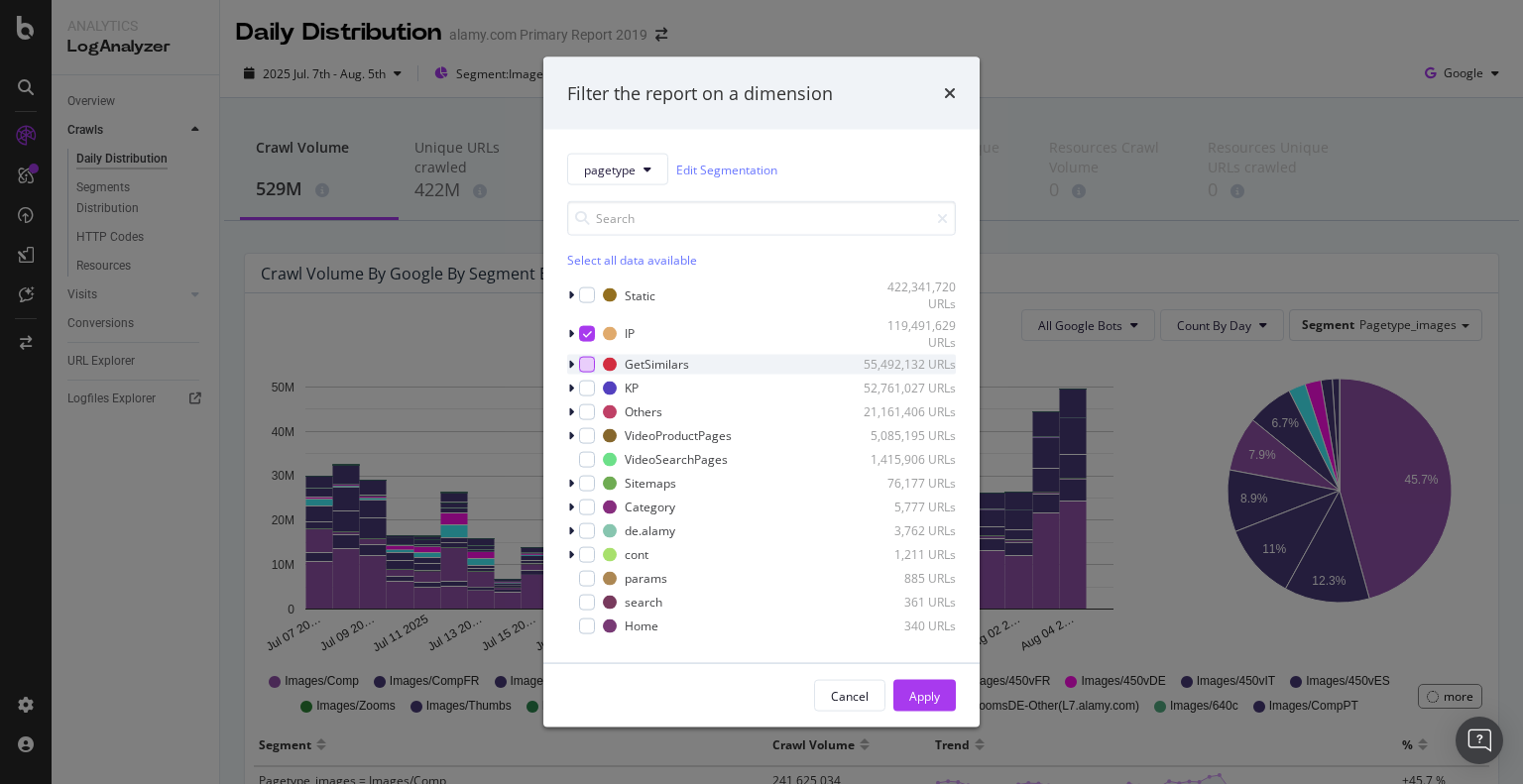 click at bounding box center (587, 364) 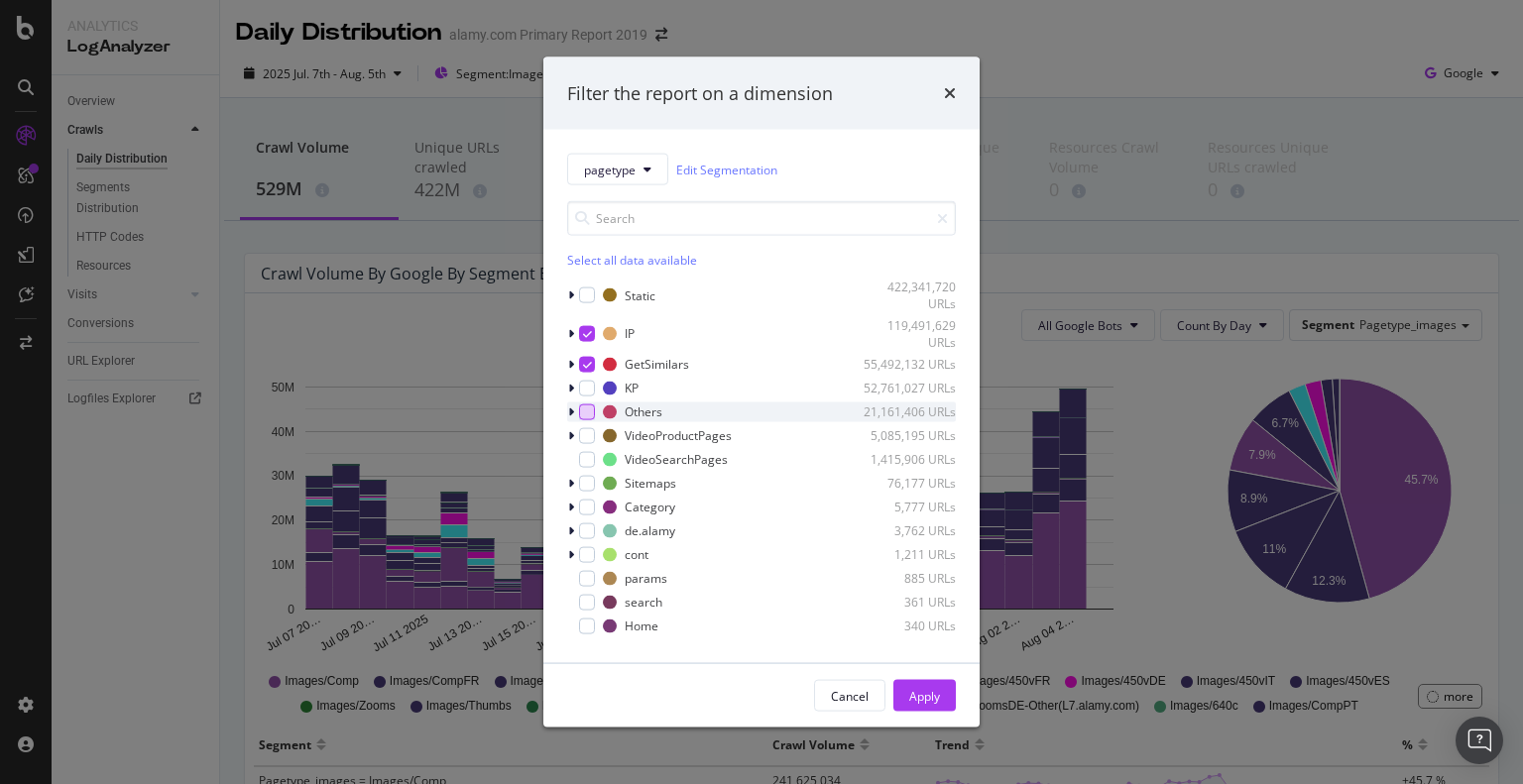 click at bounding box center (587, 411) 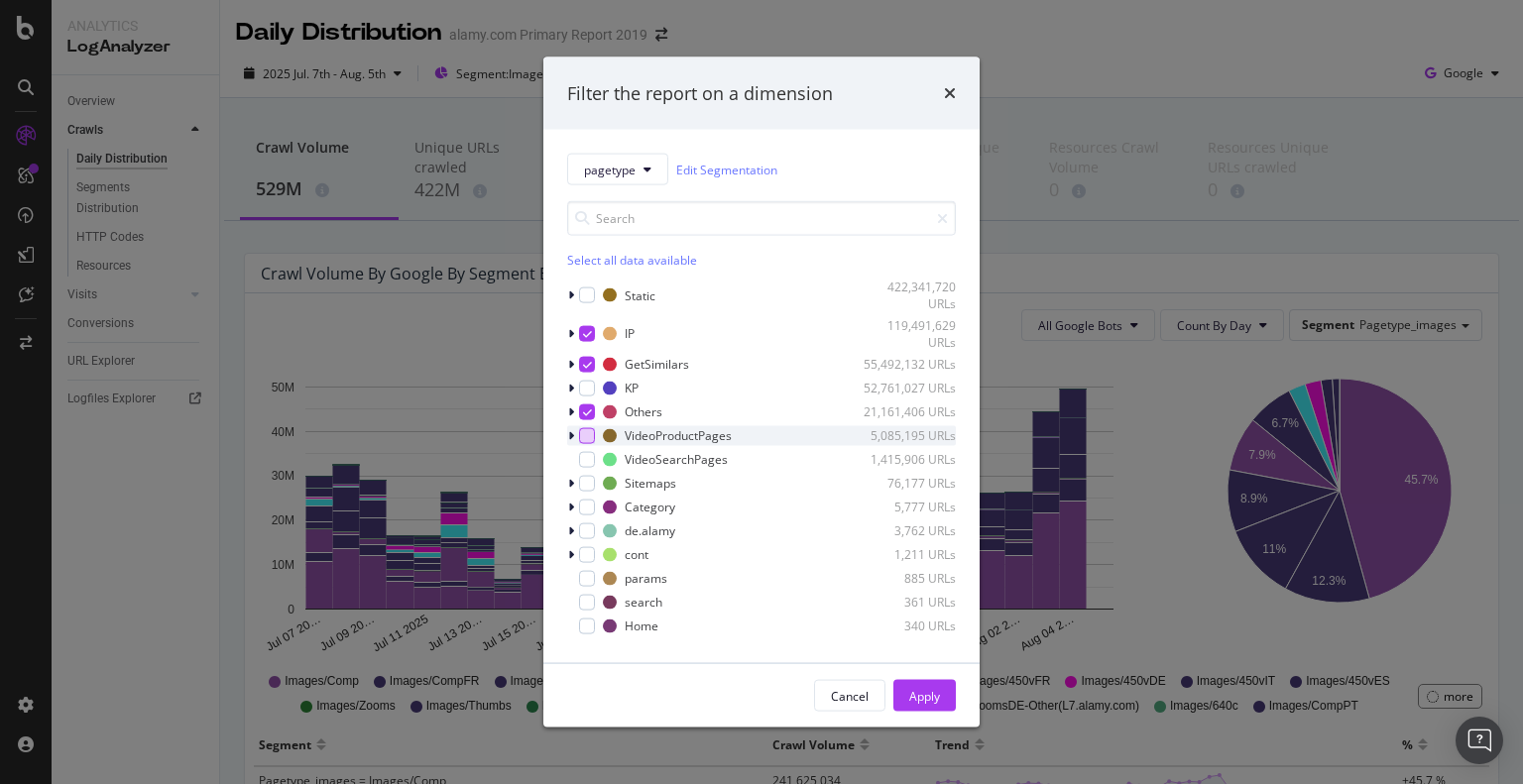 click at bounding box center [587, 435] 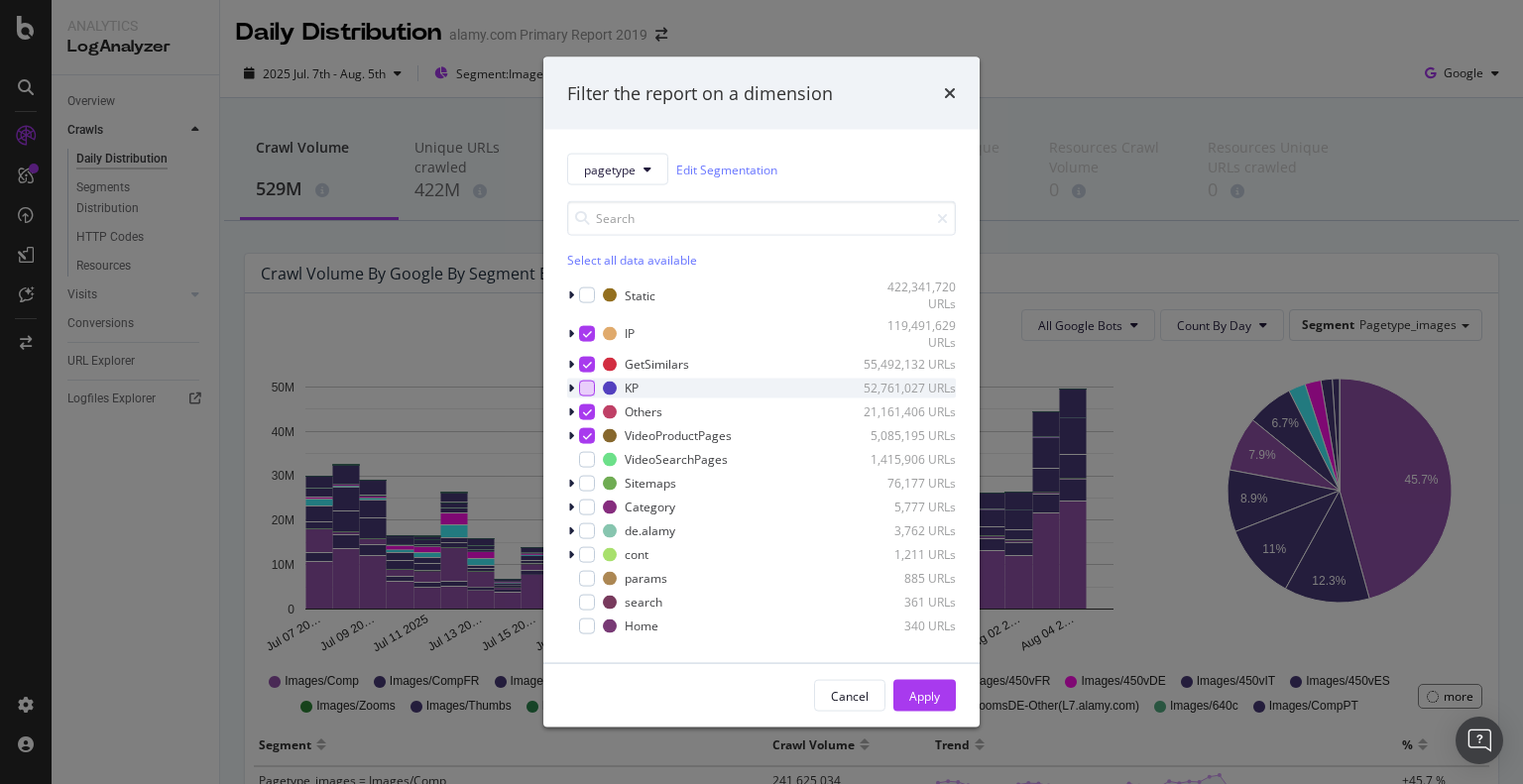 click at bounding box center (587, 388) 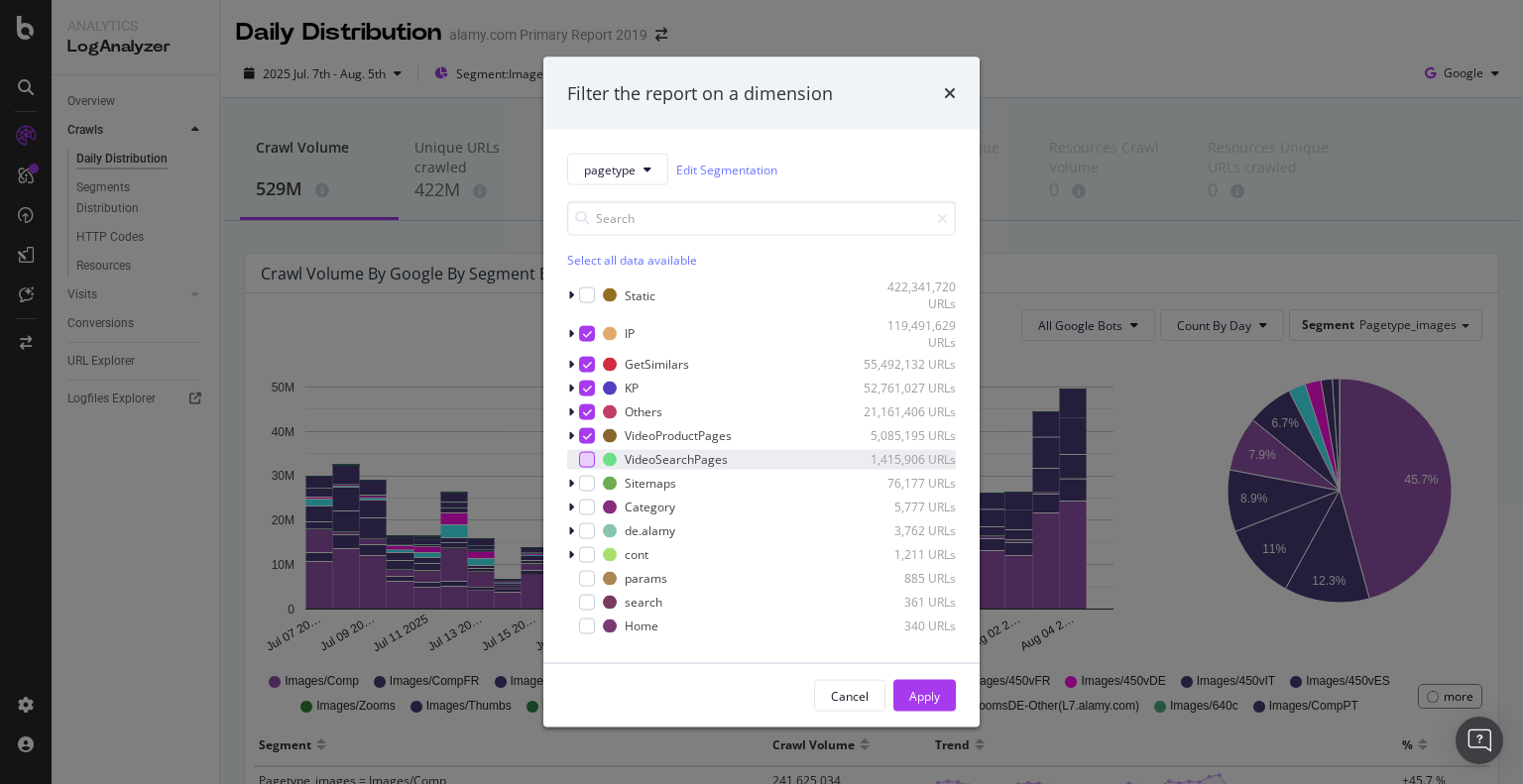 click at bounding box center [587, 459] 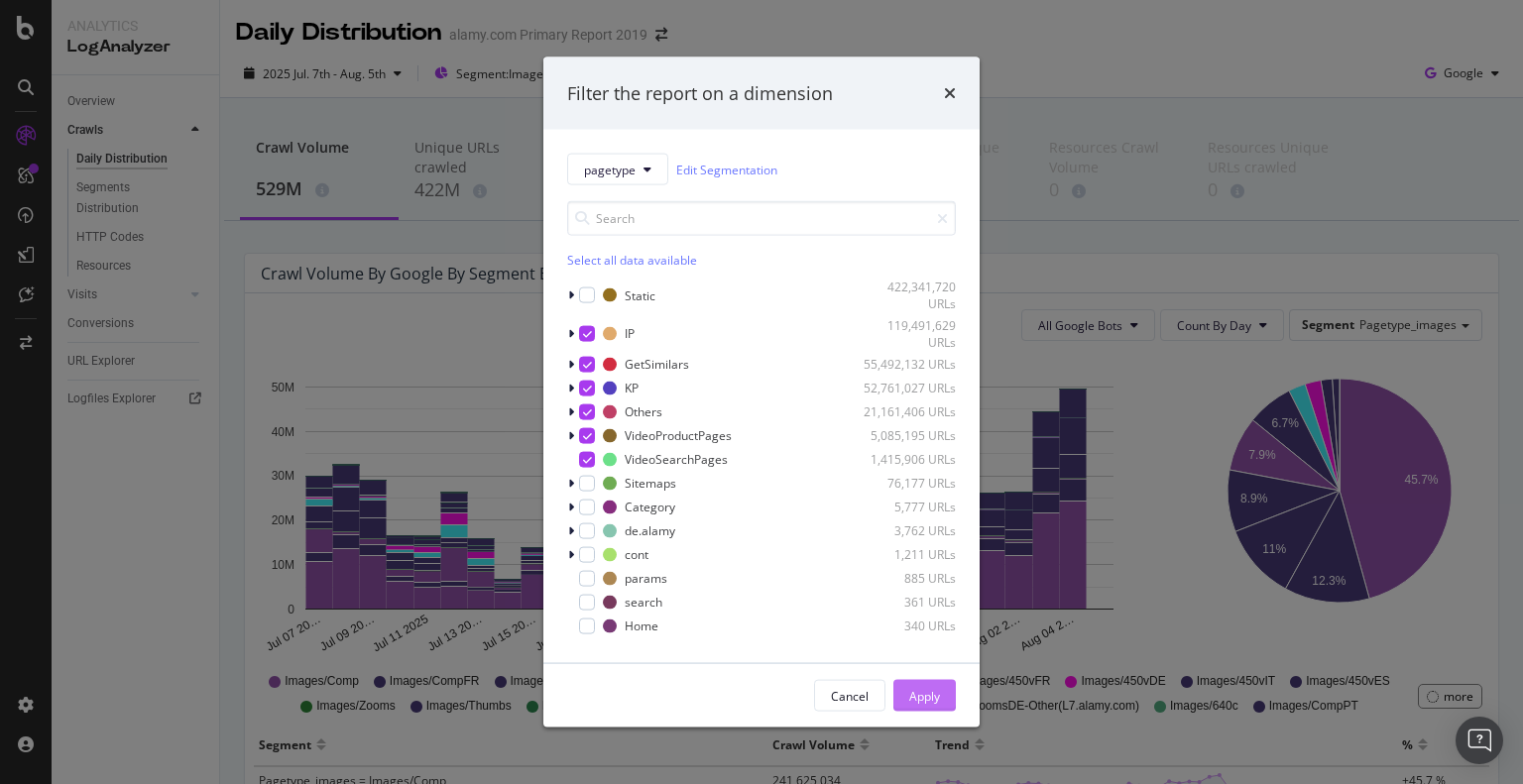 click on "Apply" at bounding box center [924, 696] 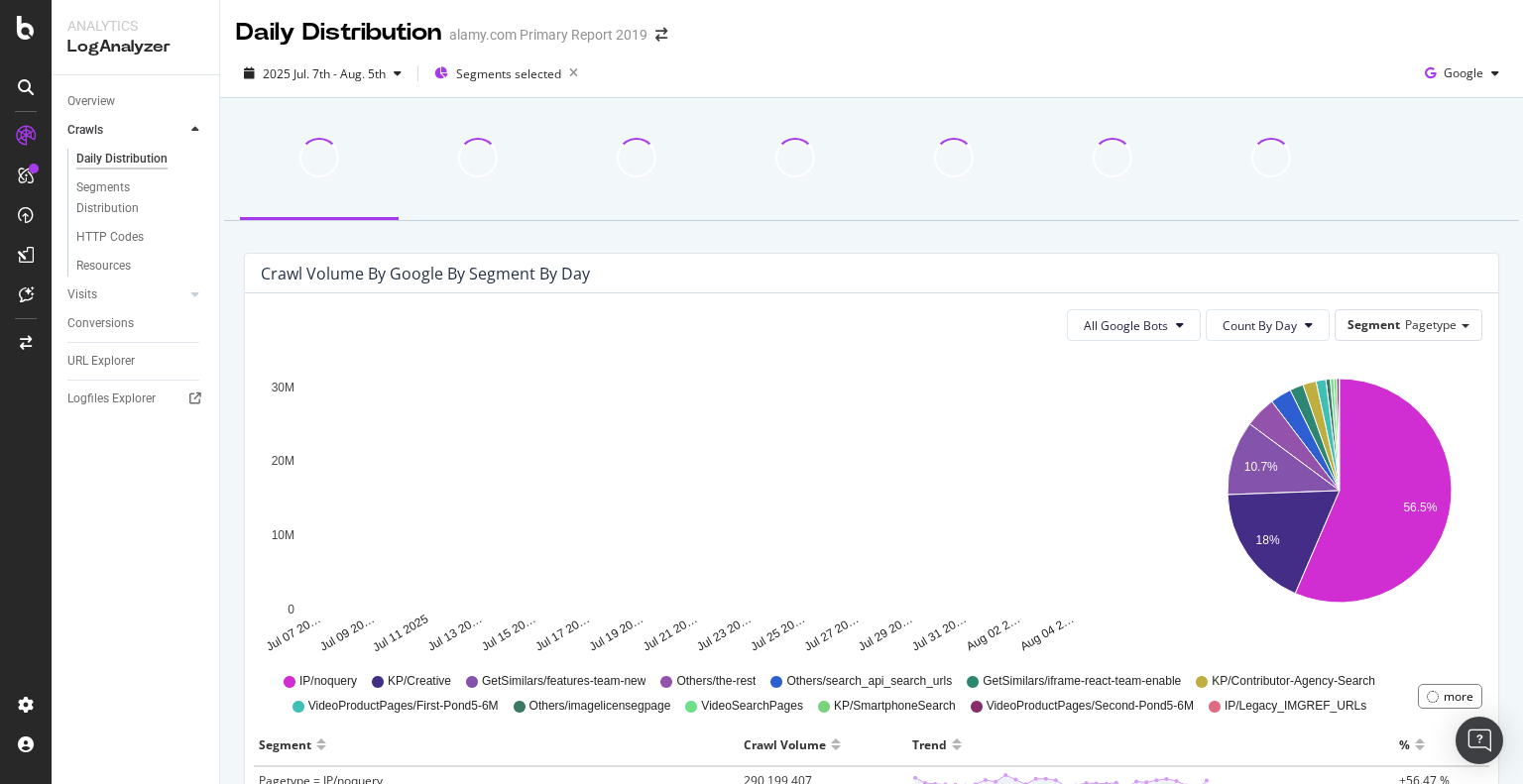 scroll, scrollTop: 297, scrollLeft: 0, axis: vertical 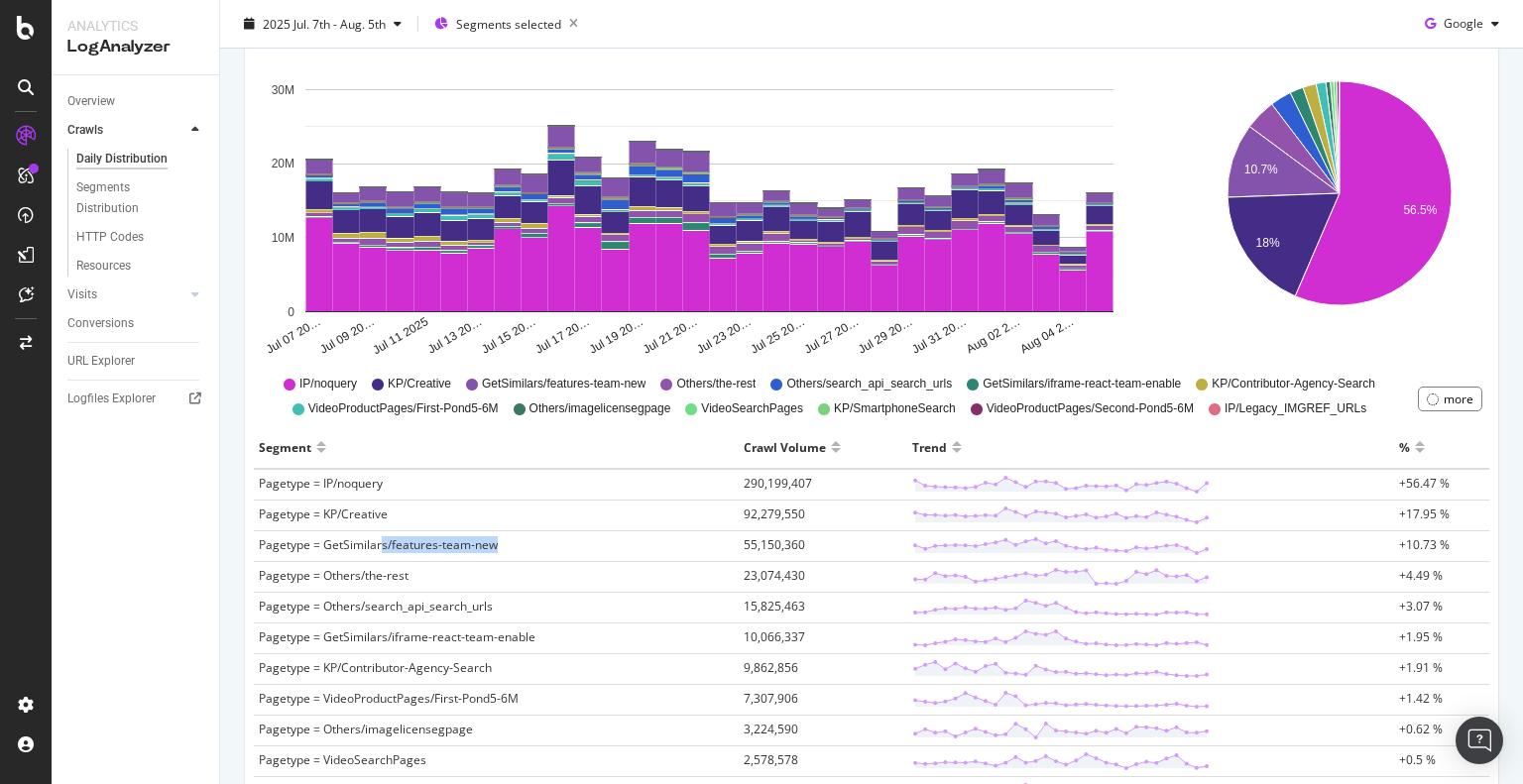 drag, startPoint x: 379, startPoint y: 543, endPoint x: 495, endPoint y: 543, distance: 116 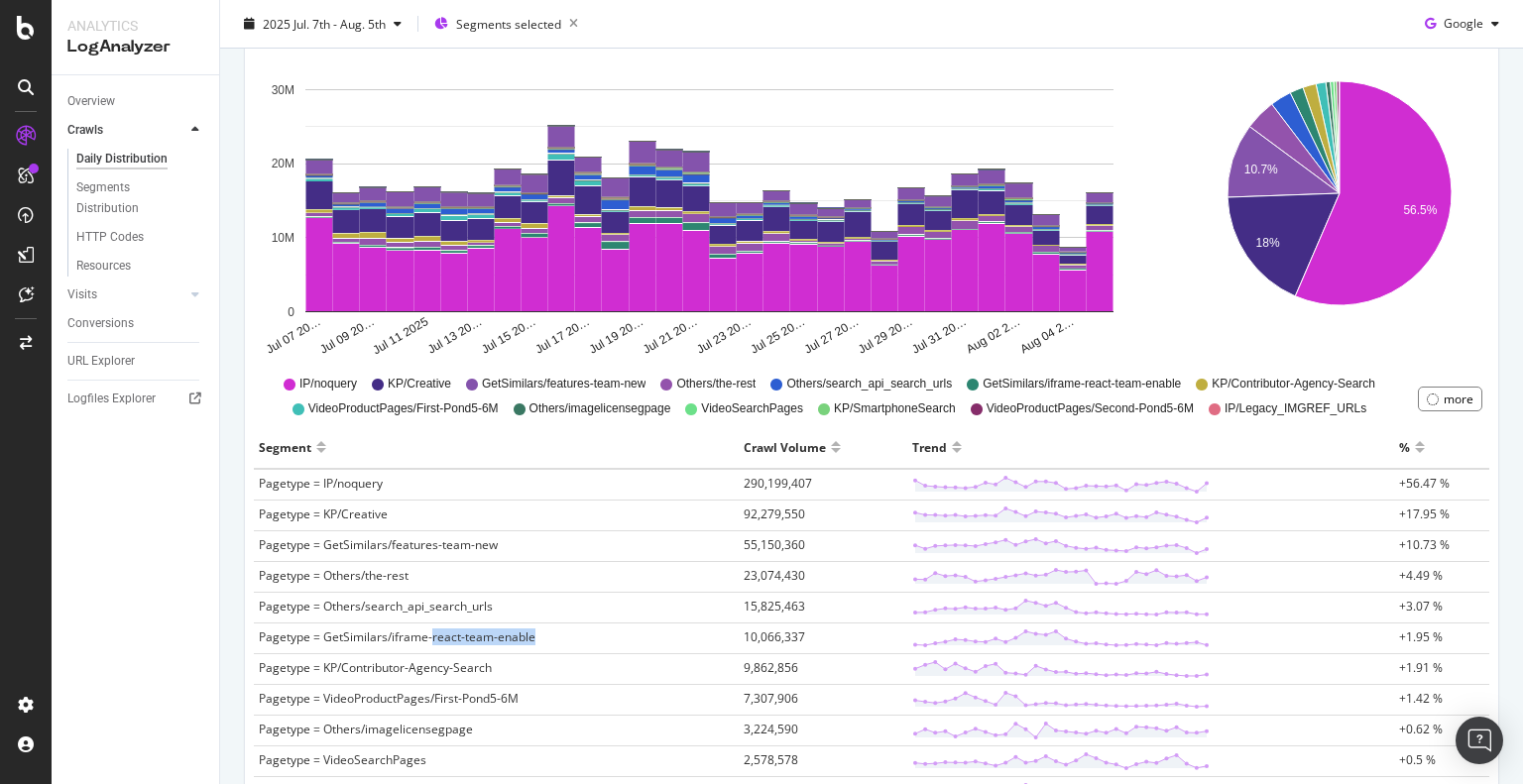 drag, startPoint x: 432, startPoint y: 637, endPoint x: 619, endPoint y: 636, distance: 187.00267 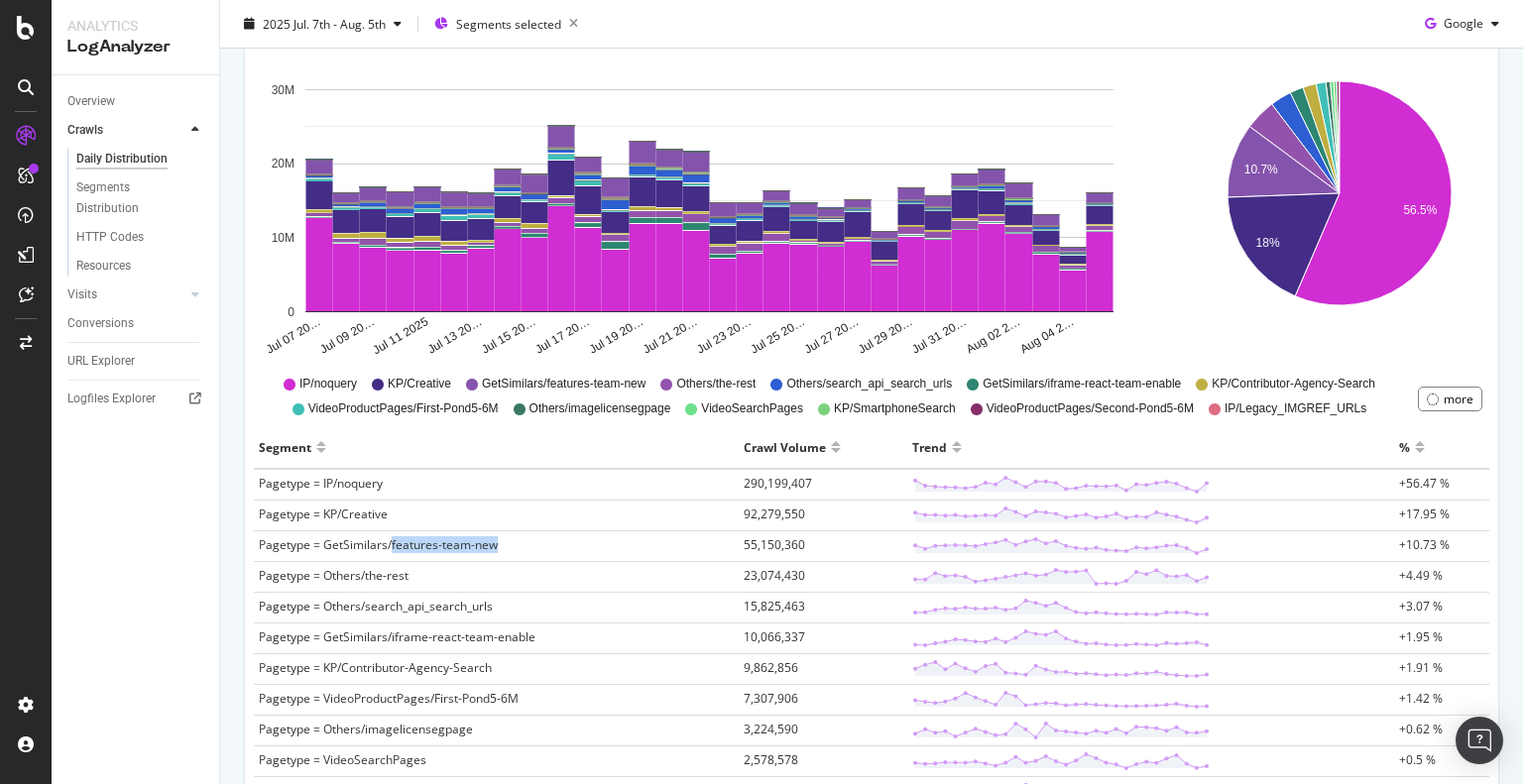 drag, startPoint x: 391, startPoint y: 542, endPoint x: 498, endPoint y: 540, distance: 107.01869 